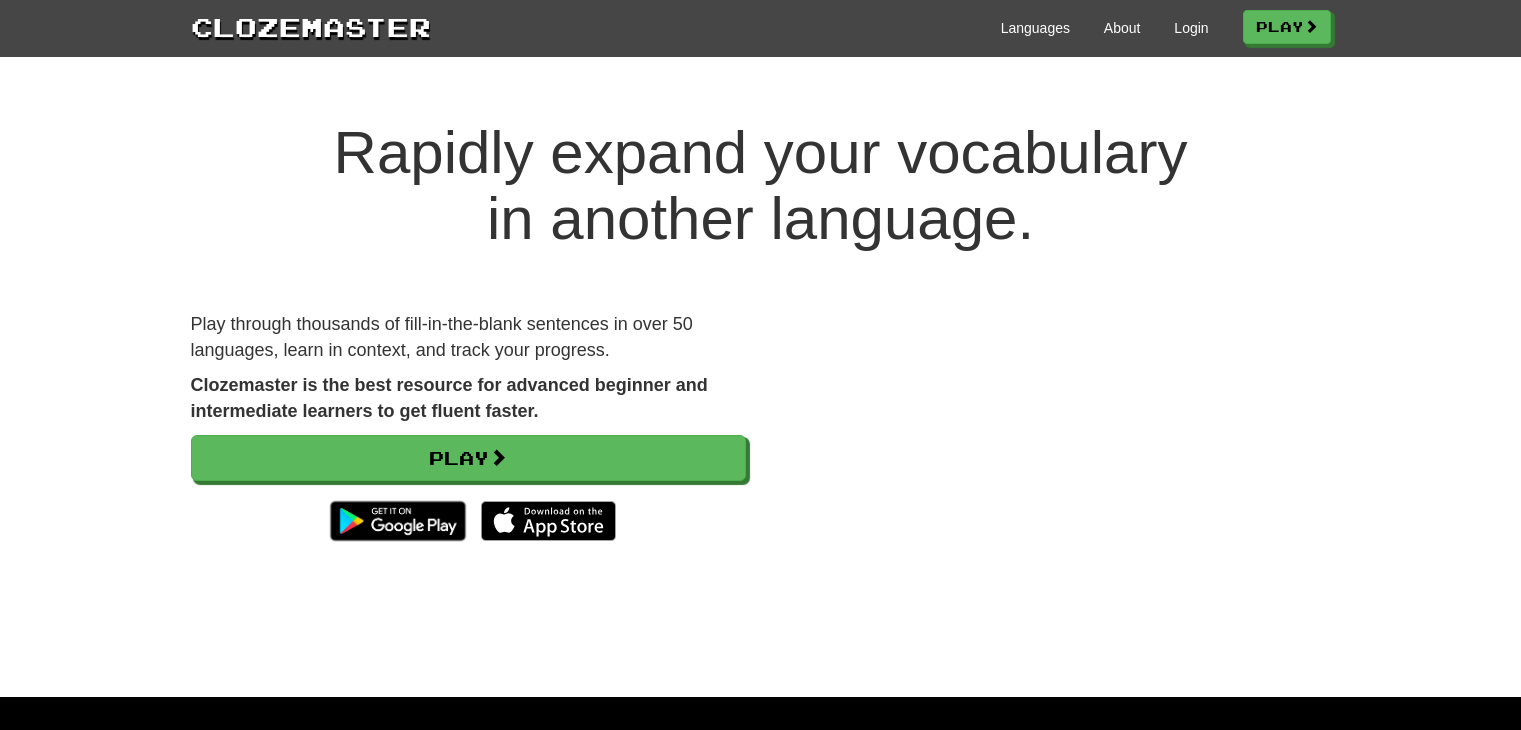 scroll, scrollTop: 0, scrollLeft: 0, axis: both 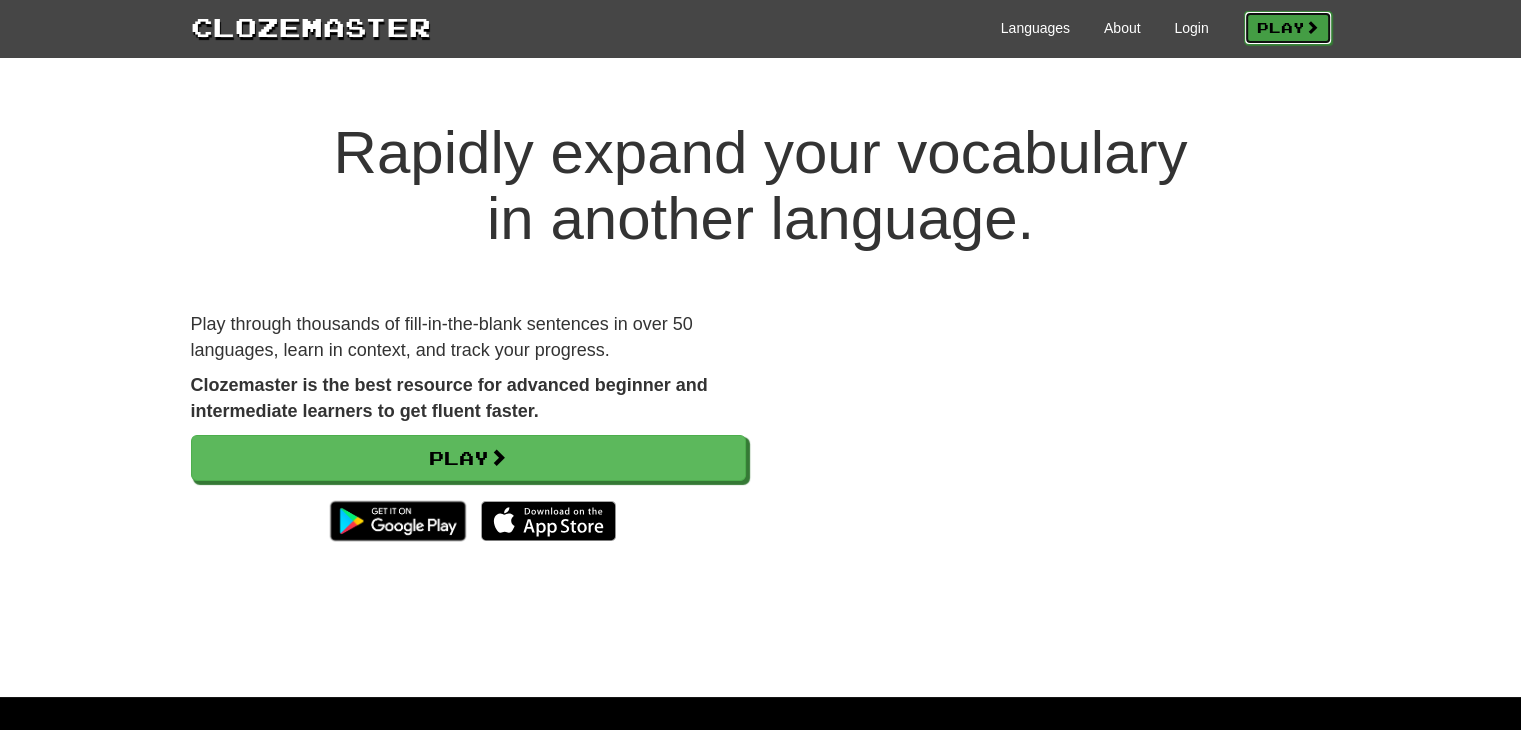 click on "Play" at bounding box center (1288, 28) 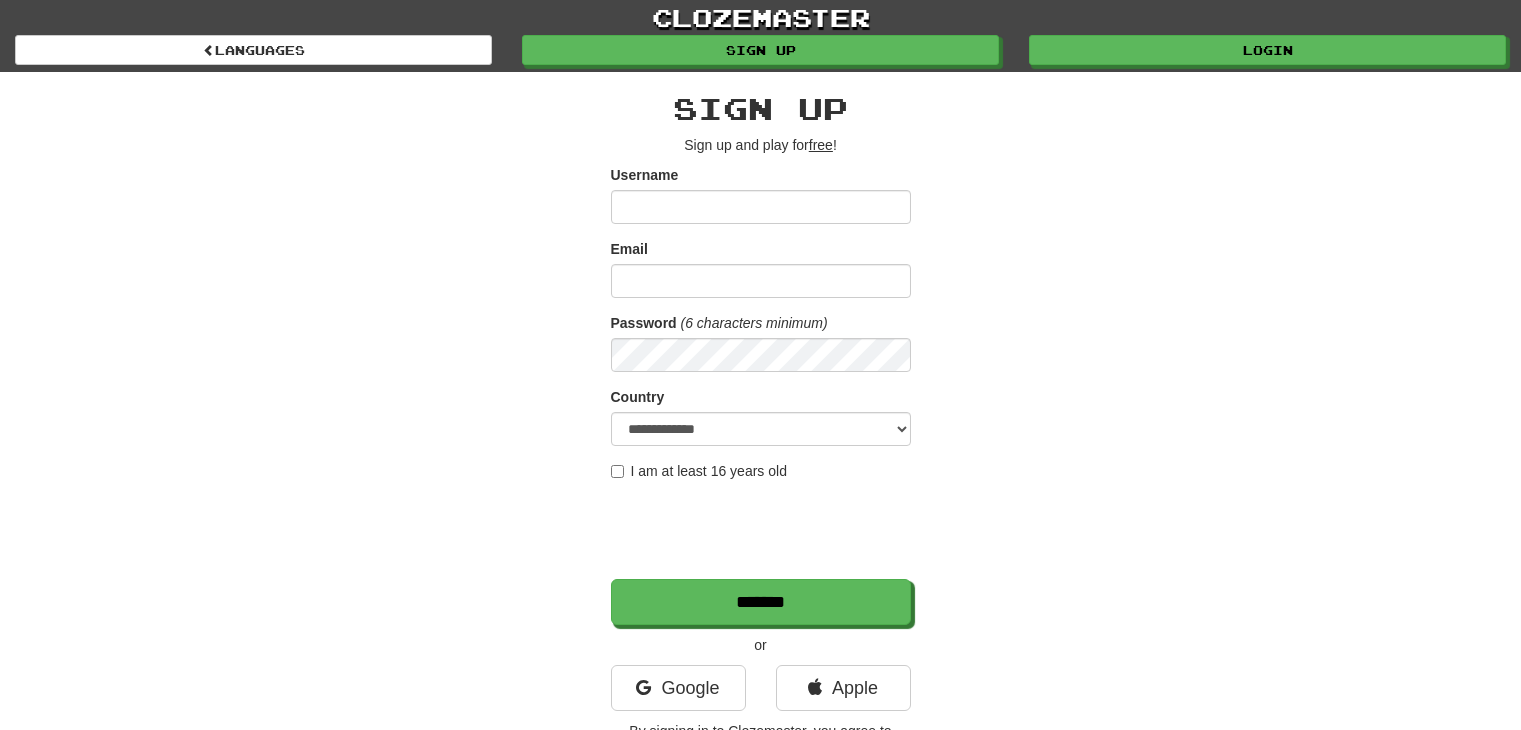 scroll, scrollTop: 0, scrollLeft: 0, axis: both 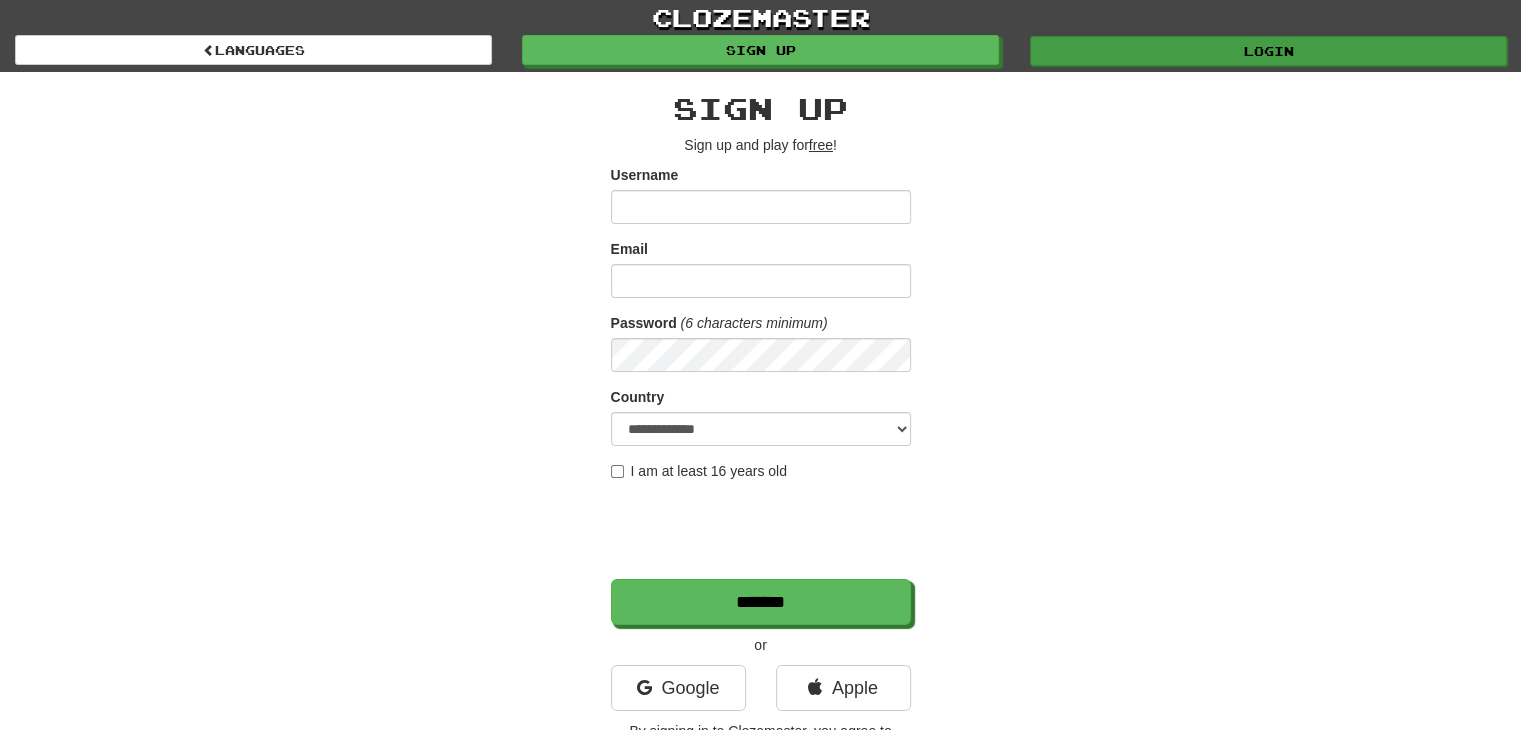 drag, startPoint x: 1081, startPoint y: 69, endPoint x: 1081, endPoint y: 52, distance: 17 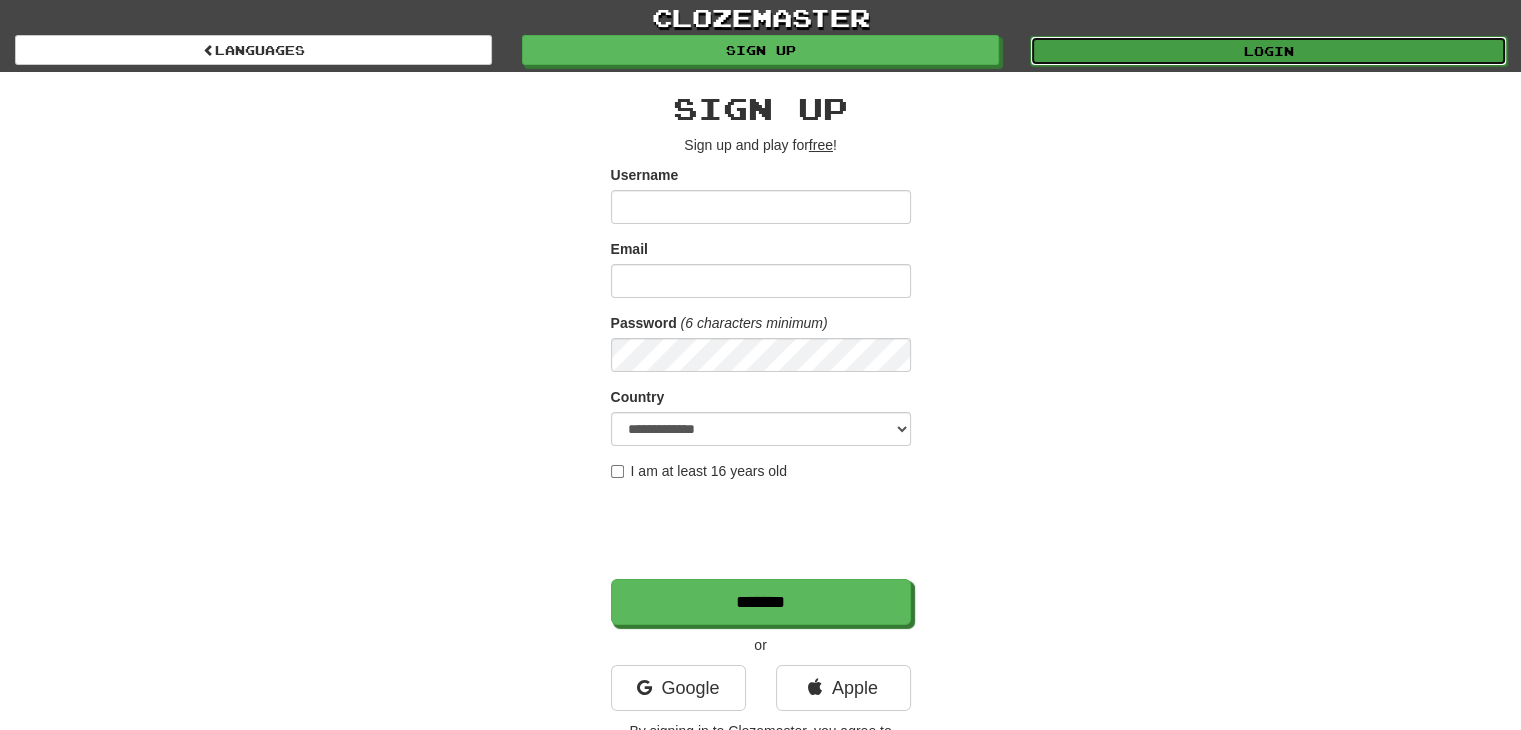 click on "Login" at bounding box center (1268, 51) 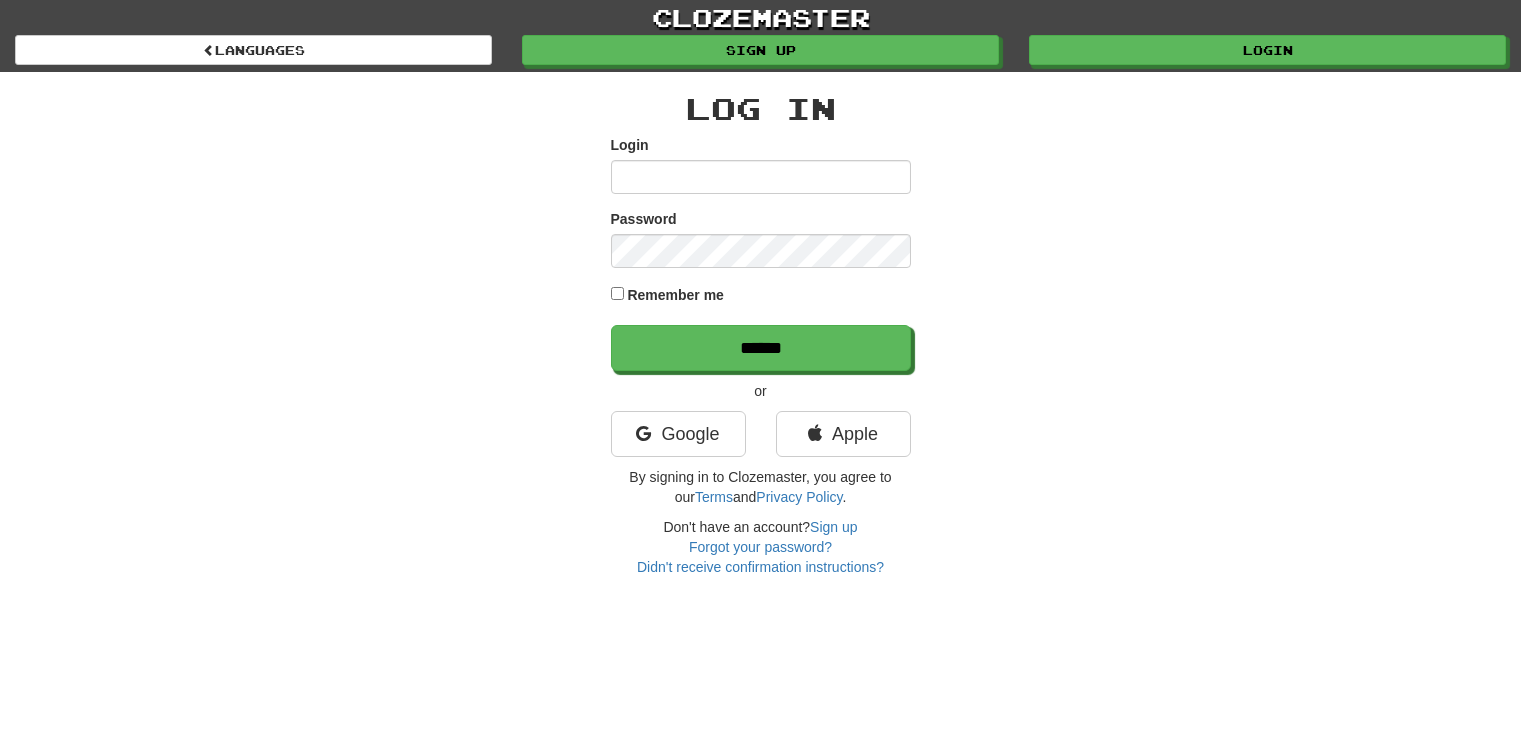 scroll, scrollTop: 0, scrollLeft: 0, axis: both 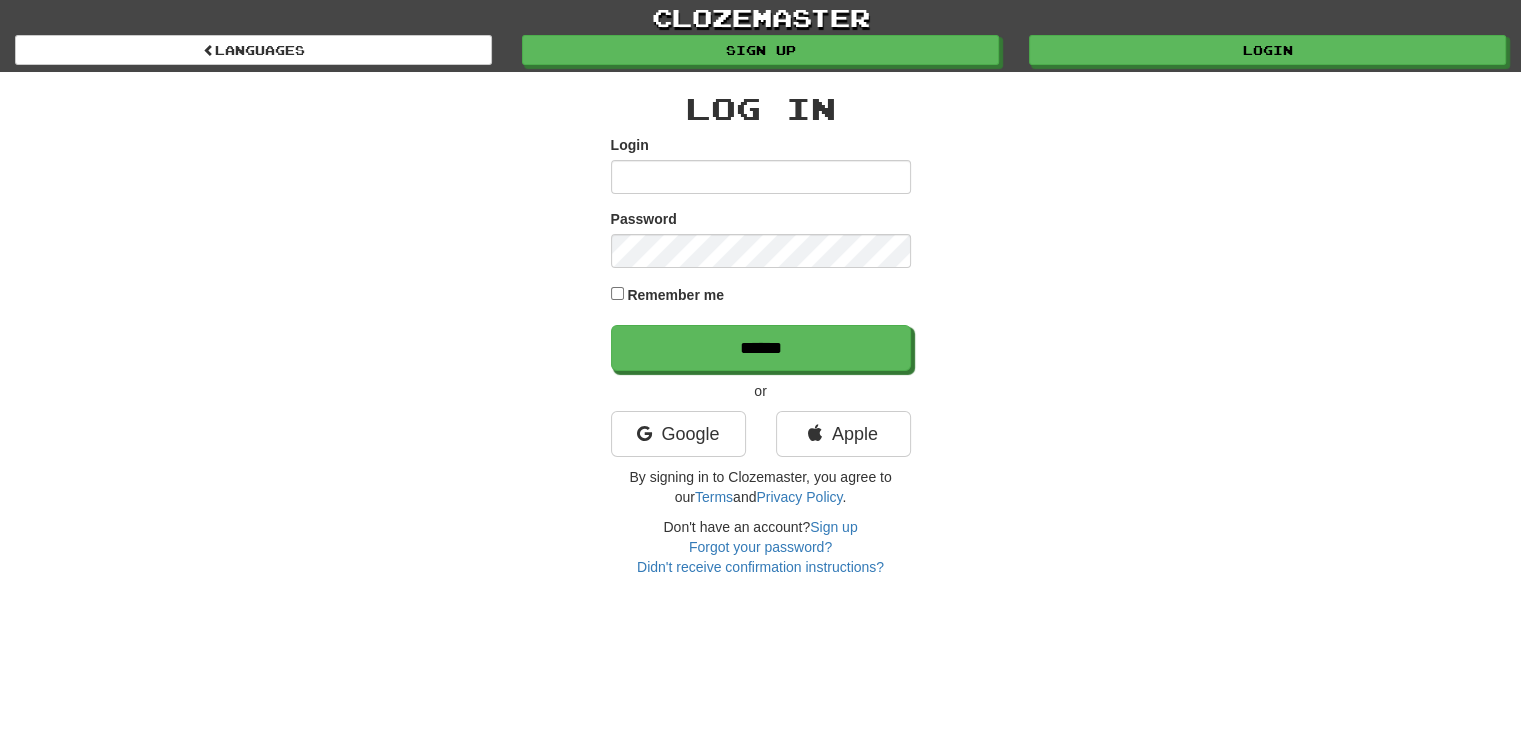 click on "Login" at bounding box center [761, 177] 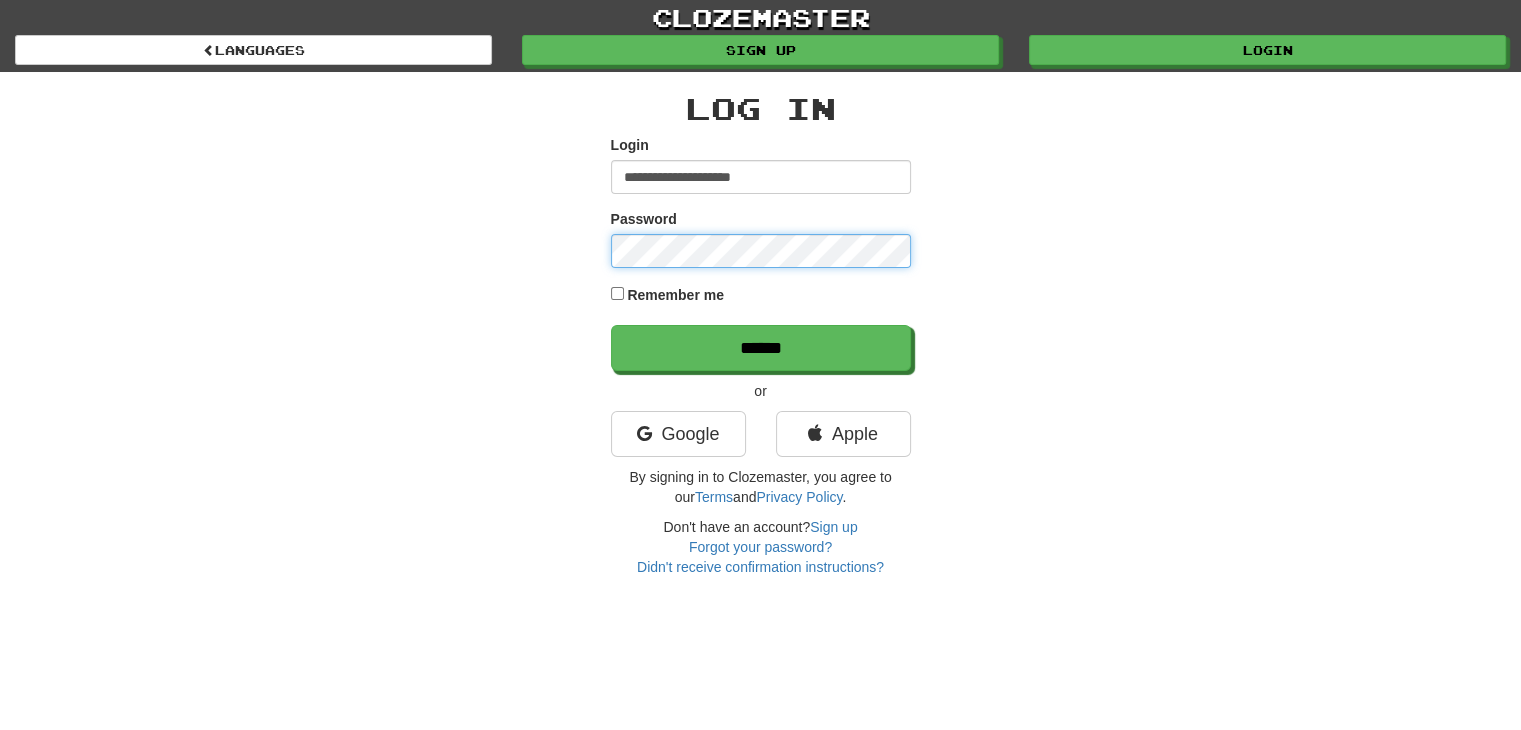 click on "******" at bounding box center (761, 348) 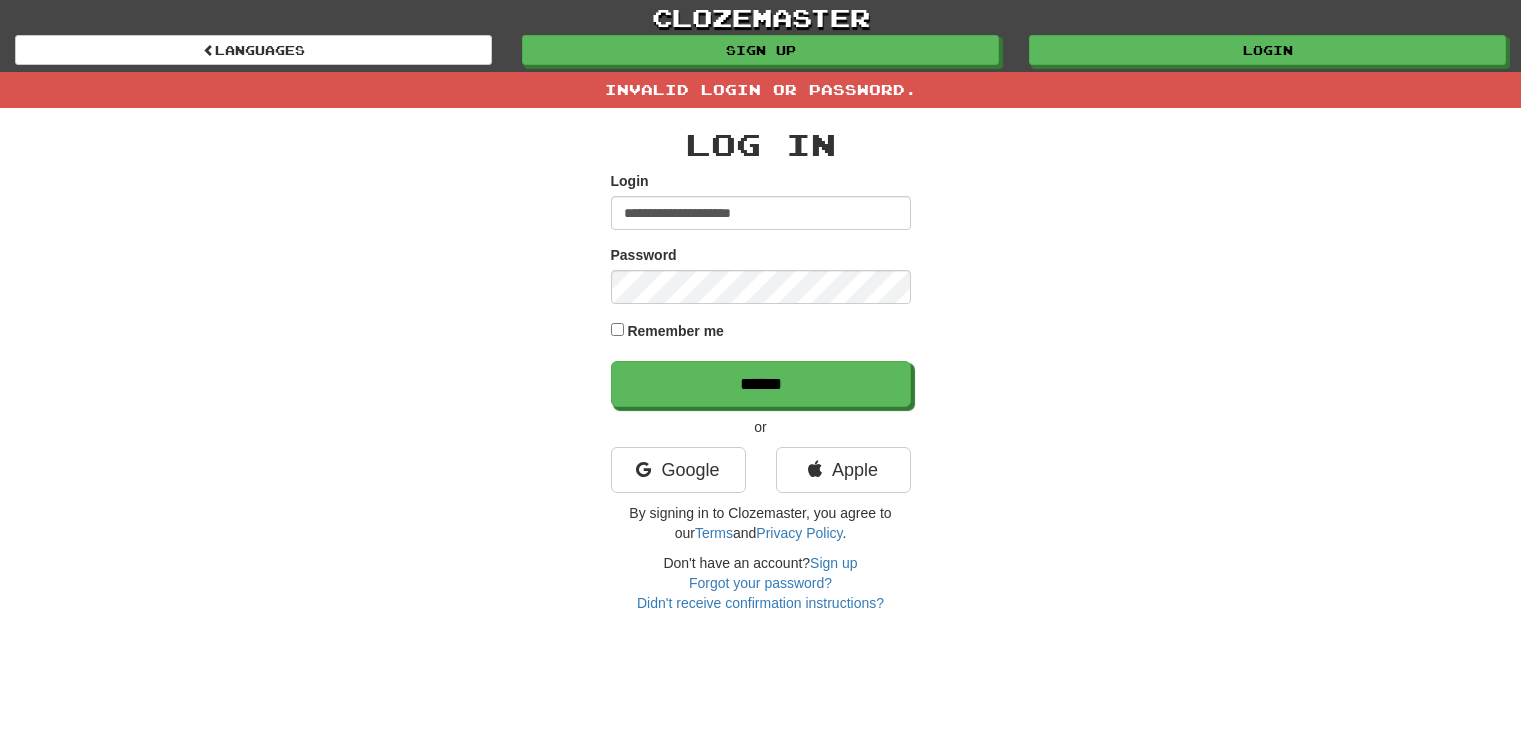 scroll, scrollTop: 0, scrollLeft: 0, axis: both 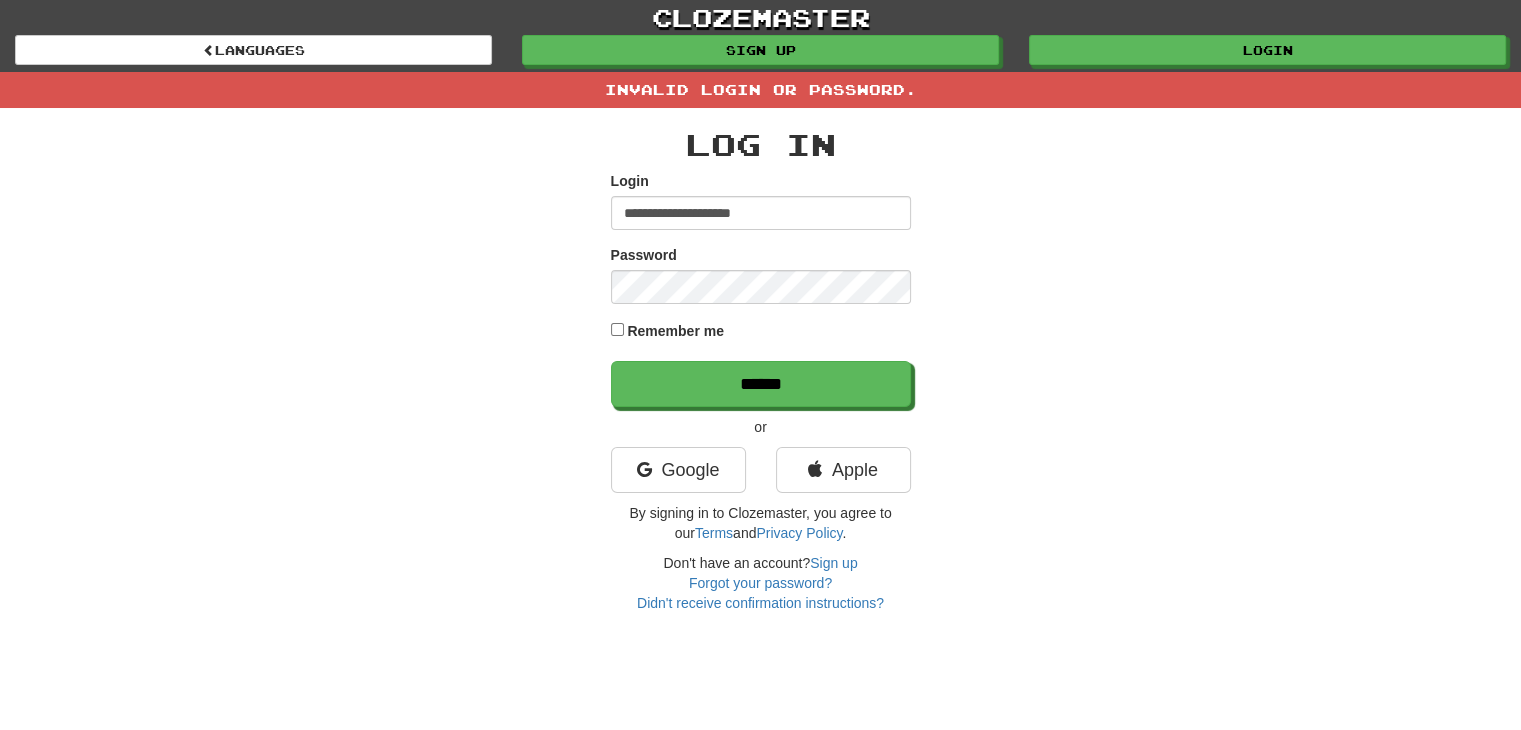 click on "**********" at bounding box center [761, 289] 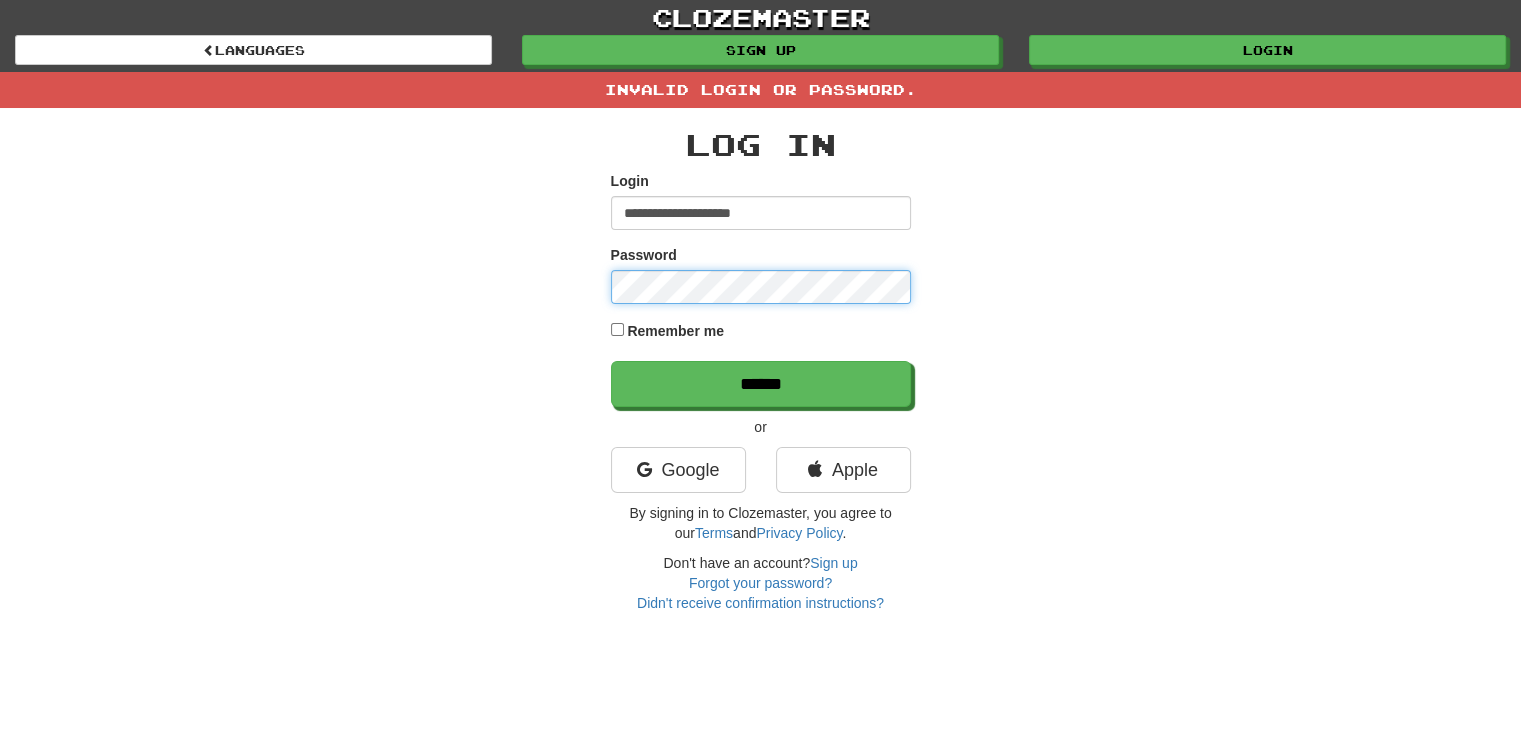 click on "******" at bounding box center (761, 384) 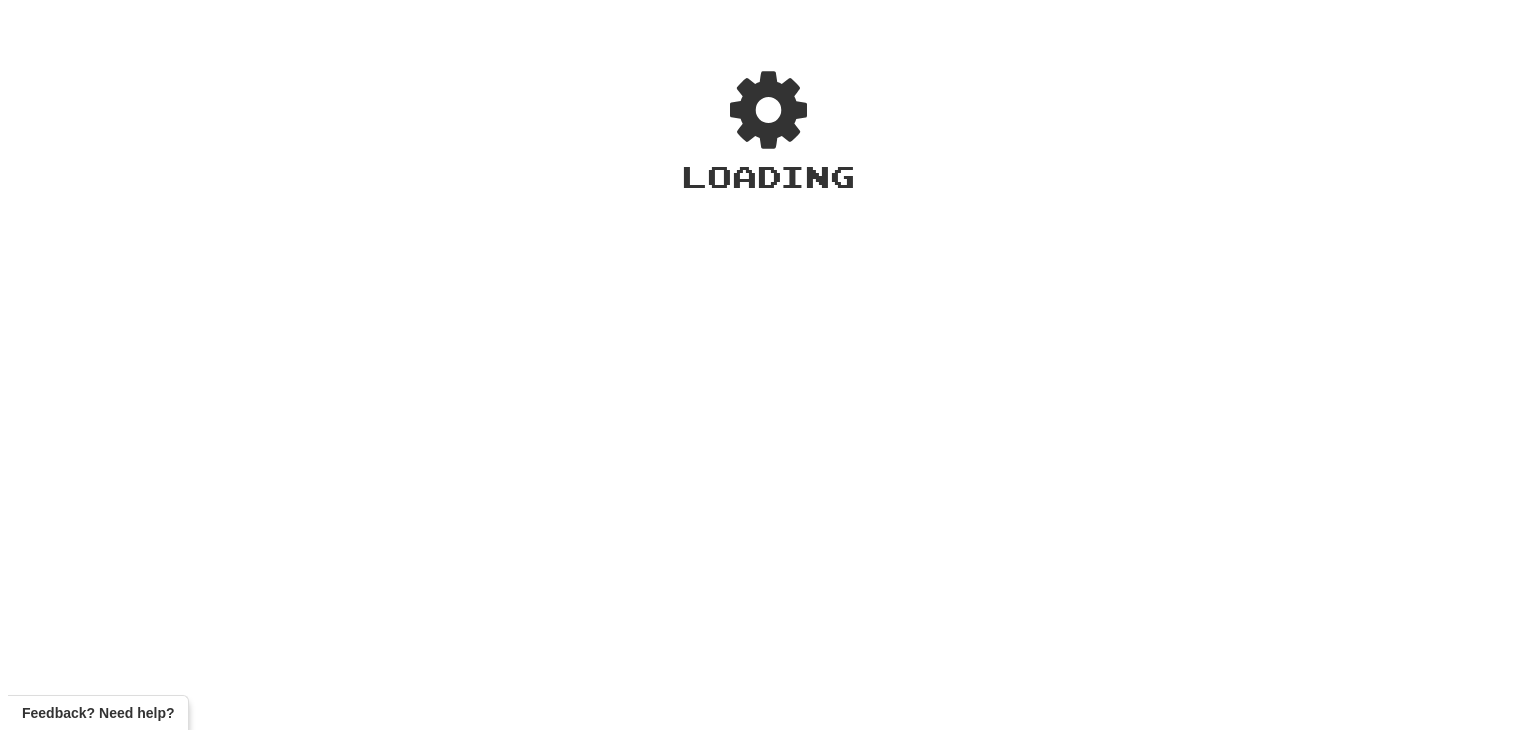 scroll, scrollTop: 0, scrollLeft: 0, axis: both 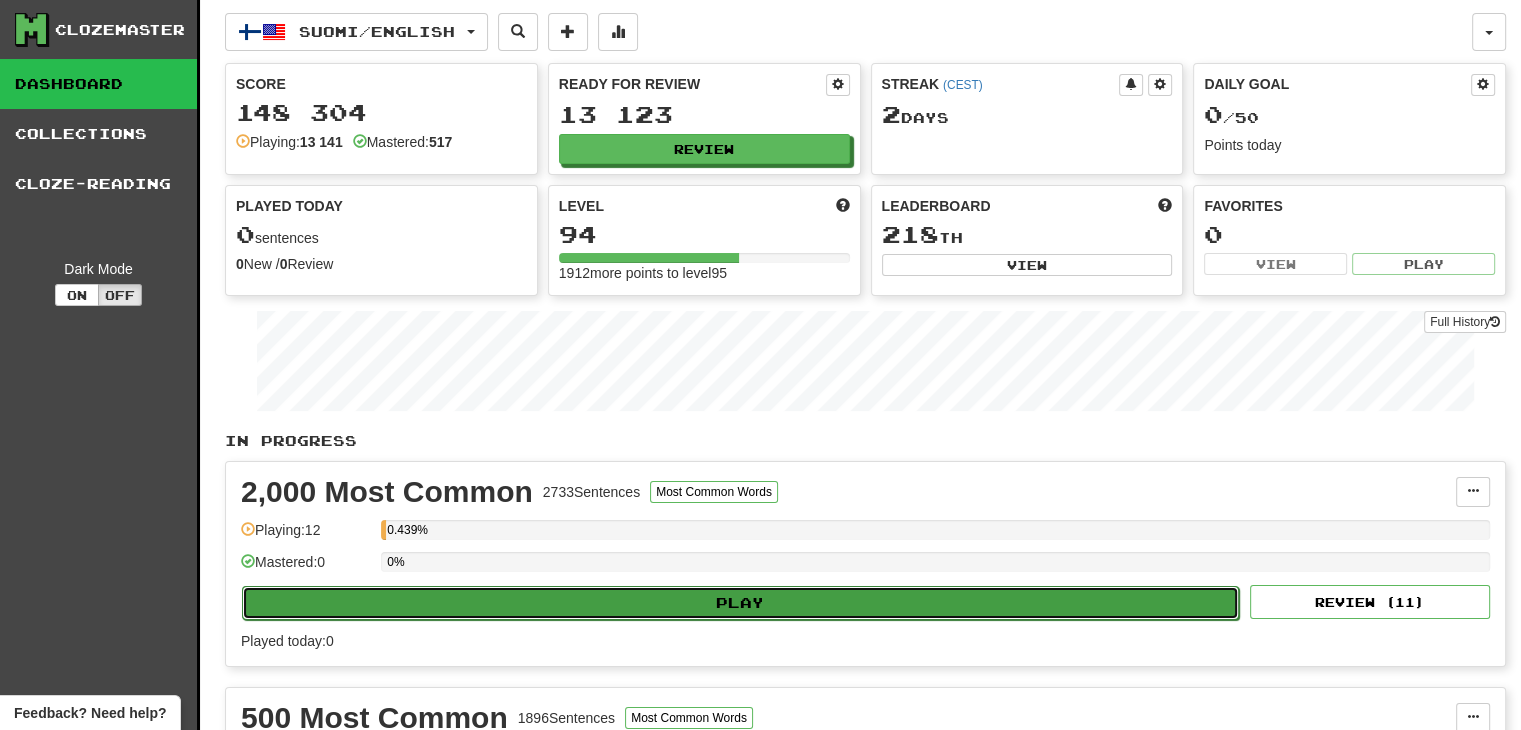click on "Play" at bounding box center [740, 603] 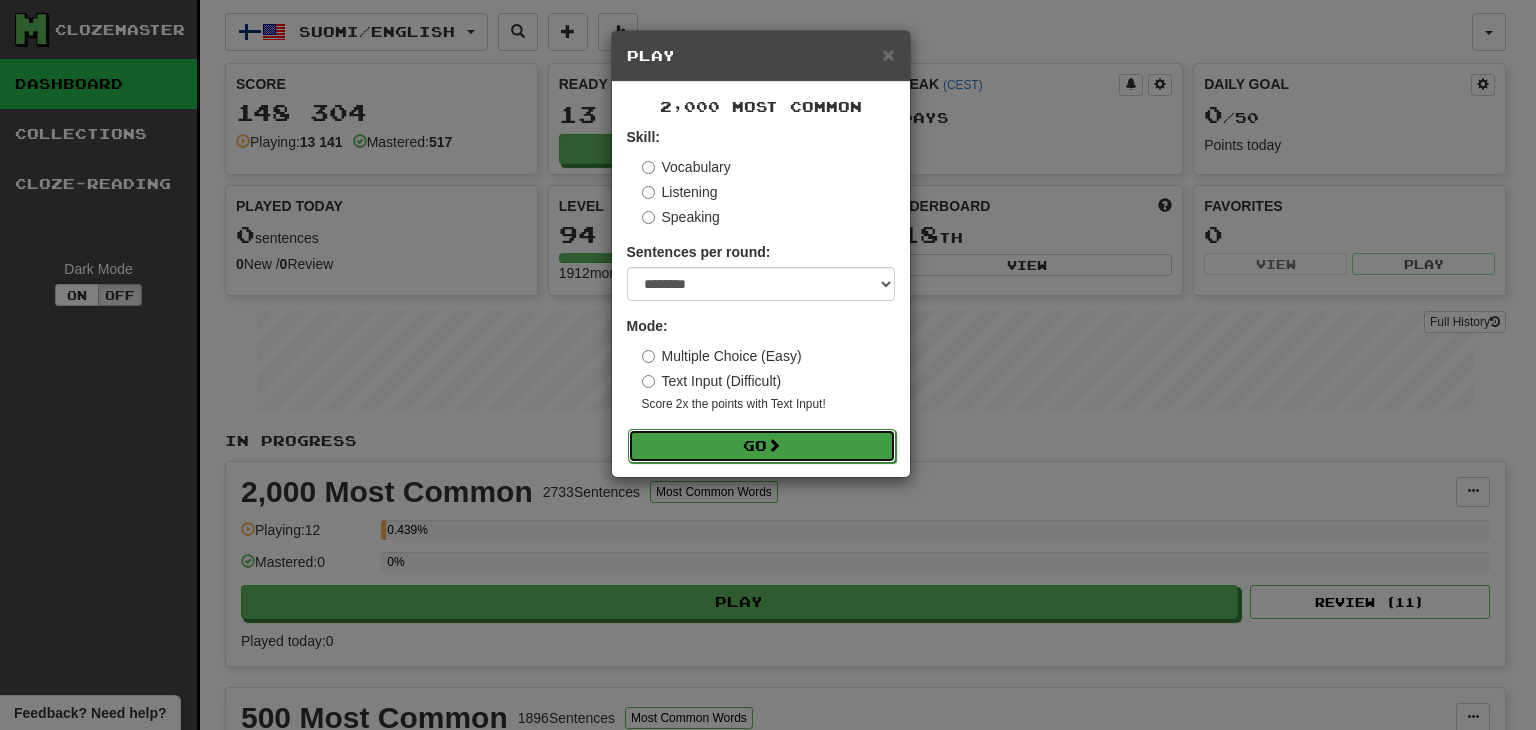 click on "Go" at bounding box center (762, 446) 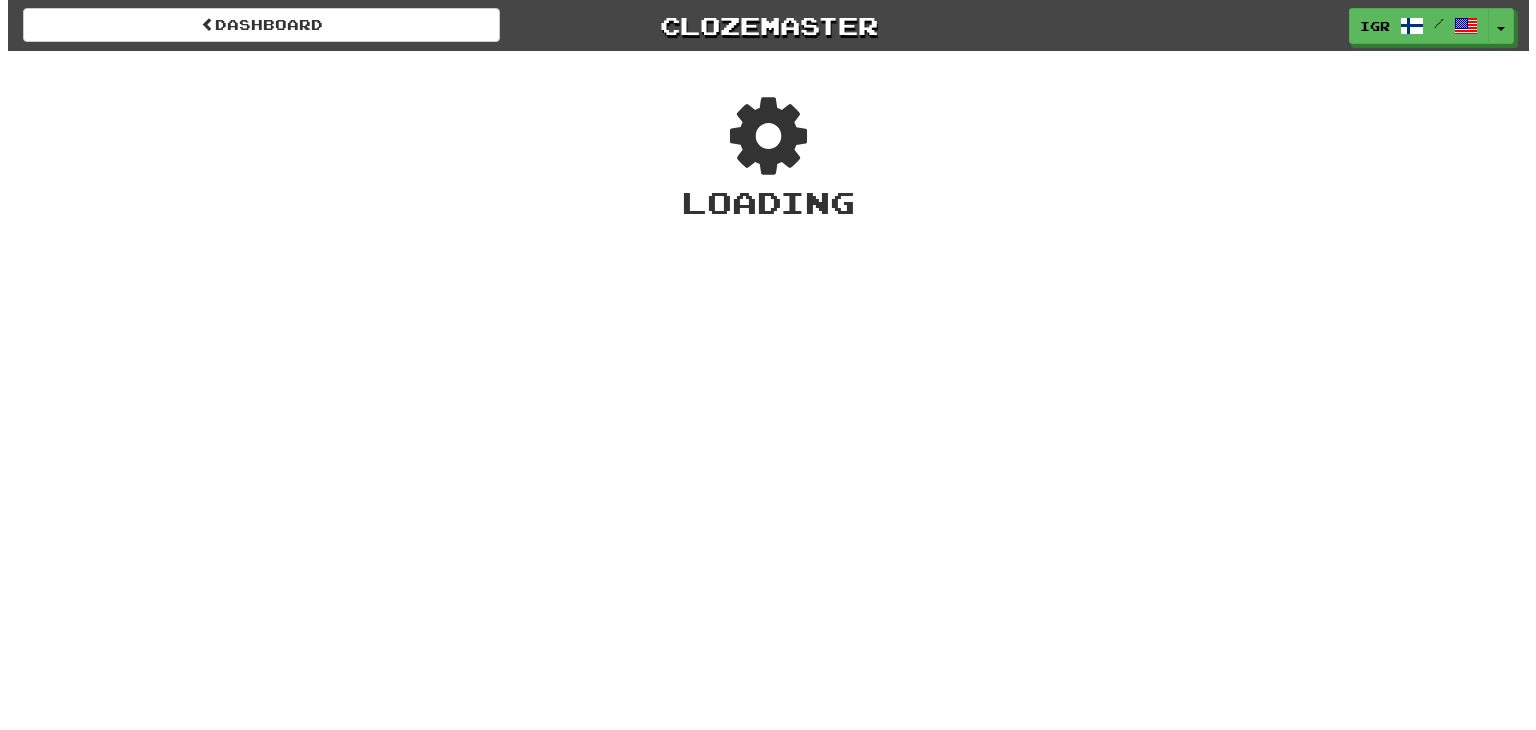 scroll, scrollTop: 0, scrollLeft: 0, axis: both 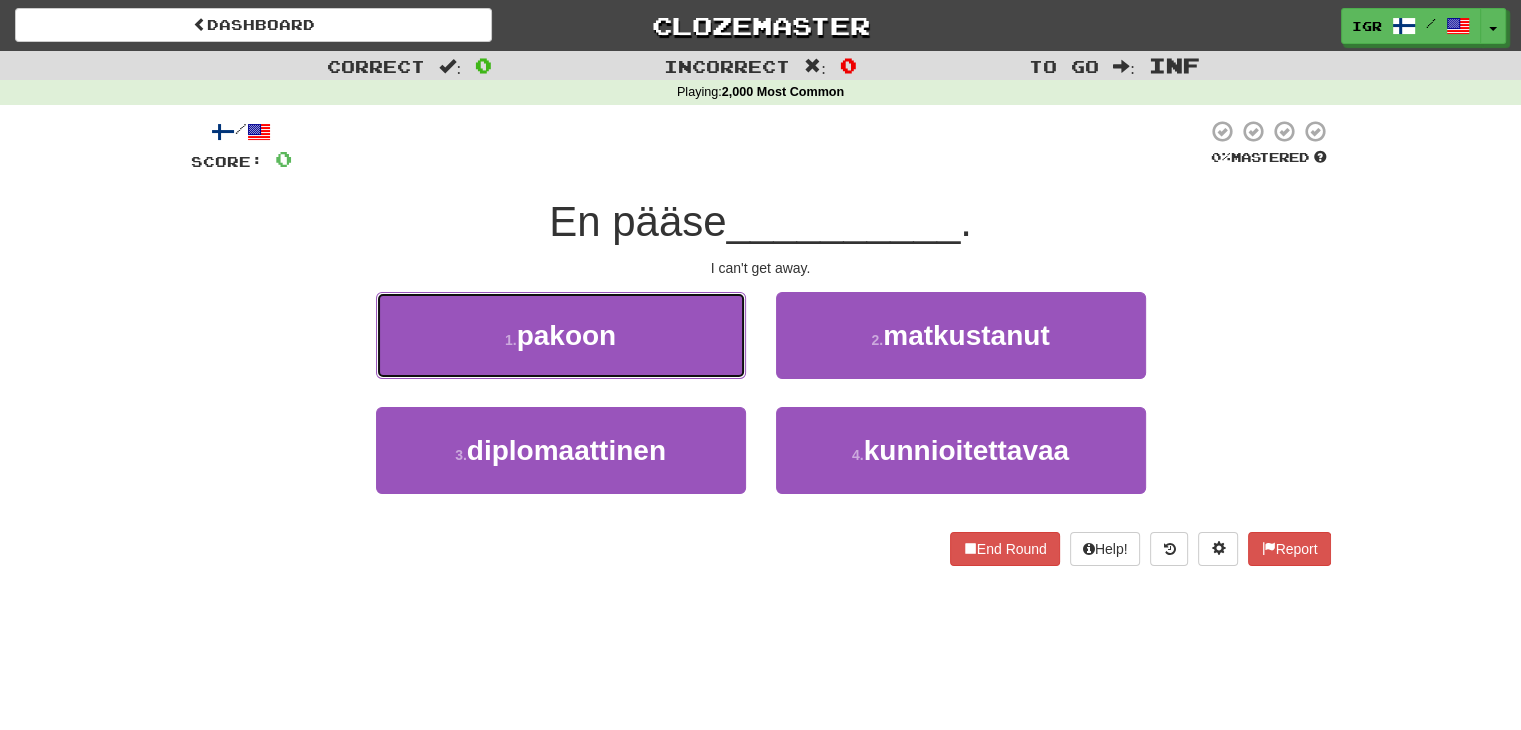 click on "pakoon" at bounding box center [567, 335] 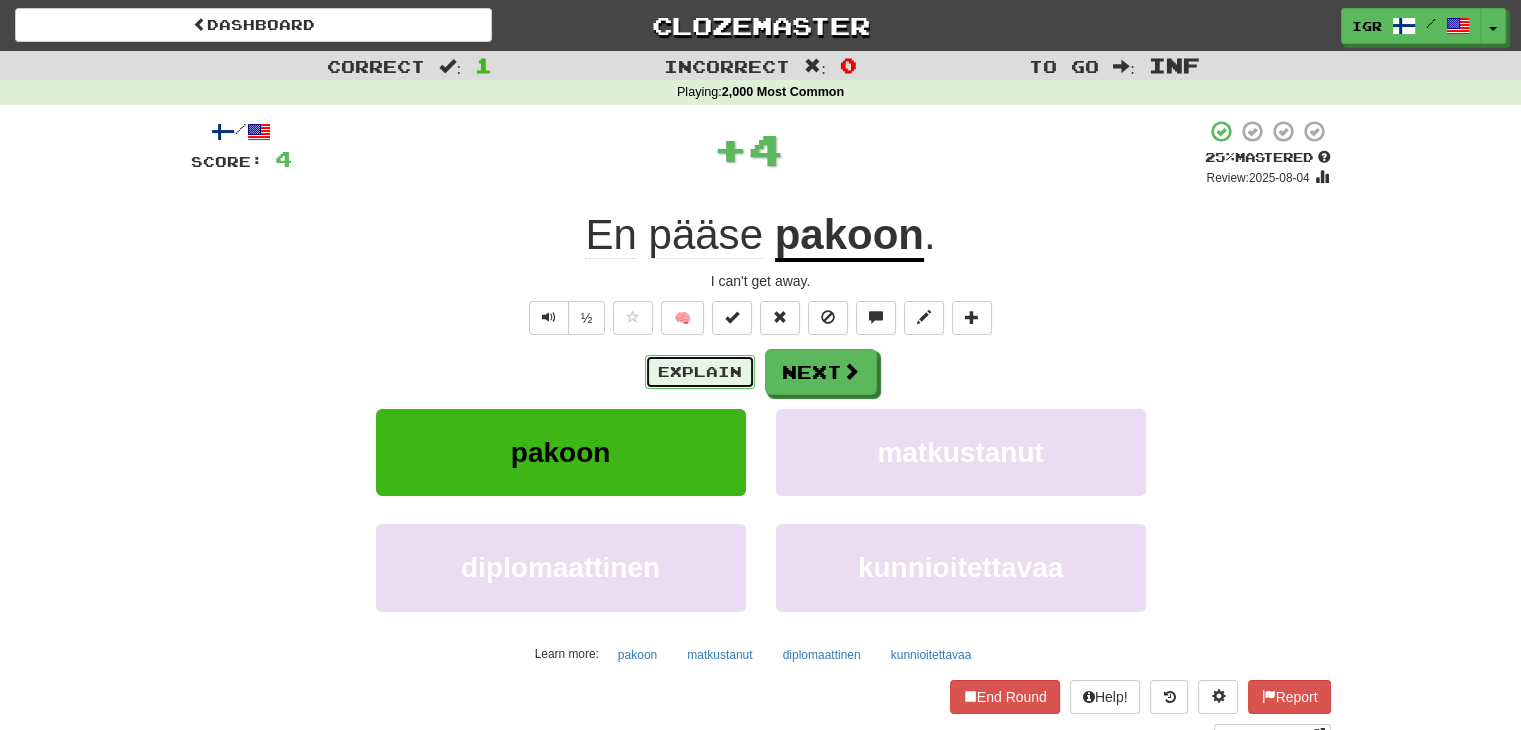click on "Explain" at bounding box center [700, 372] 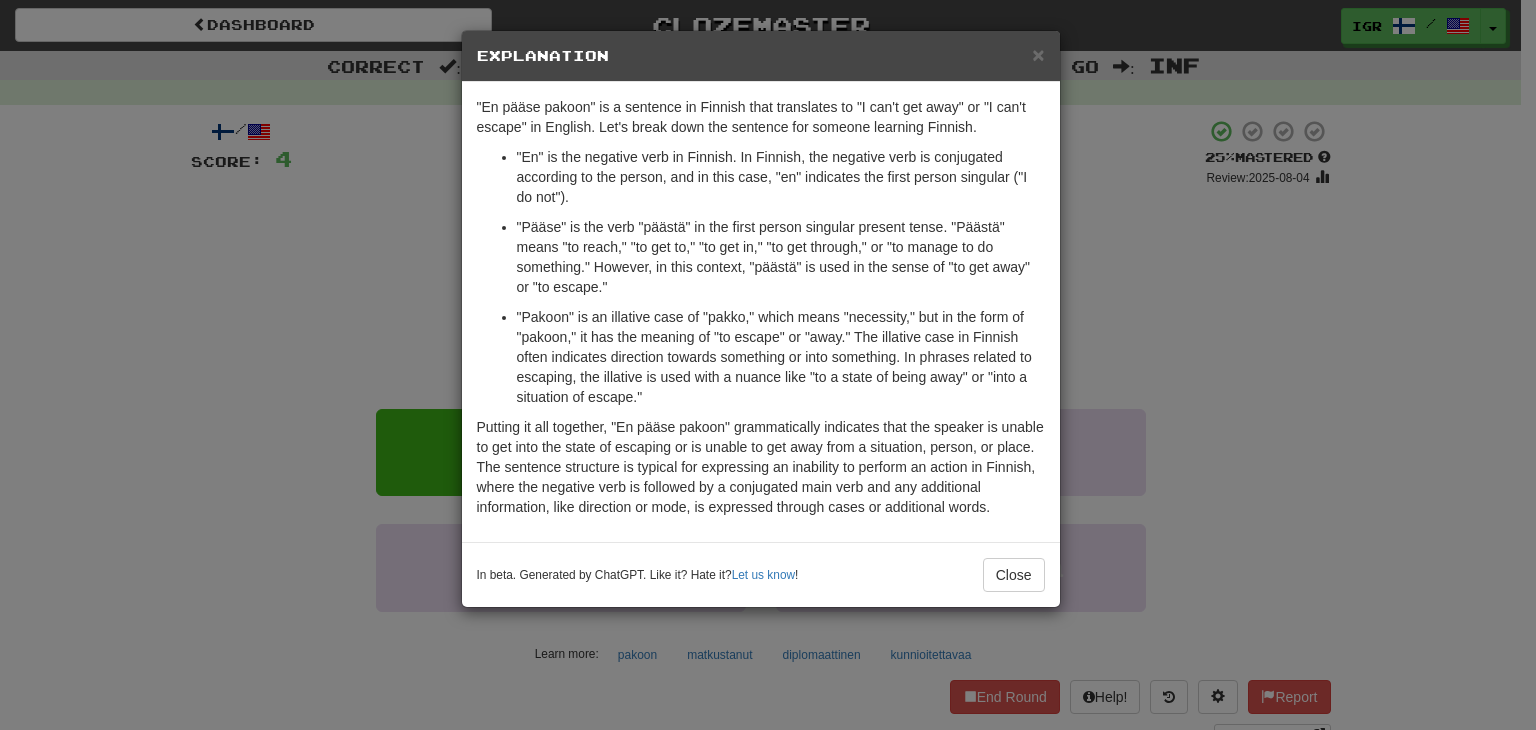 click on "In beta. Generated by ChatGPT. Like it? Hate it?  Let us know ! Close" at bounding box center (761, 574) 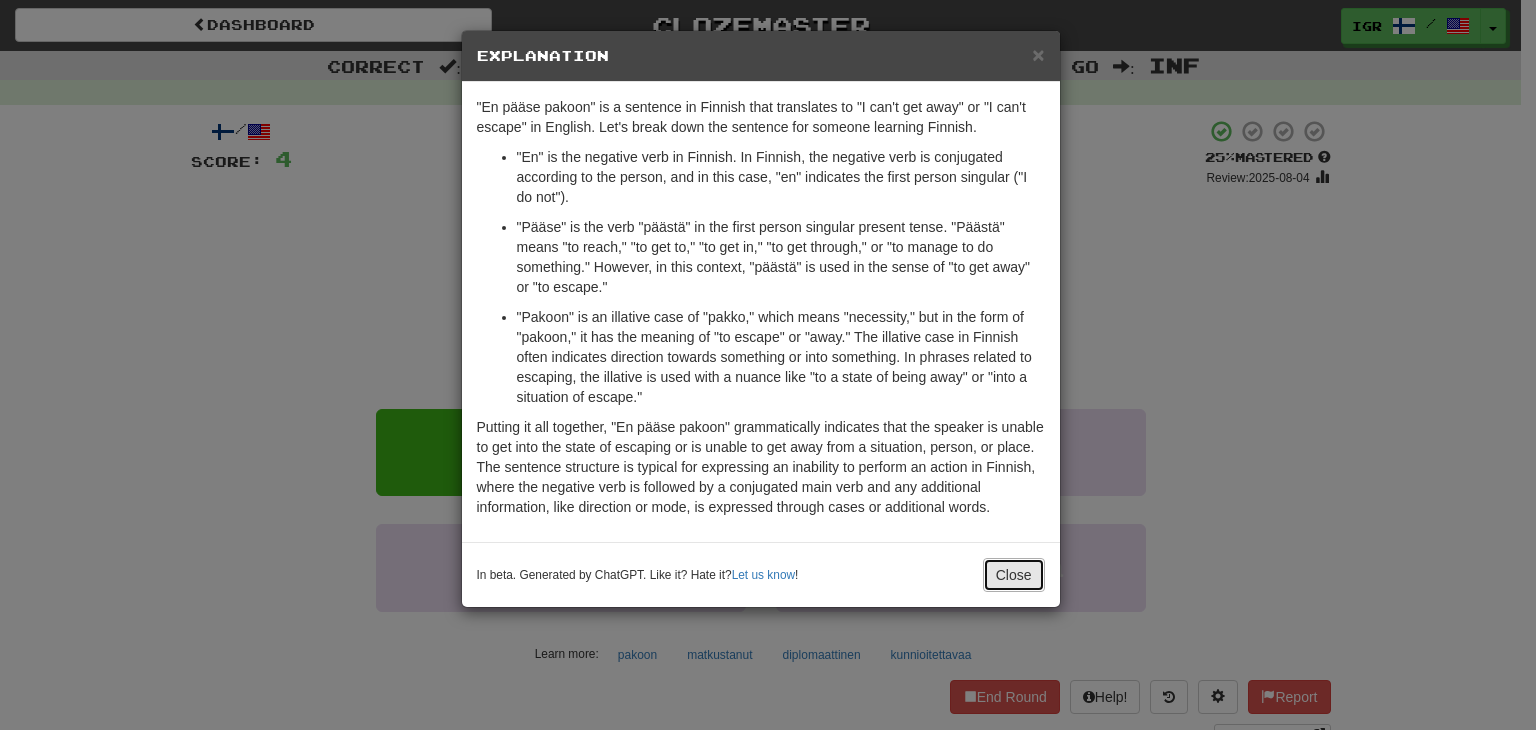 drag, startPoint x: 1021, startPoint y: 562, endPoint x: 784, endPoint y: 366, distance: 307.54675 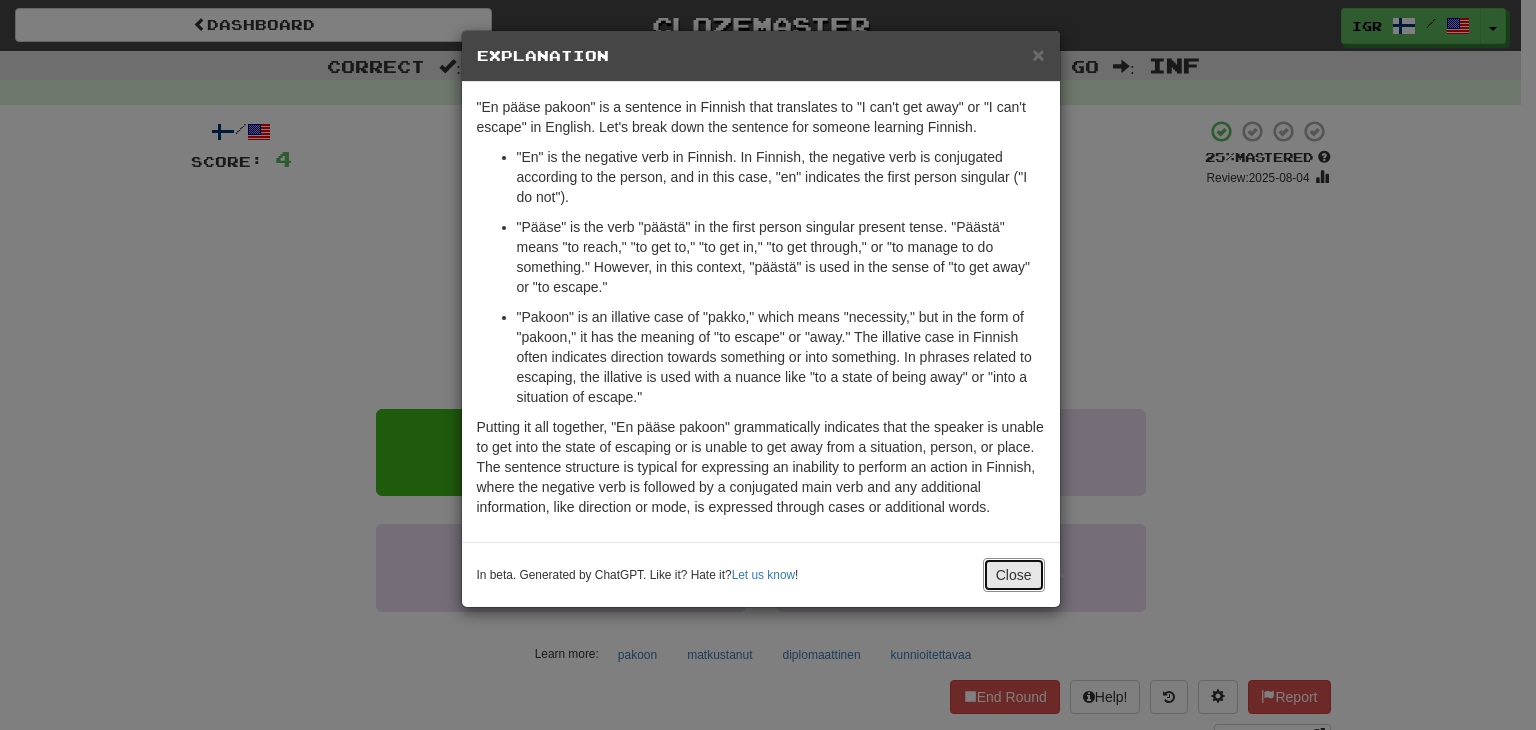click on "Close" at bounding box center (1014, 575) 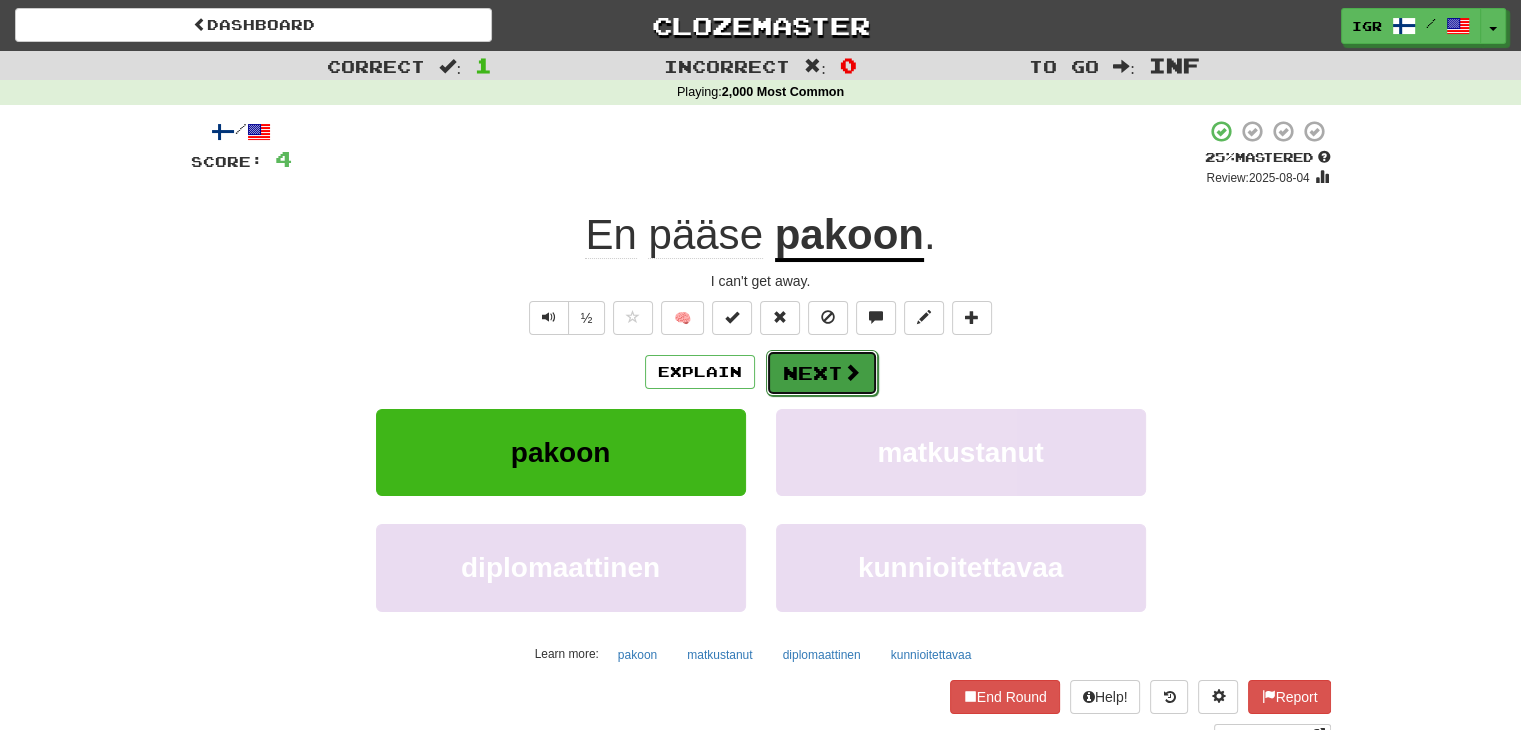 click on "Next" at bounding box center [822, 373] 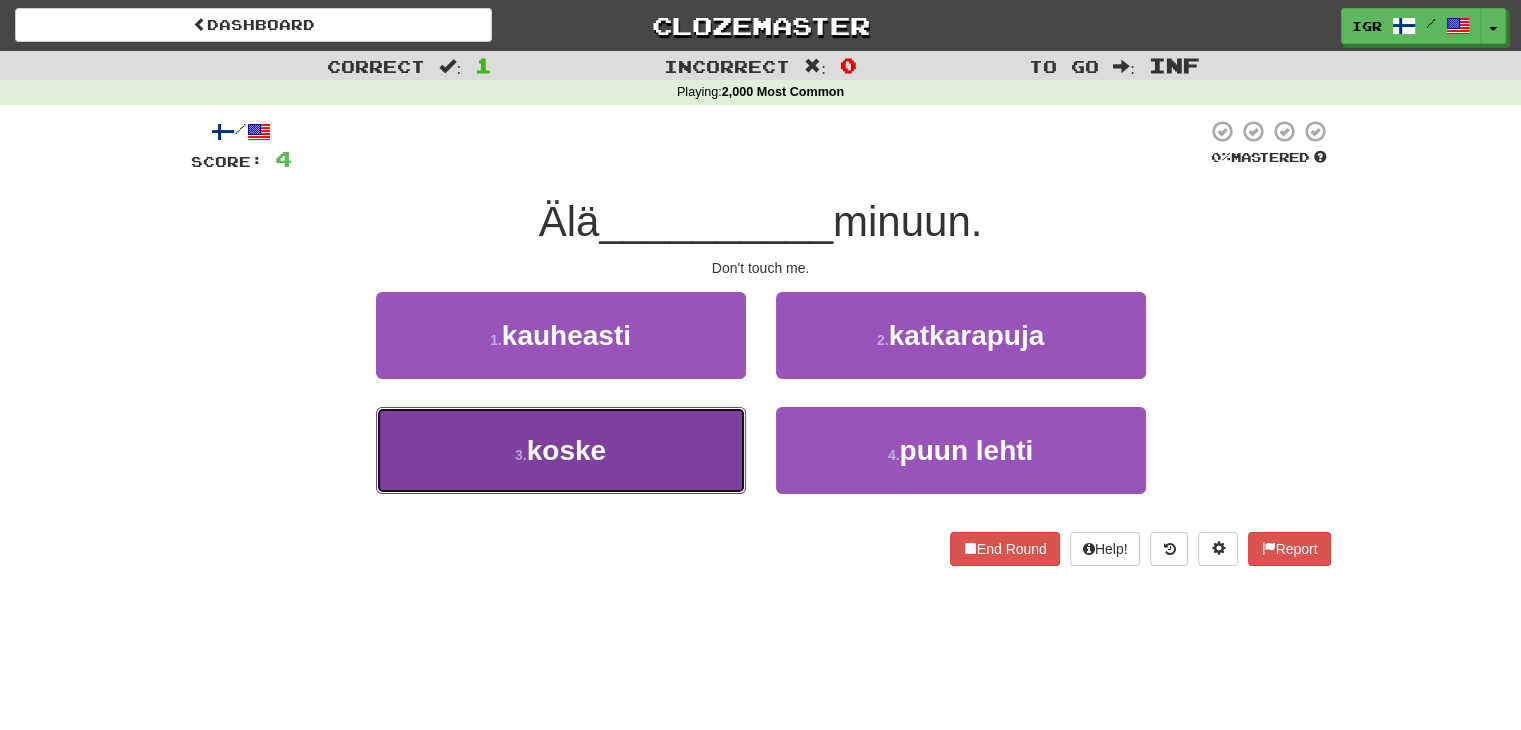 click on "koske" at bounding box center [566, 450] 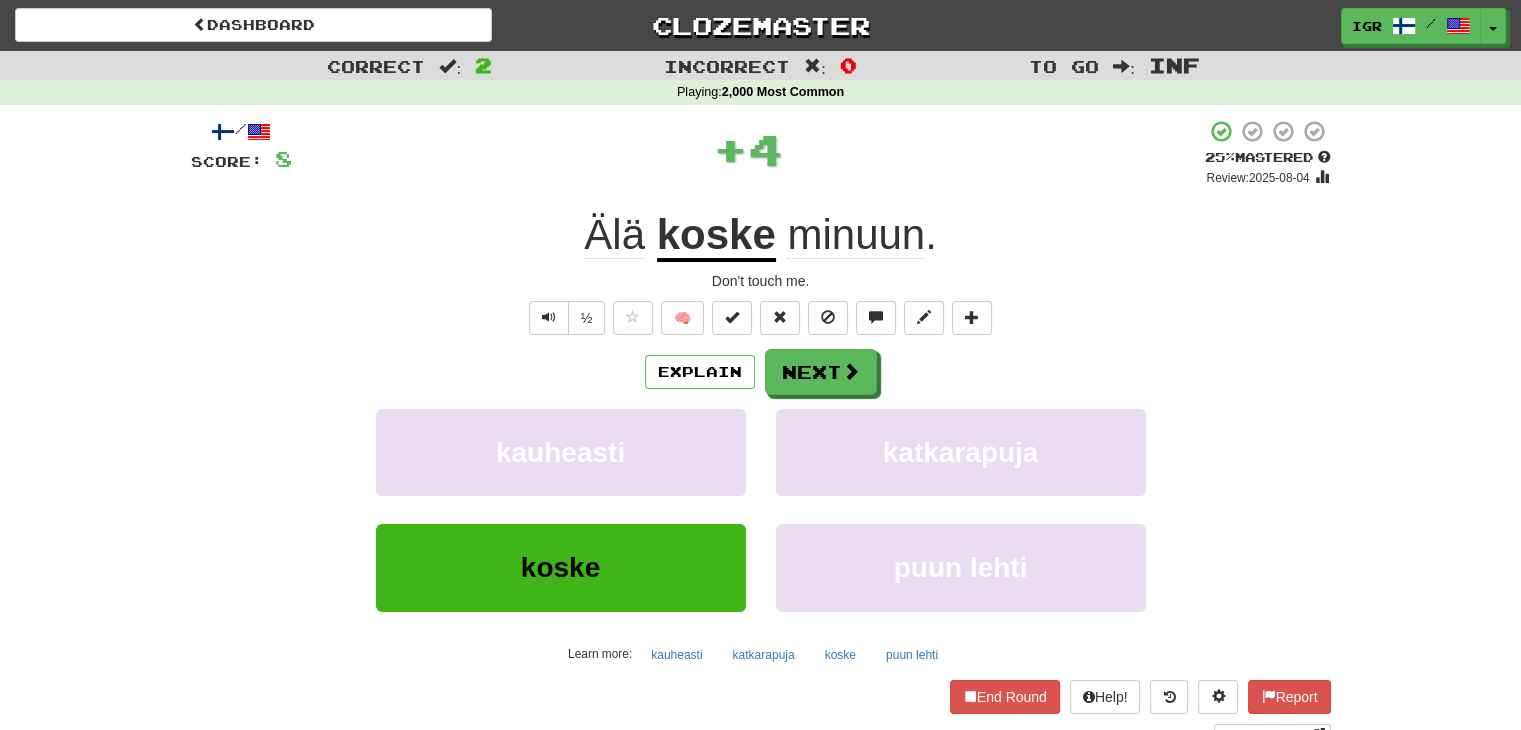 click on "Explain Next kauheasti katkarapuja koske puun lehti Learn more: kauheasti katkarapuja koske puun lehti" at bounding box center [761, 509] 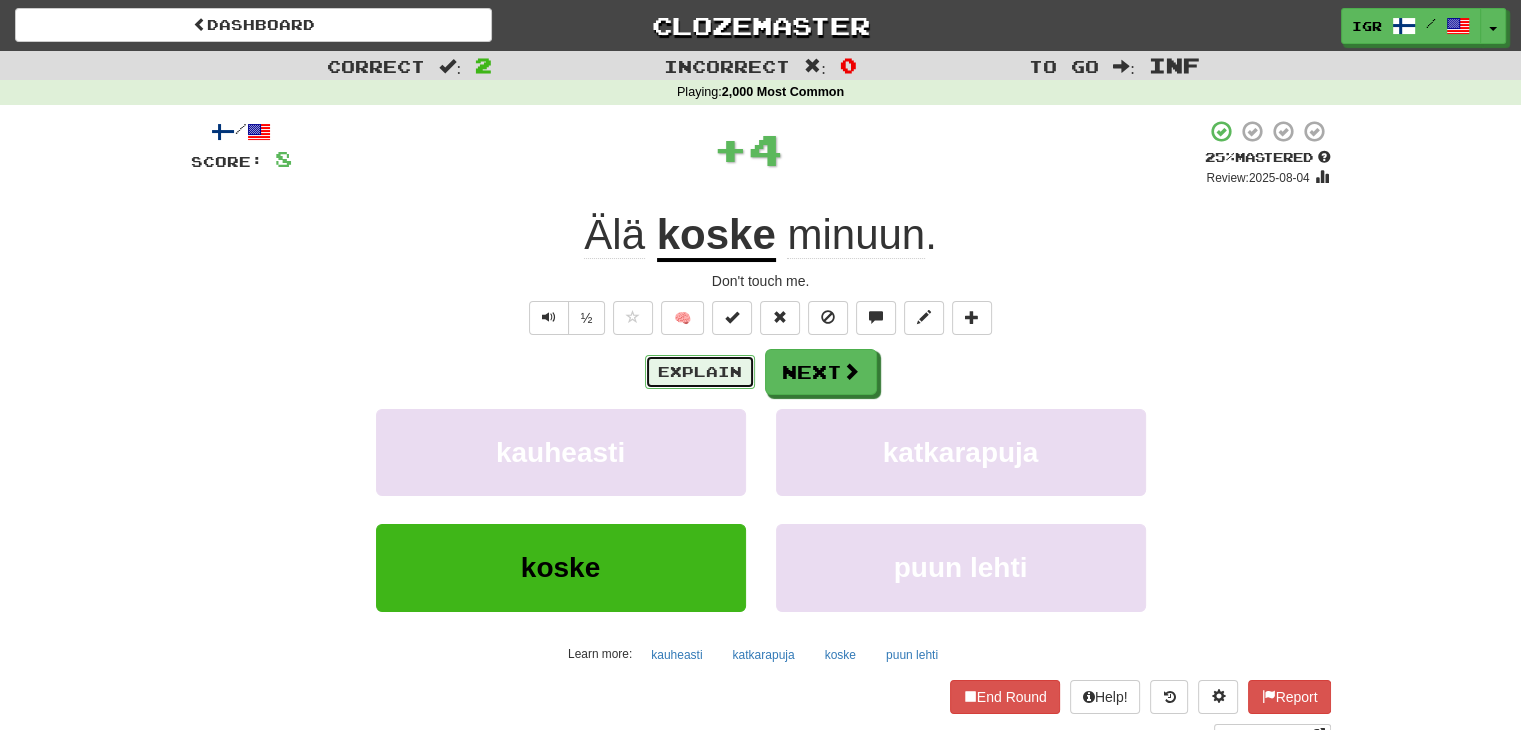 click on "Explain" at bounding box center (700, 372) 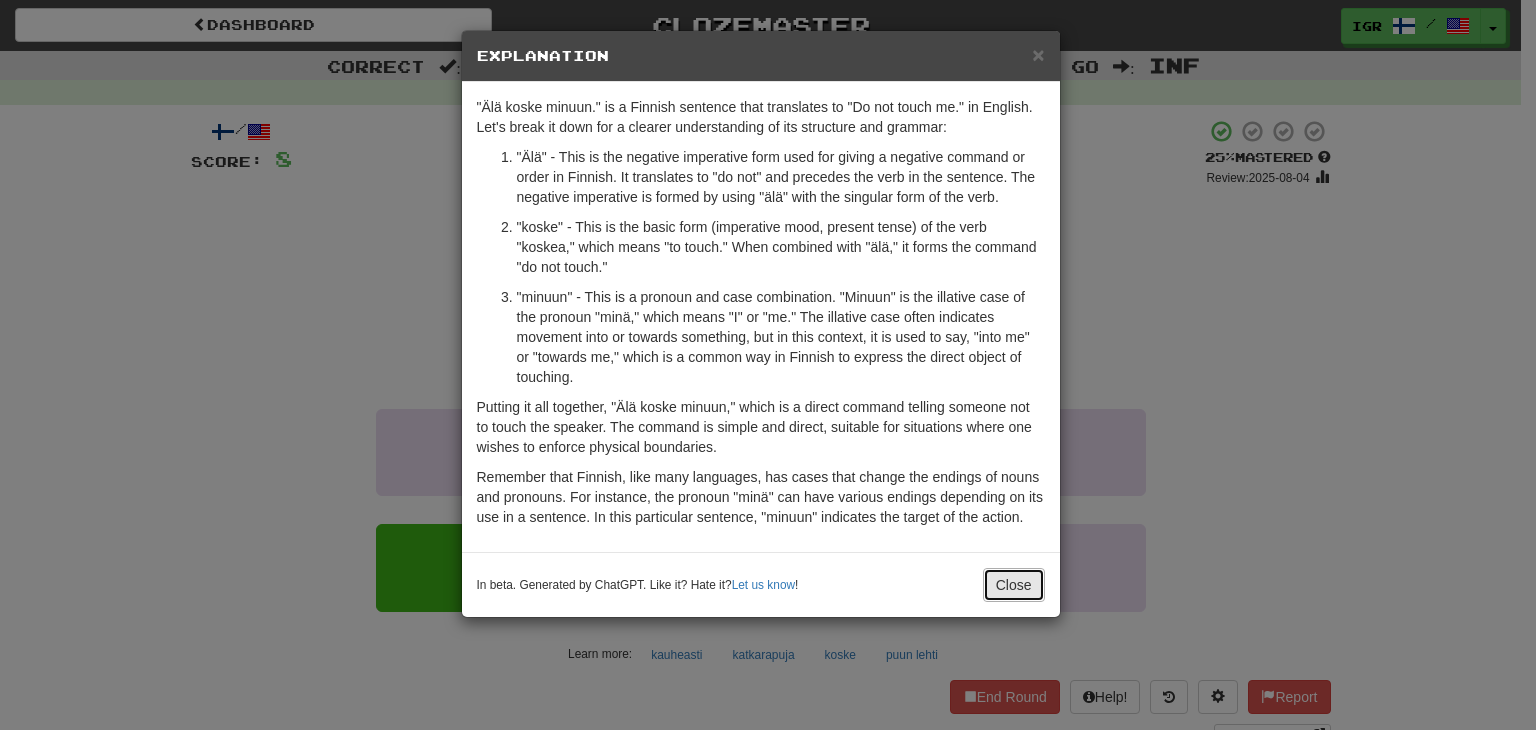 click on "Close" at bounding box center (1014, 585) 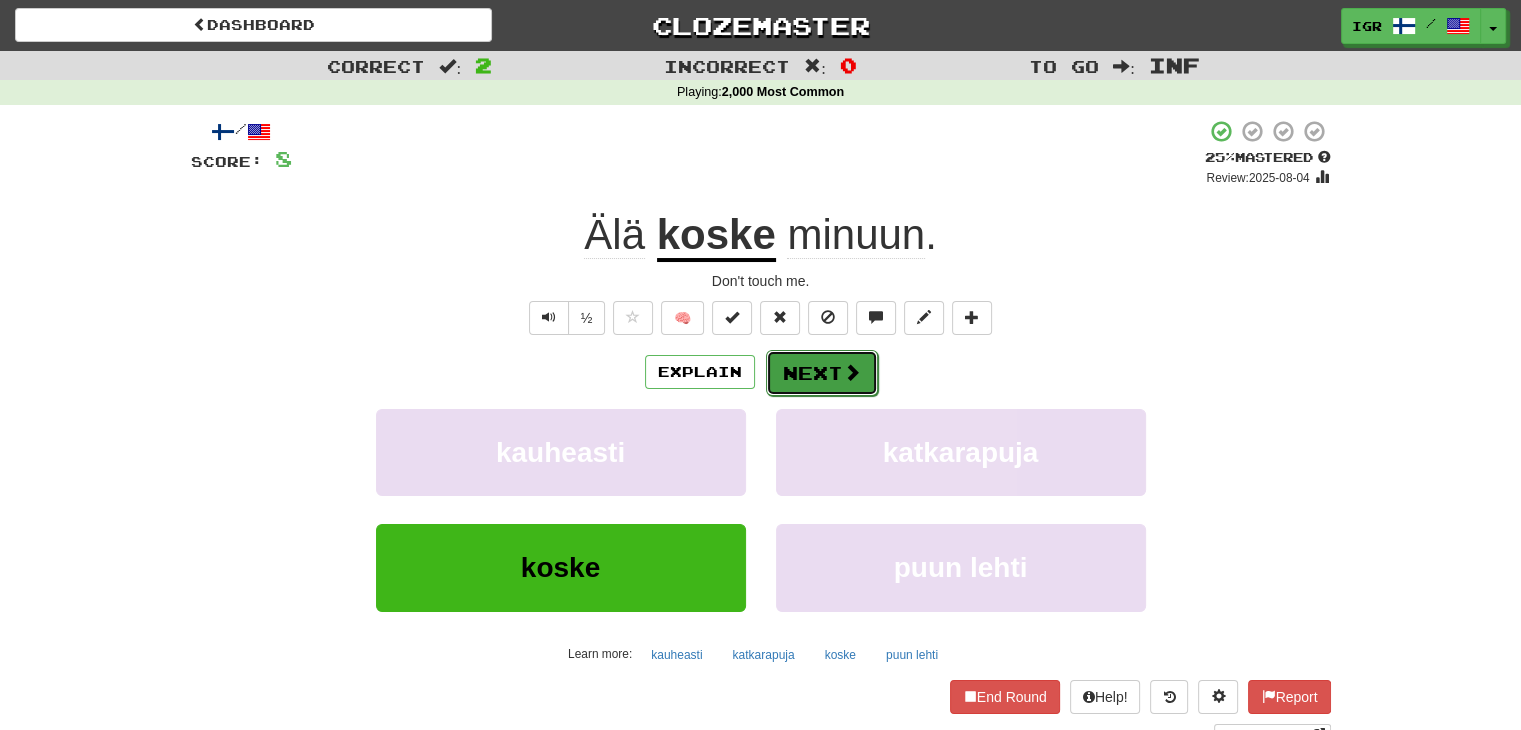 click on "Next" at bounding box center (822, 373) 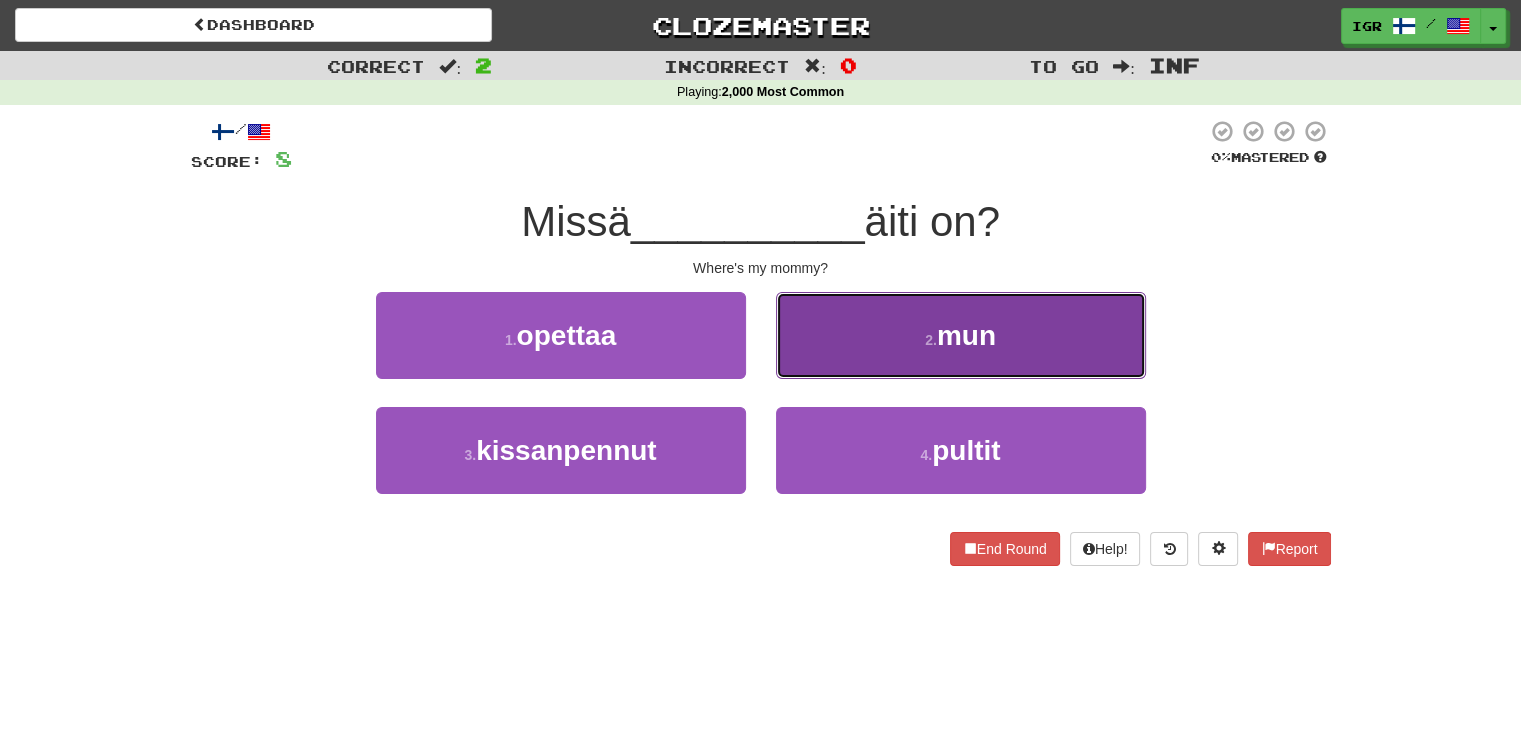 click on "2 .  mun" at bounding box center [961, 335] 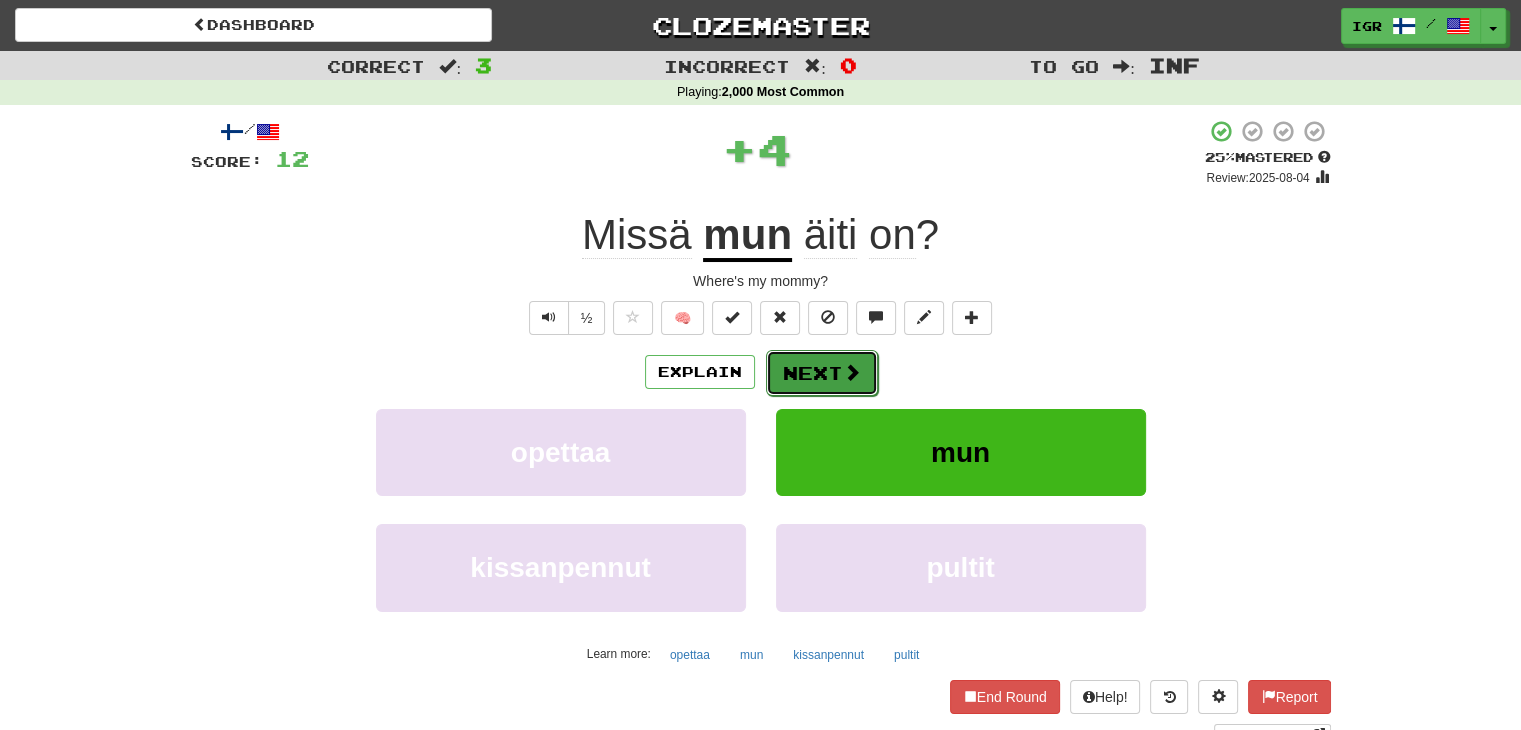 click on "Next" at bounding box center [822, 373] 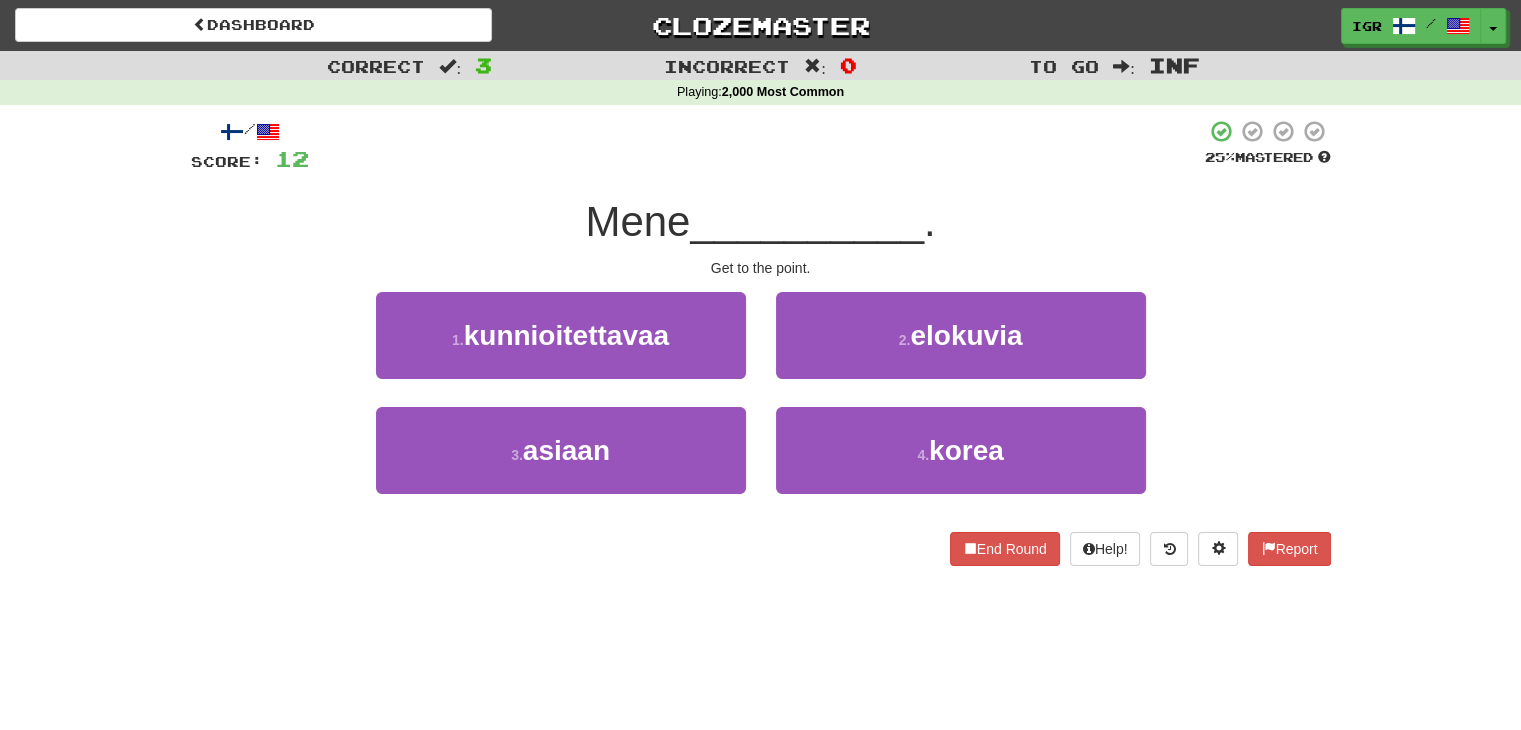 click on "3 .  asiaan" at bounding box center (561, 464) 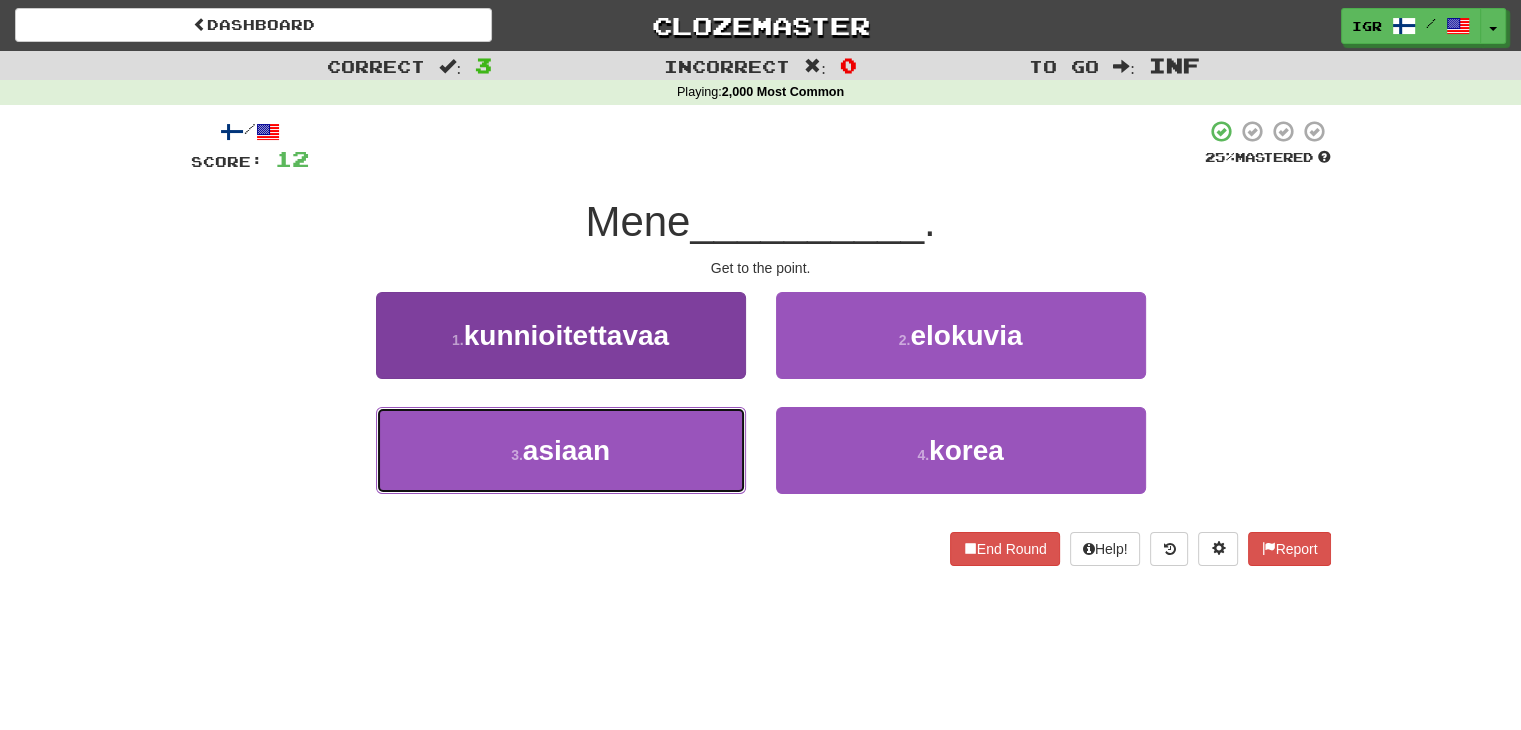 click on "3 .  asiaan" at bounding box center (561, 450) 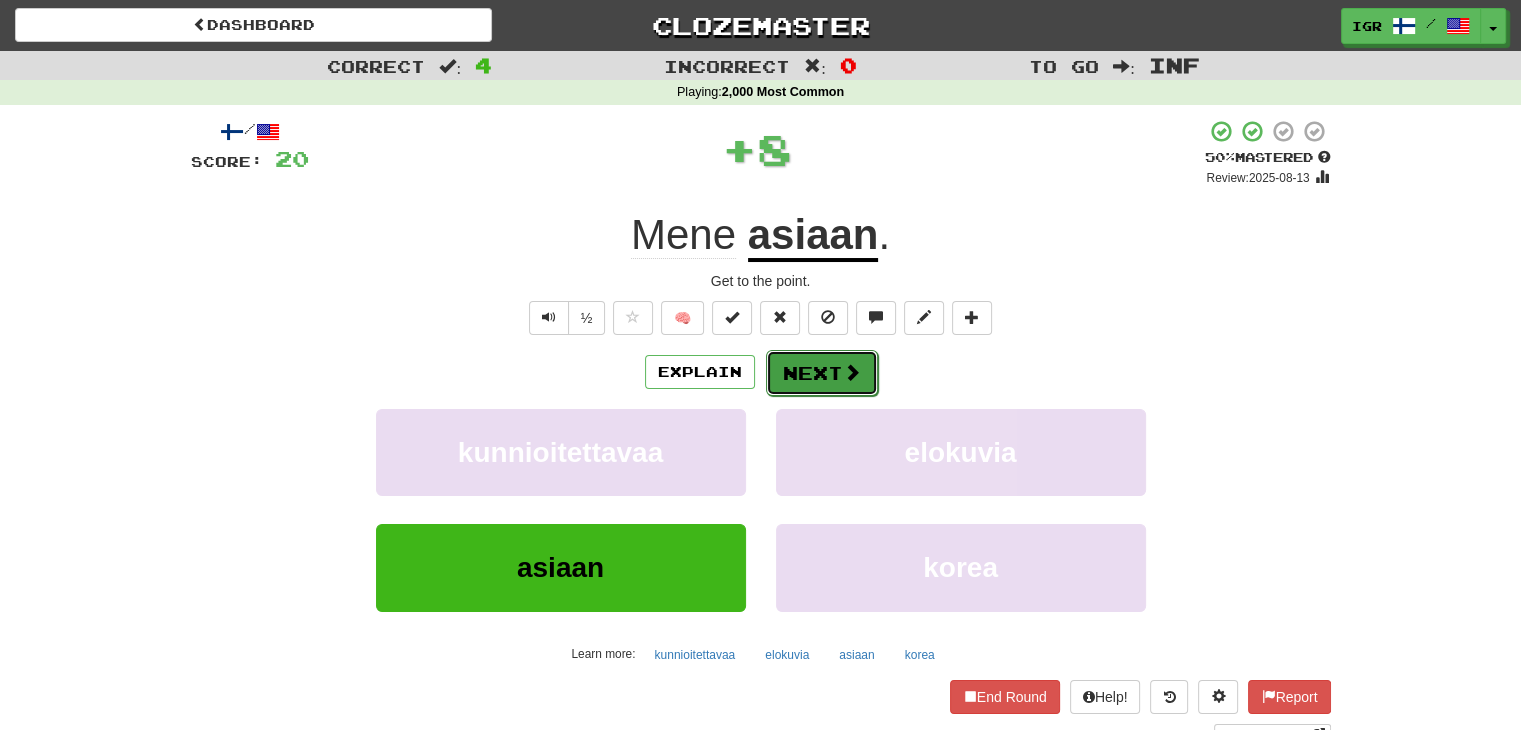 click on "Next" at bounding box center [822, 373] 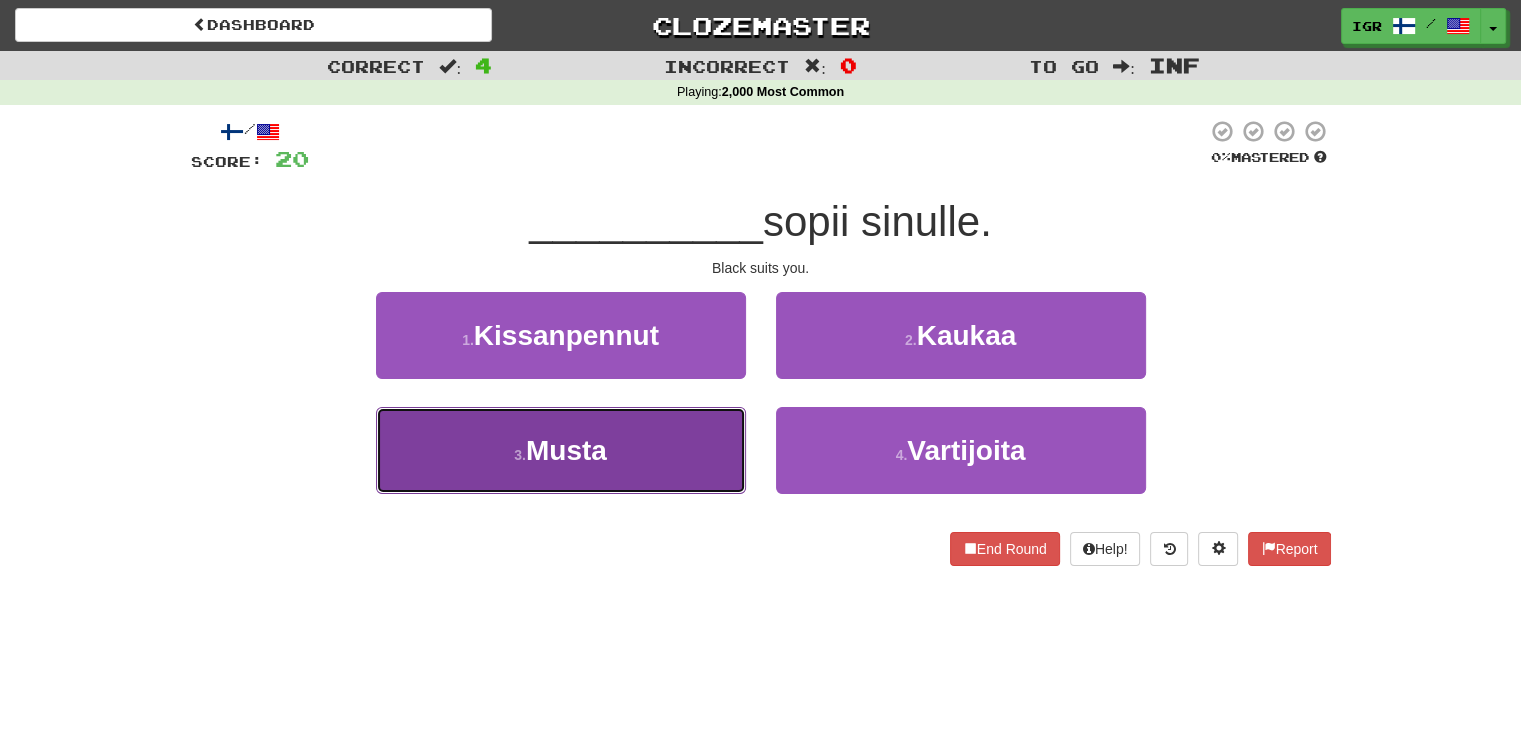 click on "[NUMBER] . Musta" at bounding box center (561, 450) 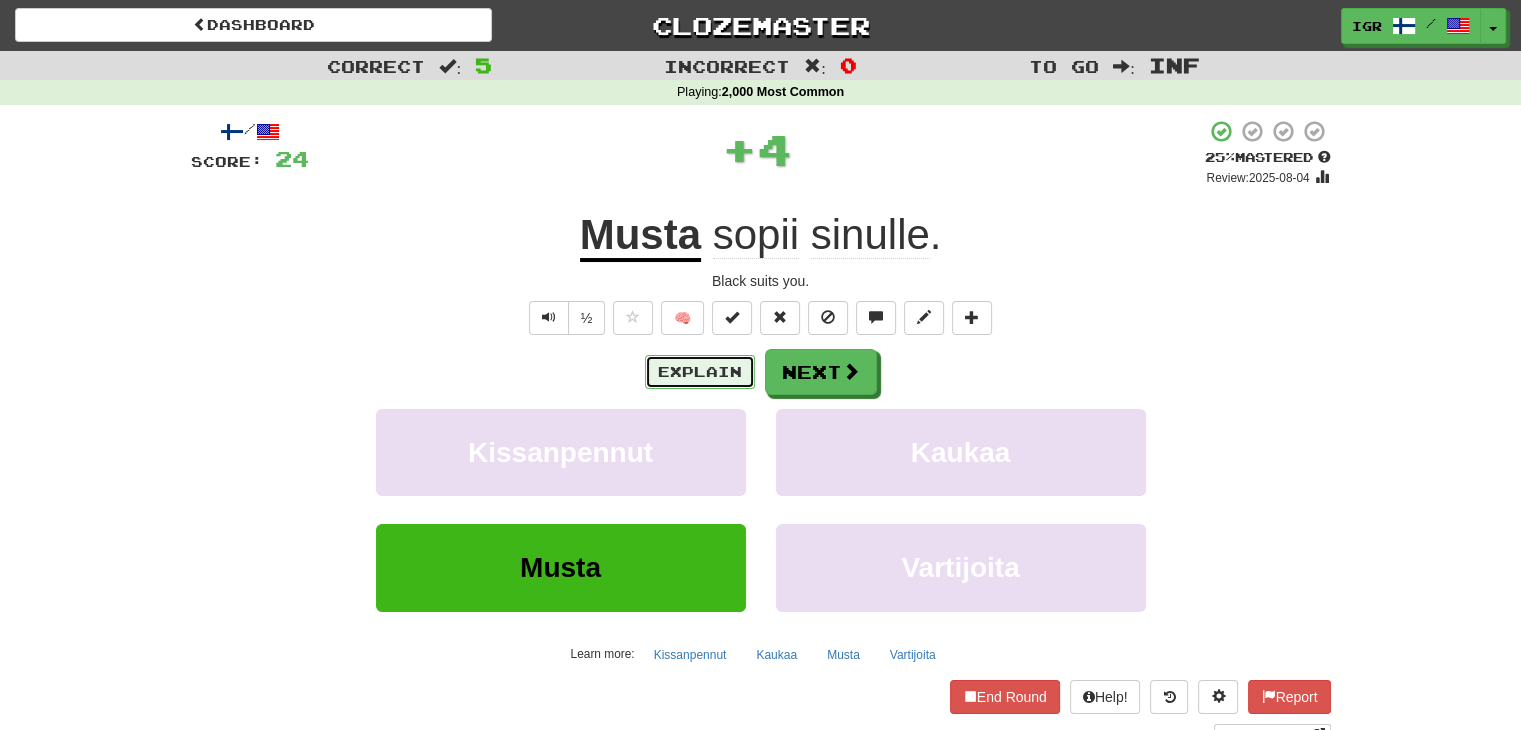 click on "Explain" at bounding box center [700, 372] 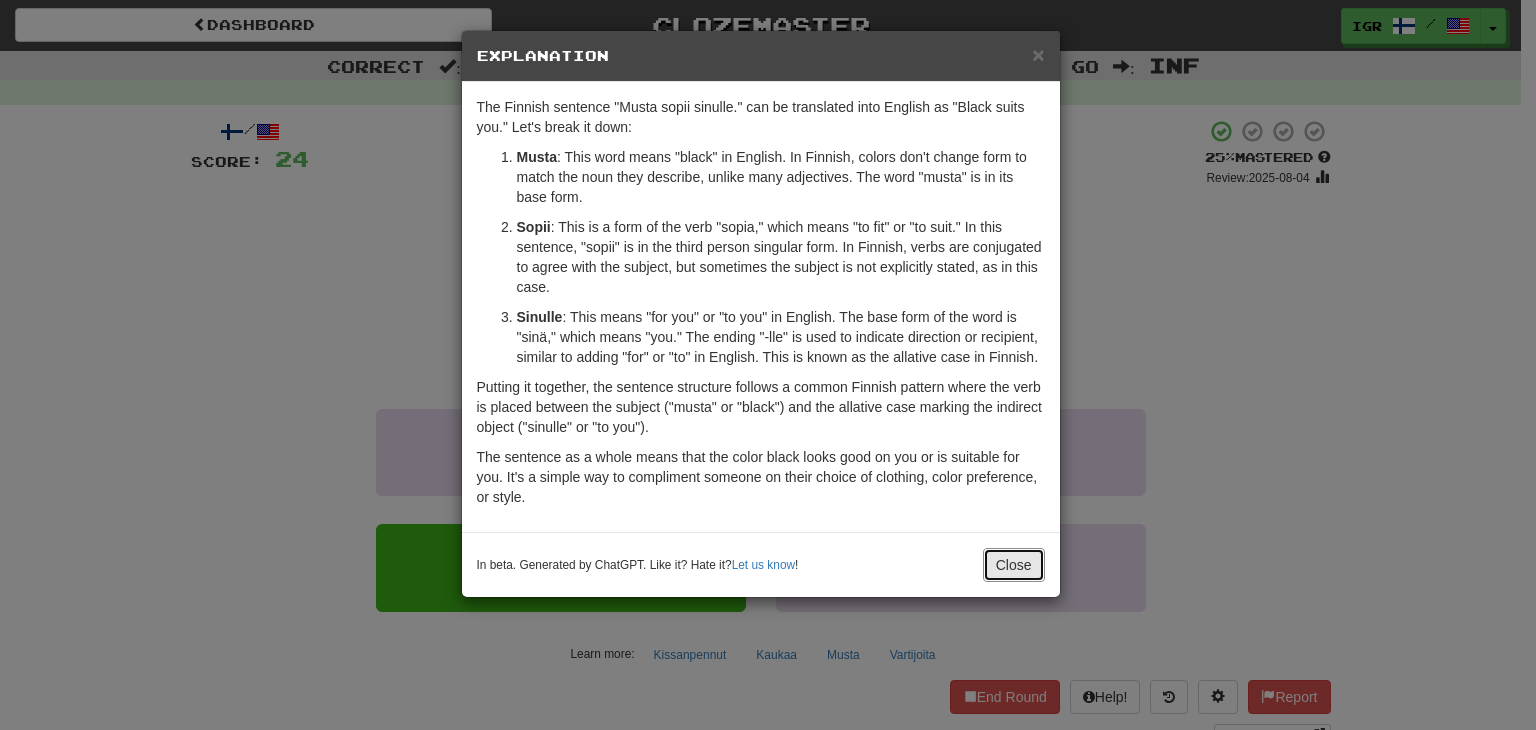 click on "Close" at bounding box center (1014, 565) 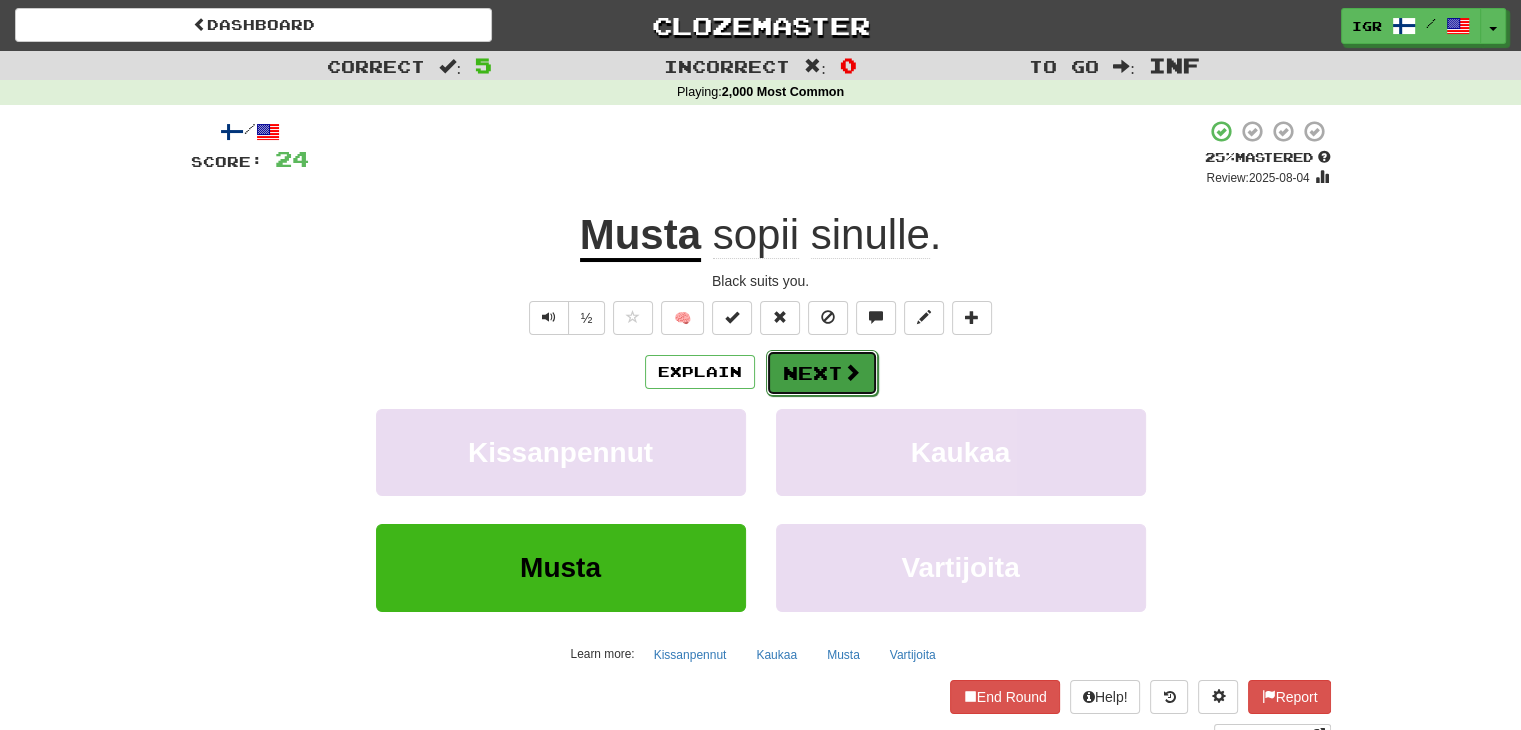 click on "Next" at bounding box center [822, 373] 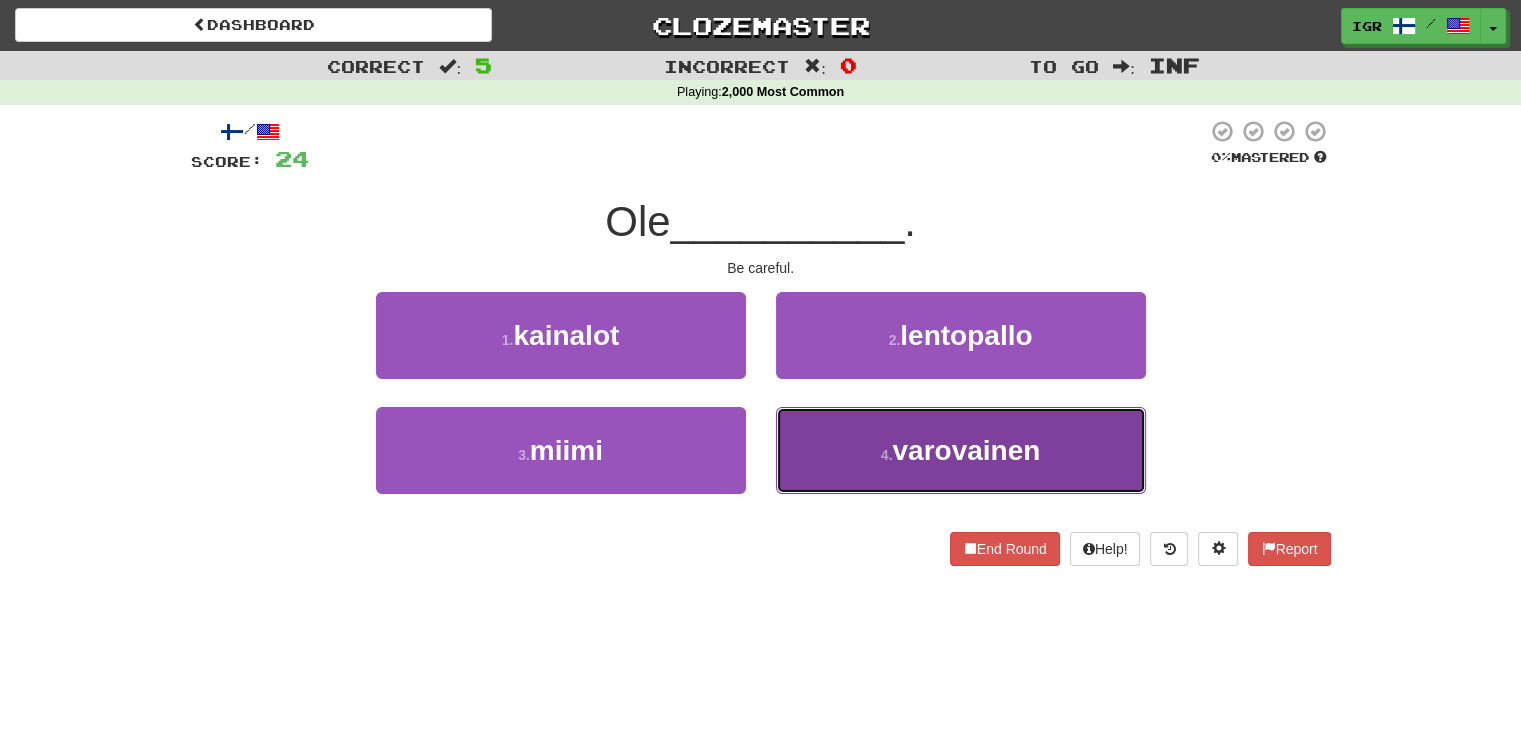 click on "4 .  varovainen" at bounding box center [961, 450] 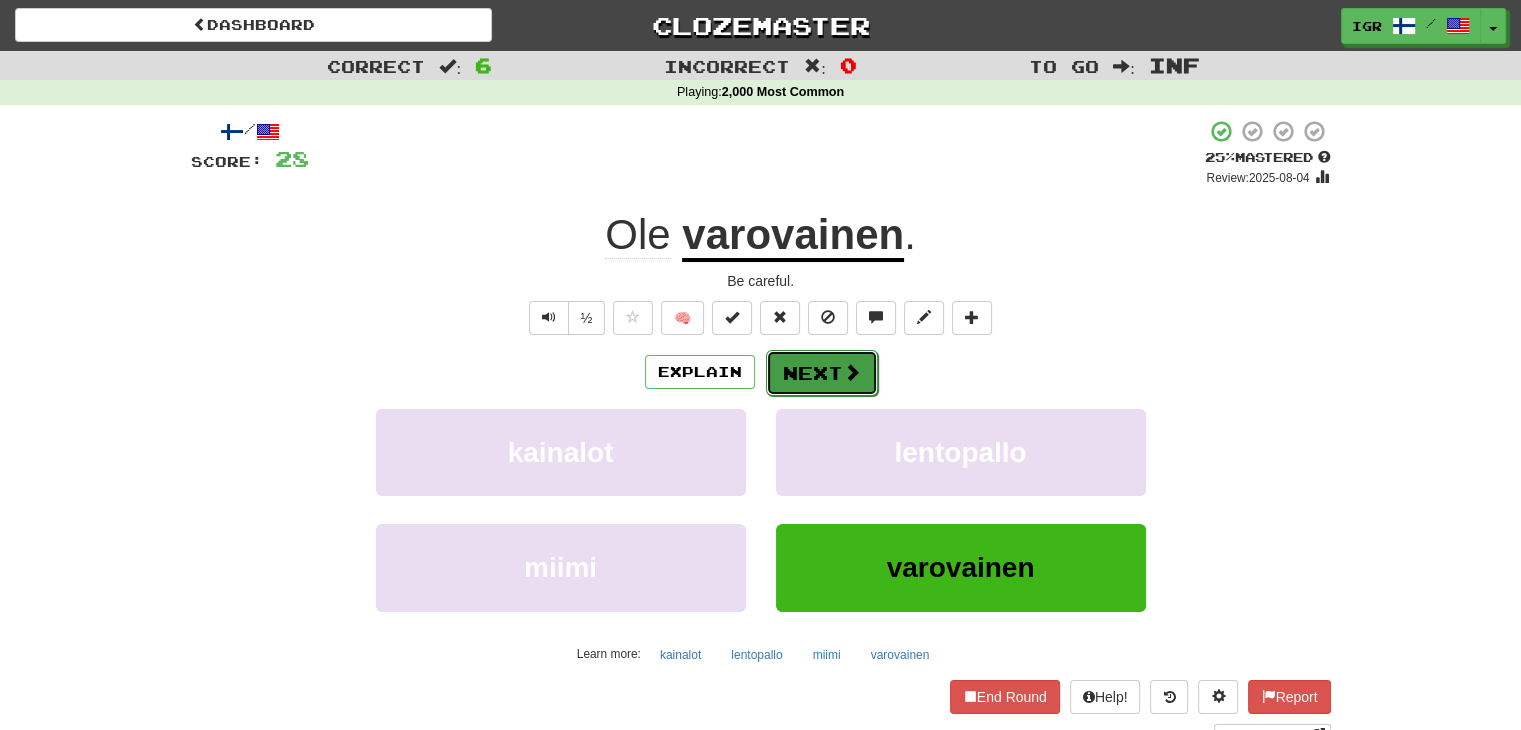 click on "Next" at bounding box center [822, 373] 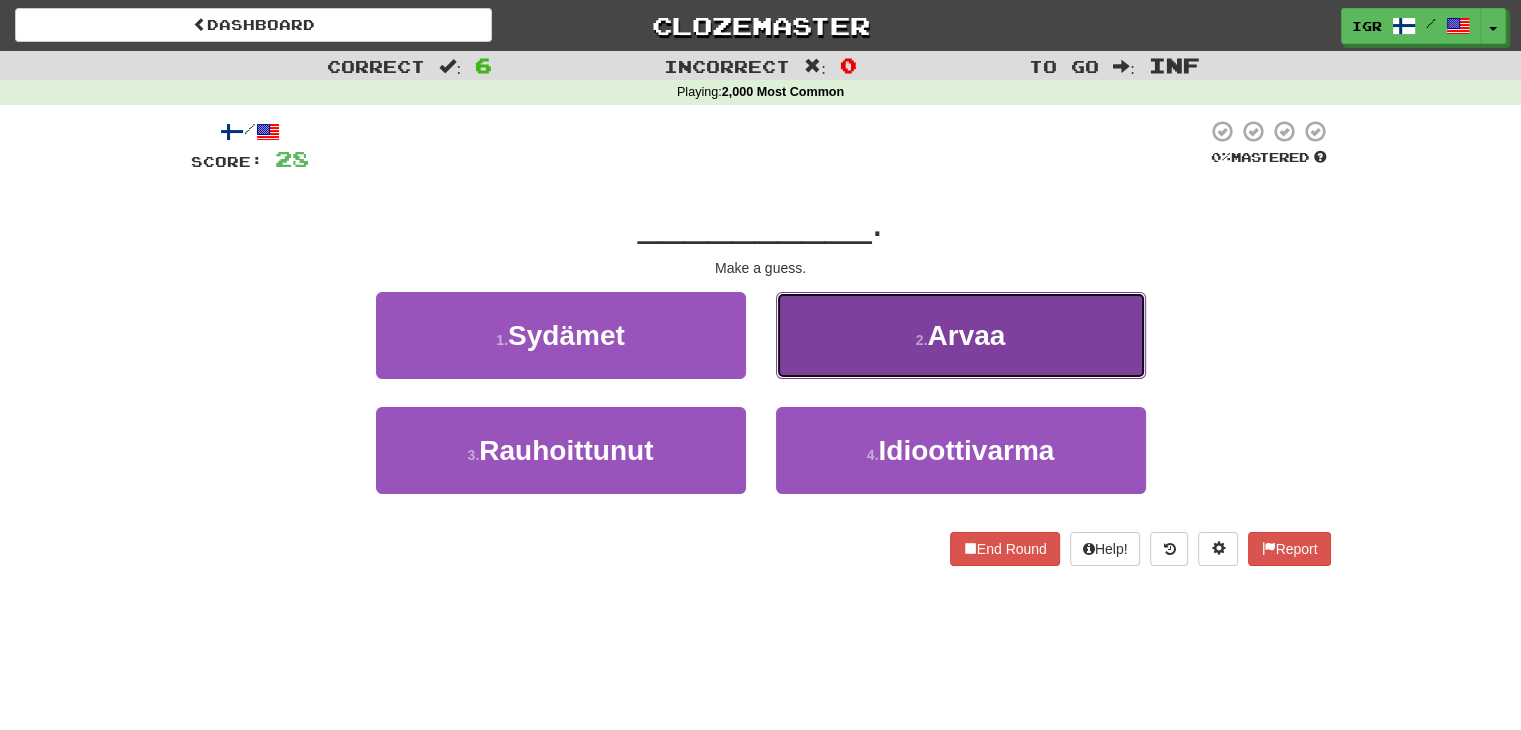 click on "[NUMBER] . Arvaa" at bounding box center (961, 335) 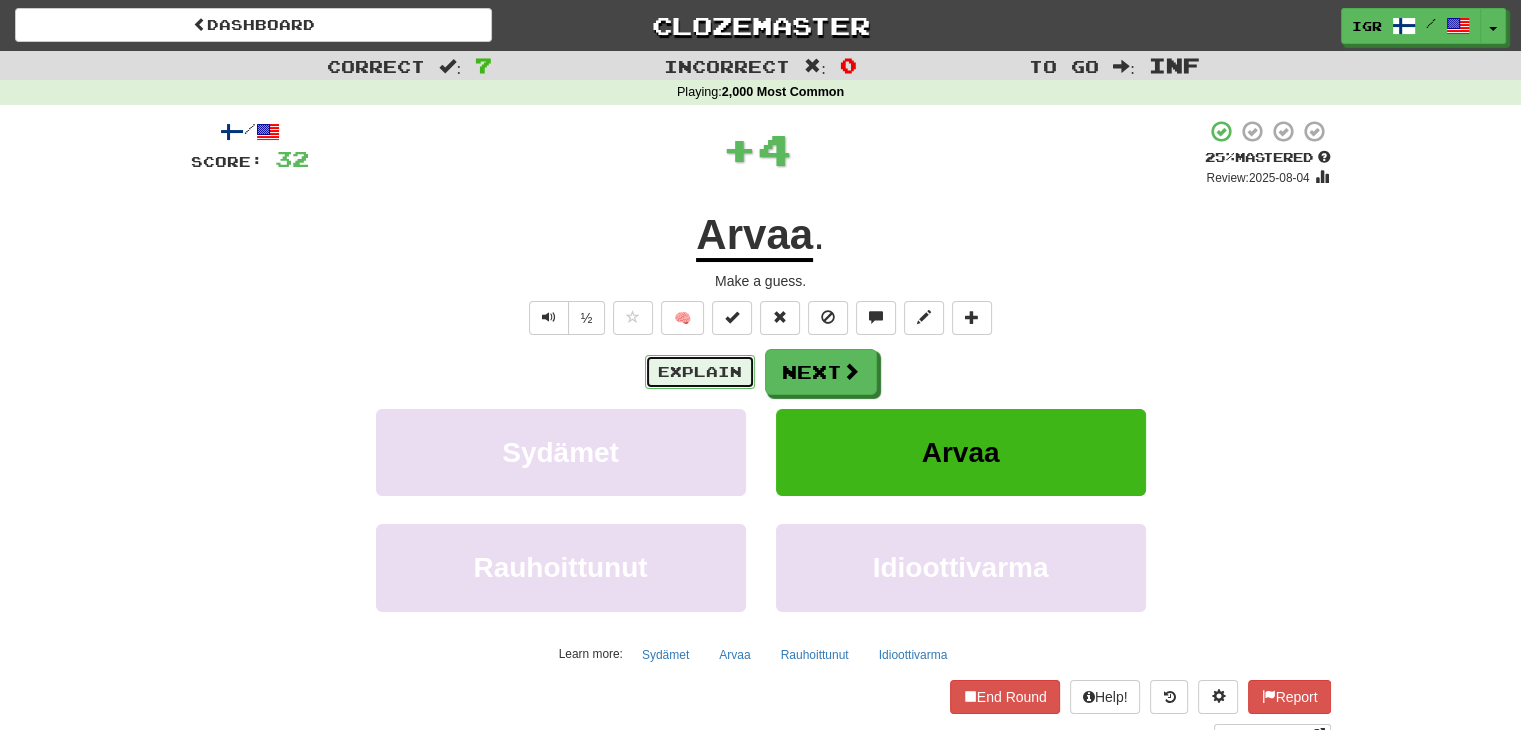 click on "Explain" at bounding box center [700, 372] 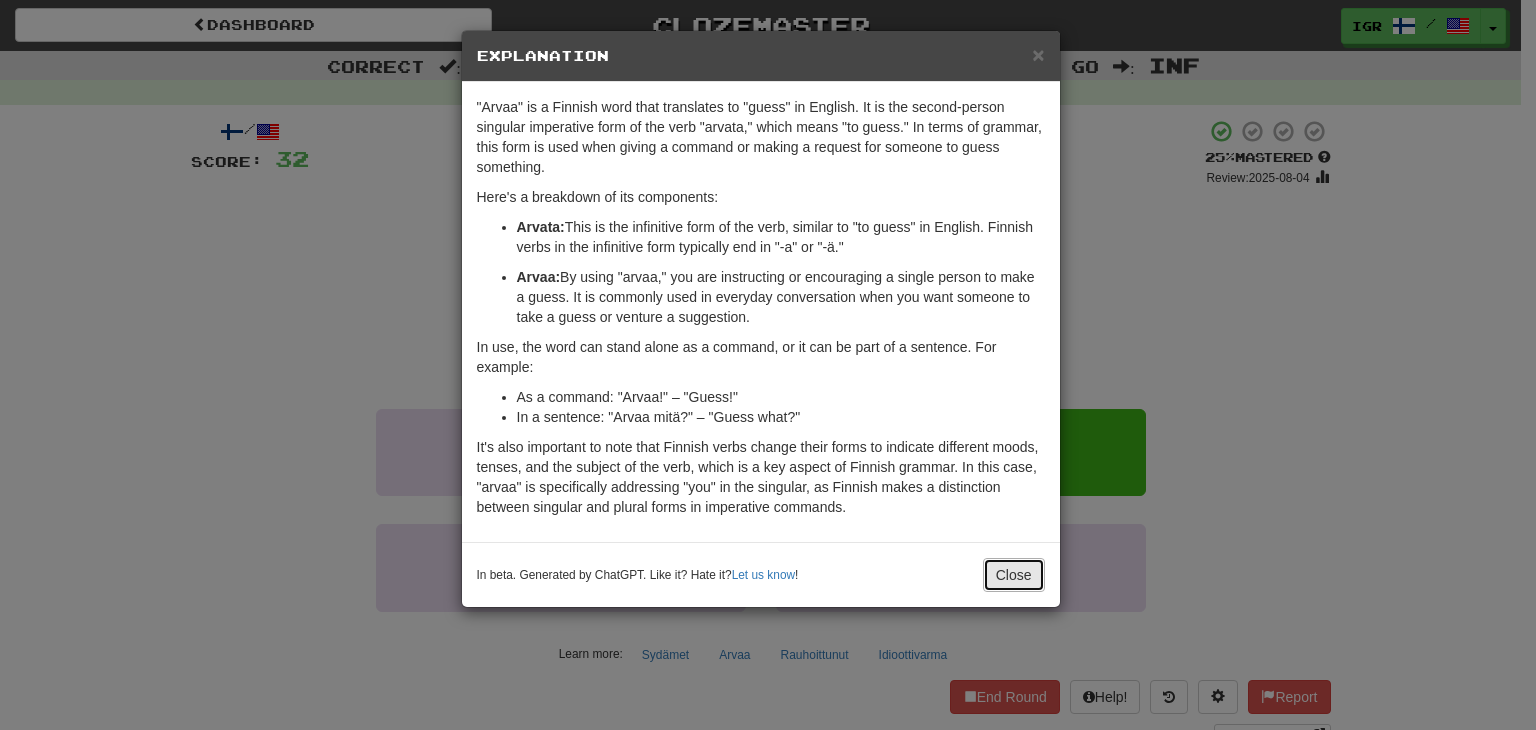click on "Close" at bounding box center (1014, 575) 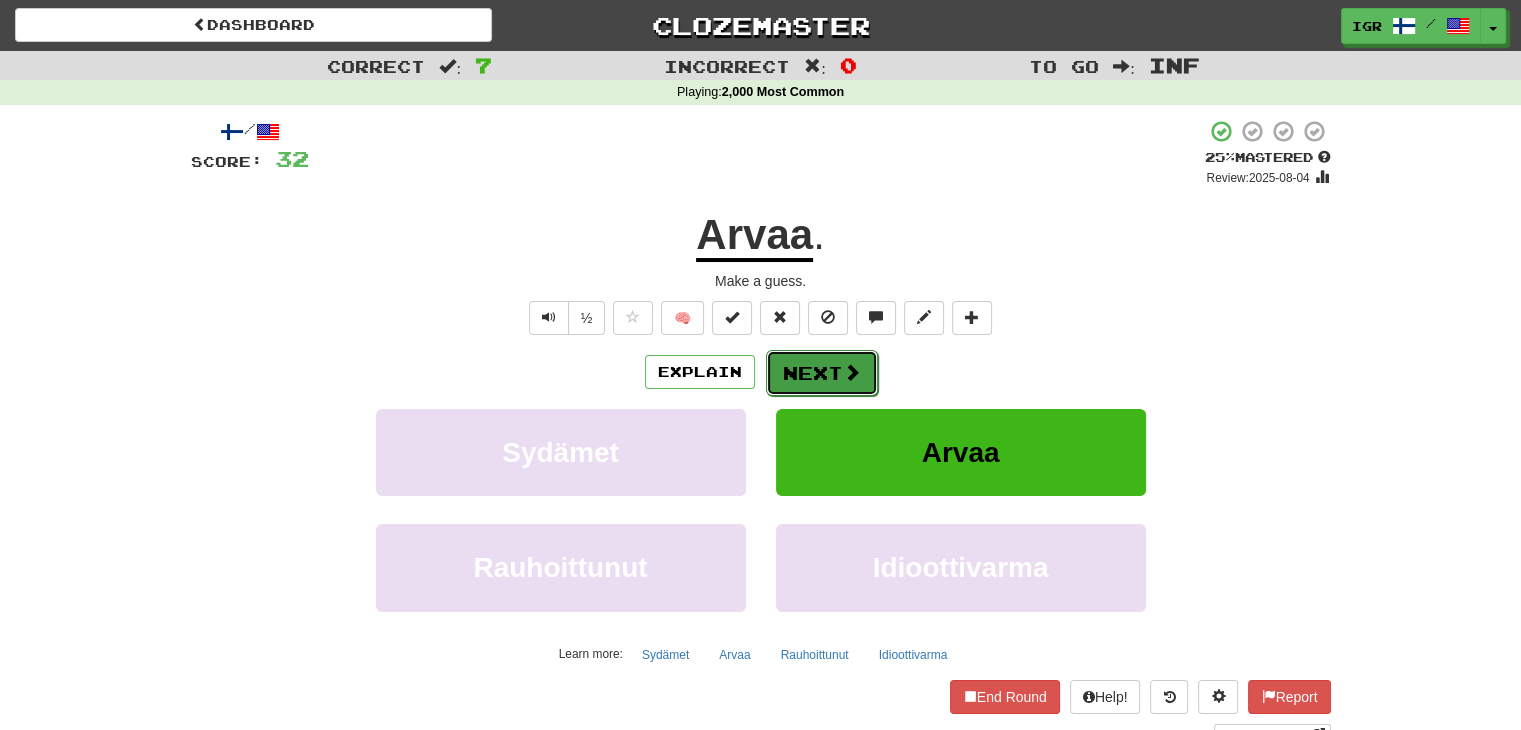 click on "Next" at bounding box center [822, 373] 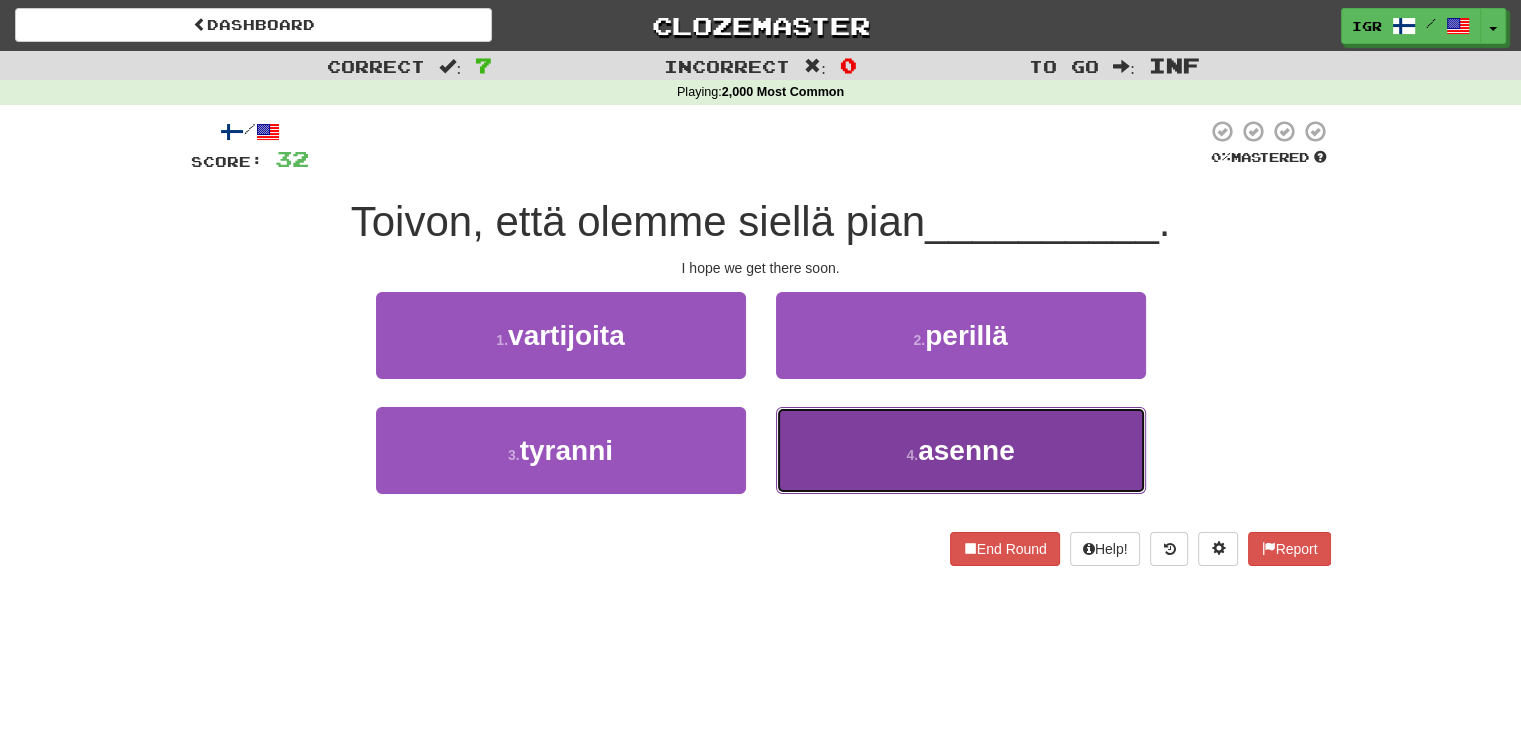 click on "[NUMBER] . asenne" at bounding box center (961, 450) 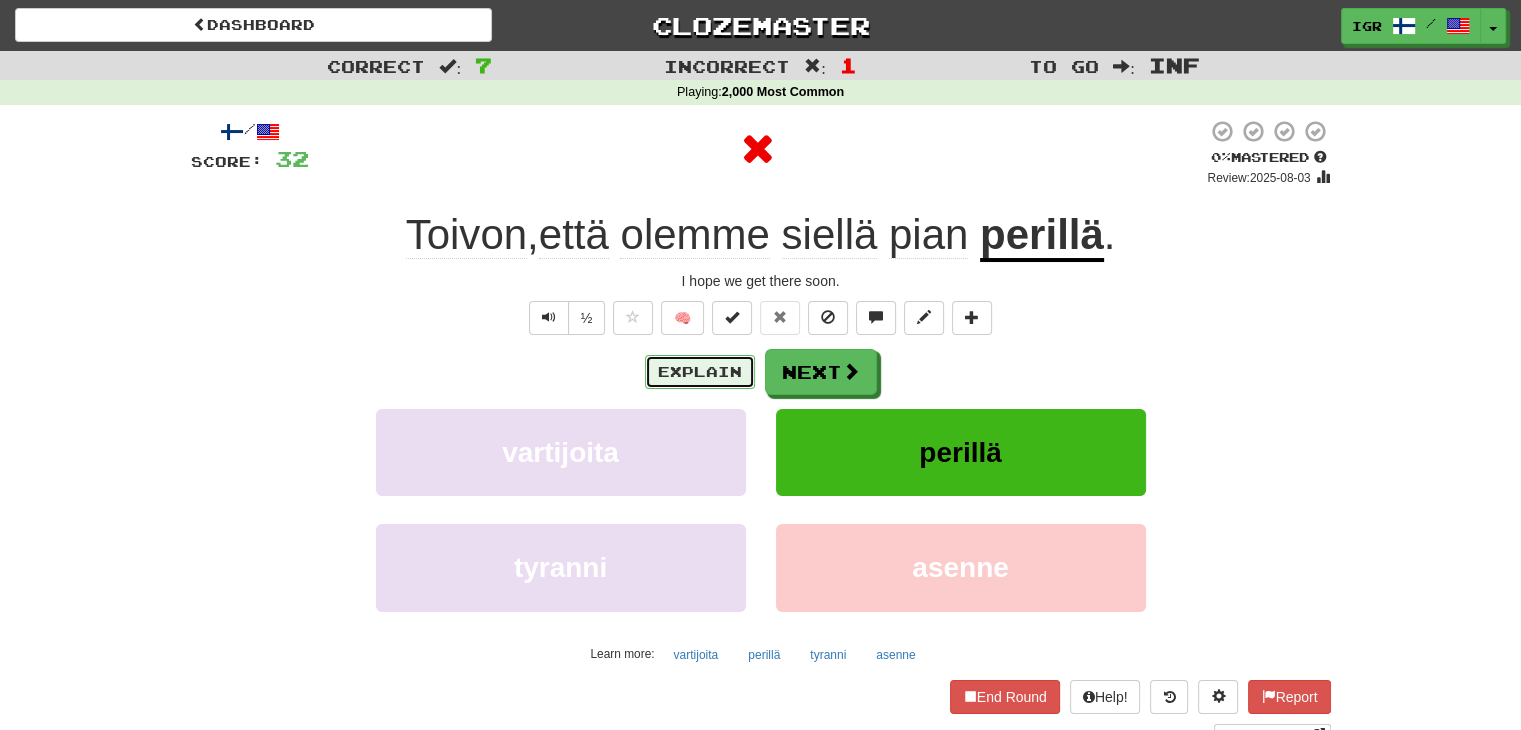 click on "Explain" at bounding box center (700, 372) 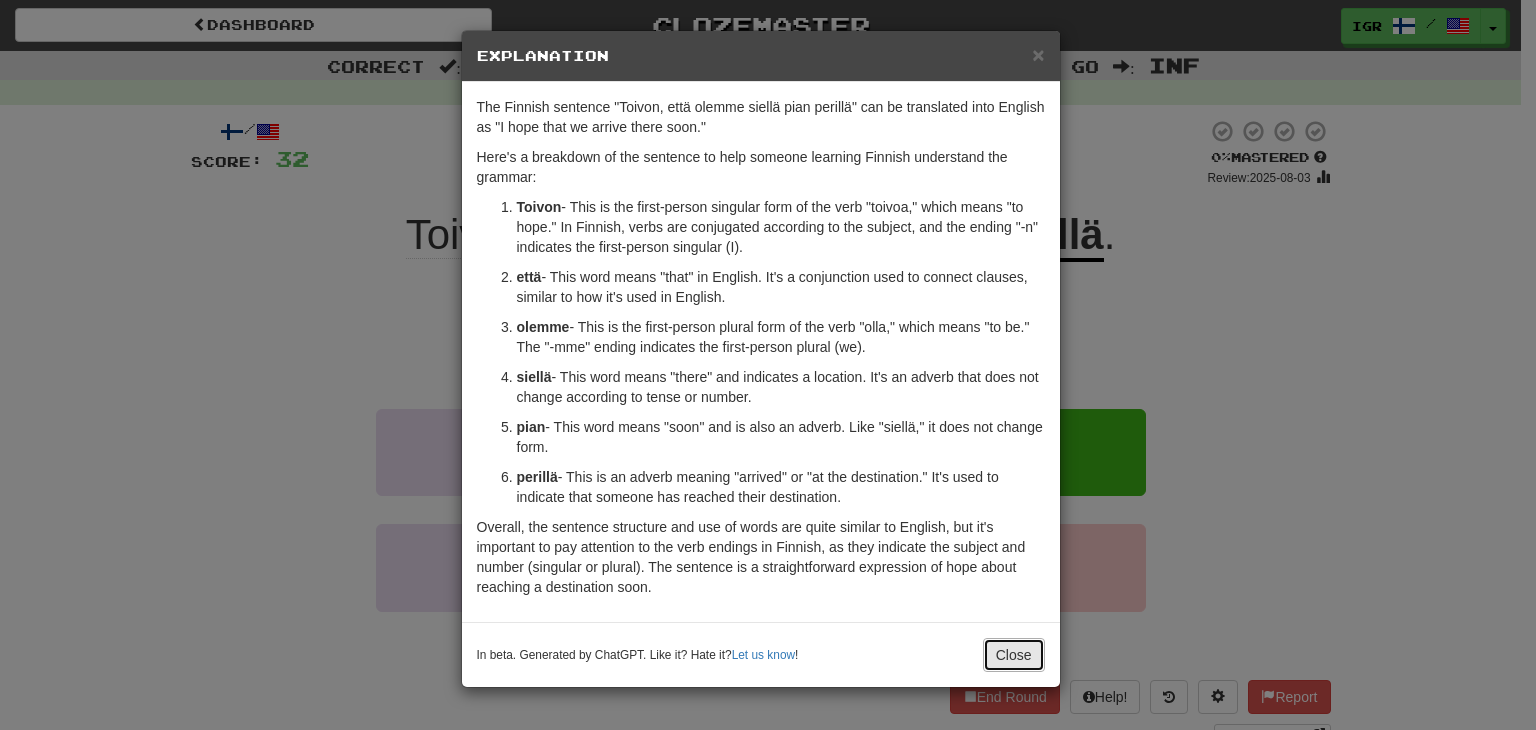 click on "Close" at bounding box center (1014, 655) 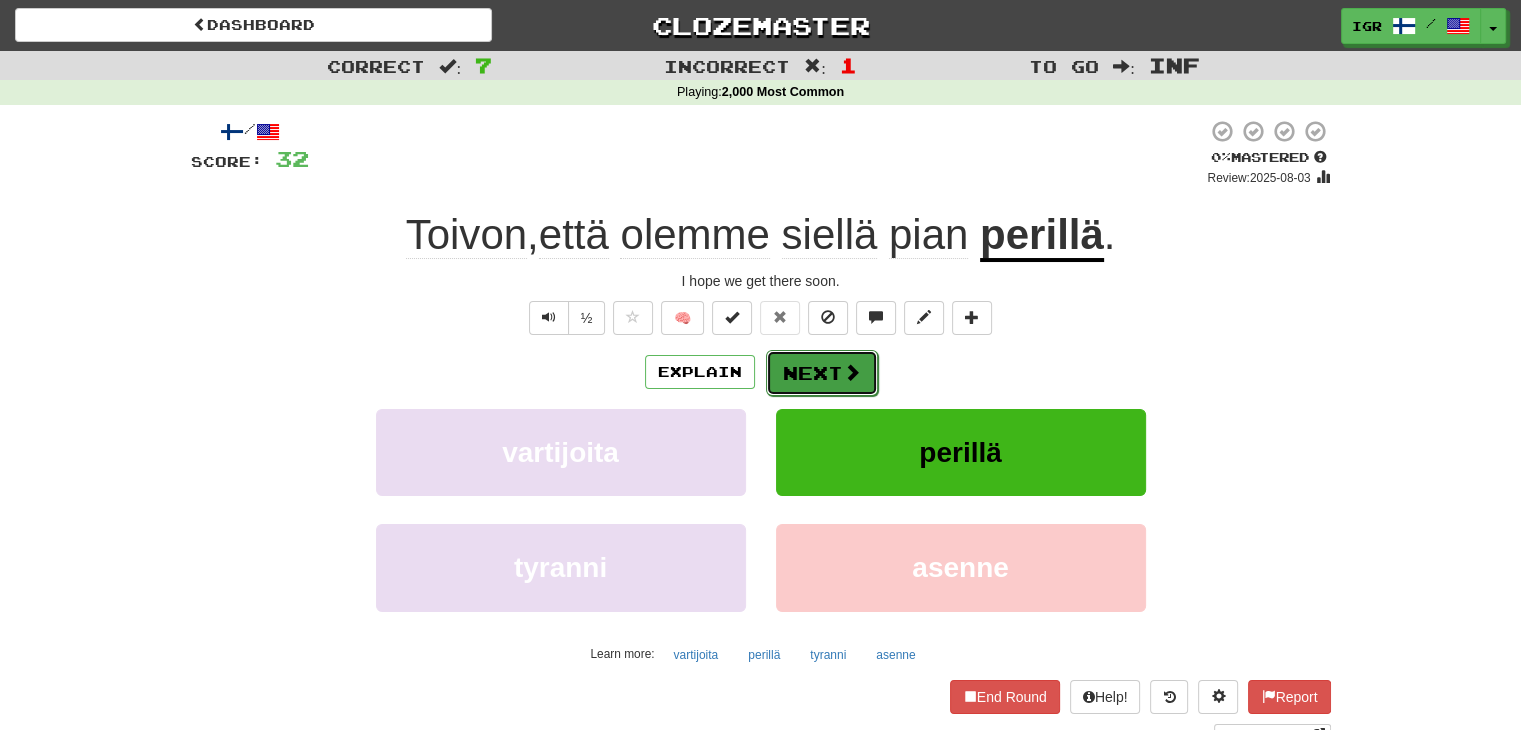 click on "Next" at bounding box center [822, 373] 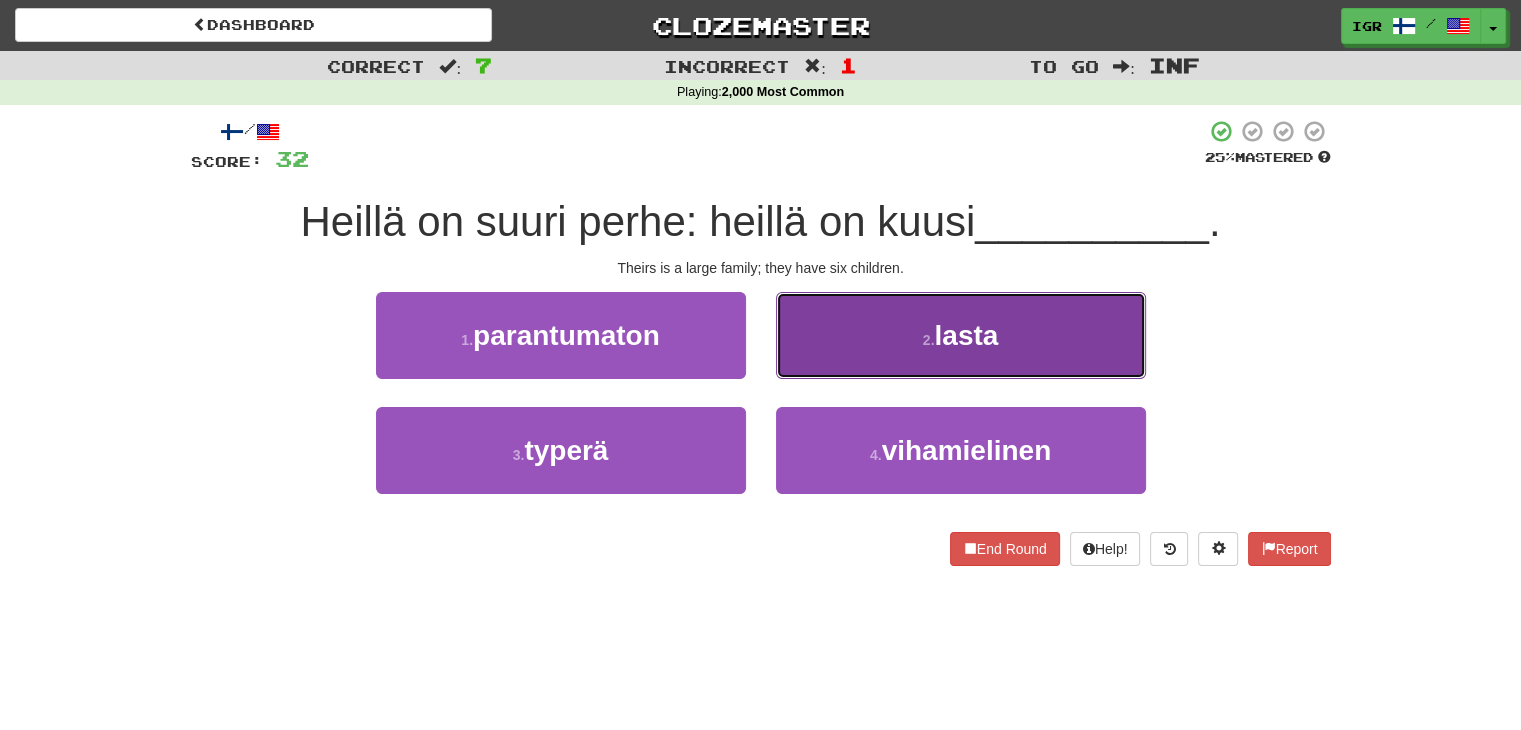 click on "2 .  lasta" at bounding box center (961, 335) 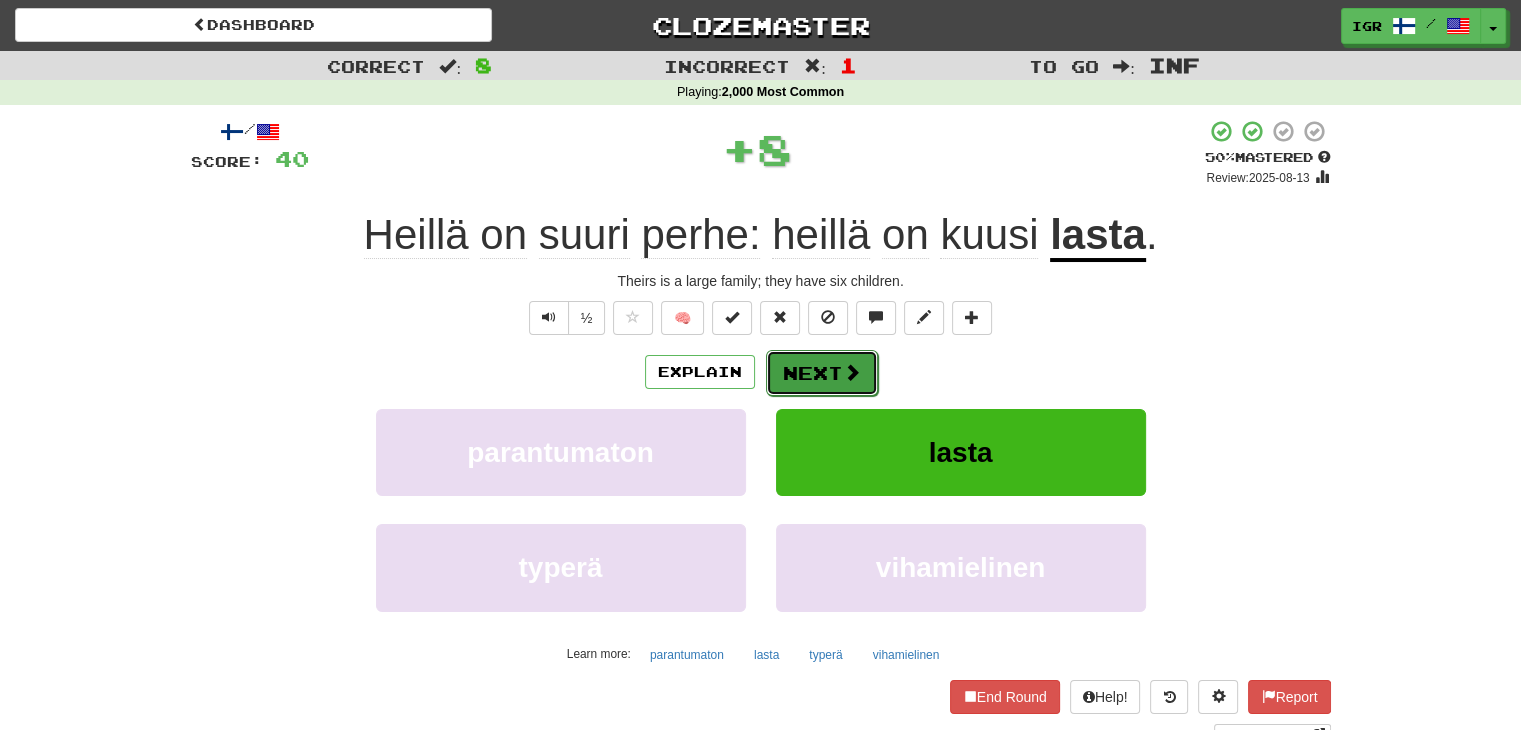 click on "Next" at bounding box center [822, 373] 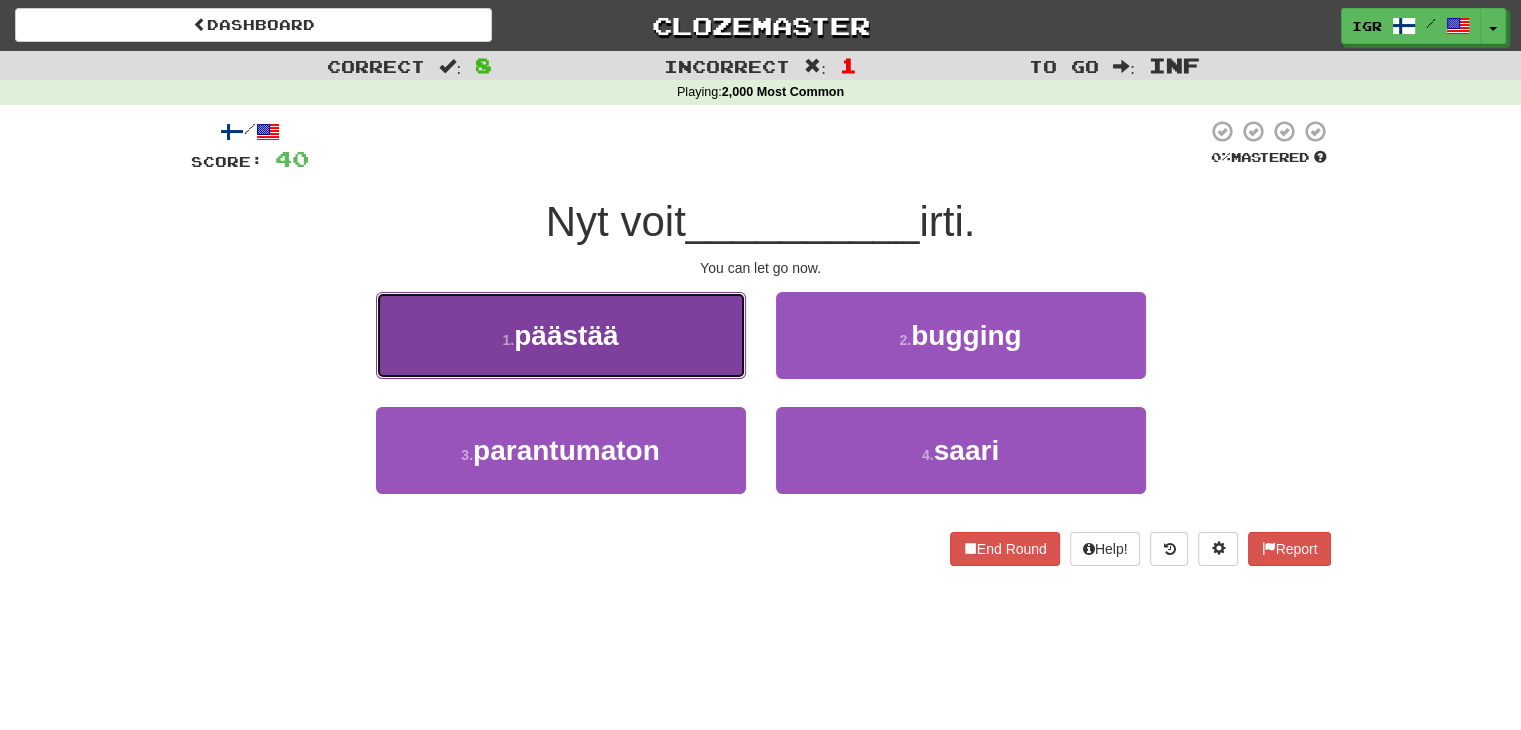 click on "[NUMBER] . päästää" at bounding box center [561, 335] 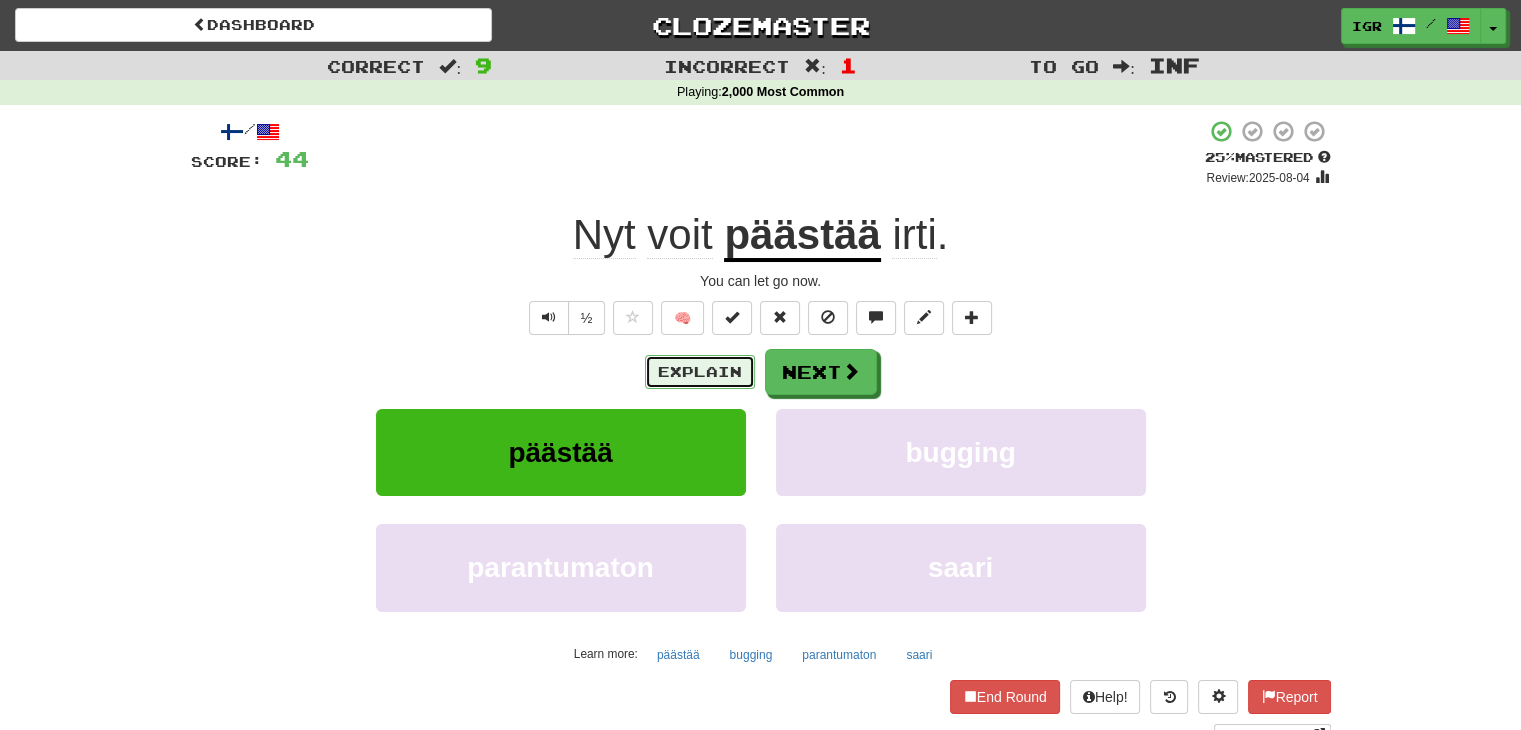 click on "Explain" at bounding box center [700, 372] 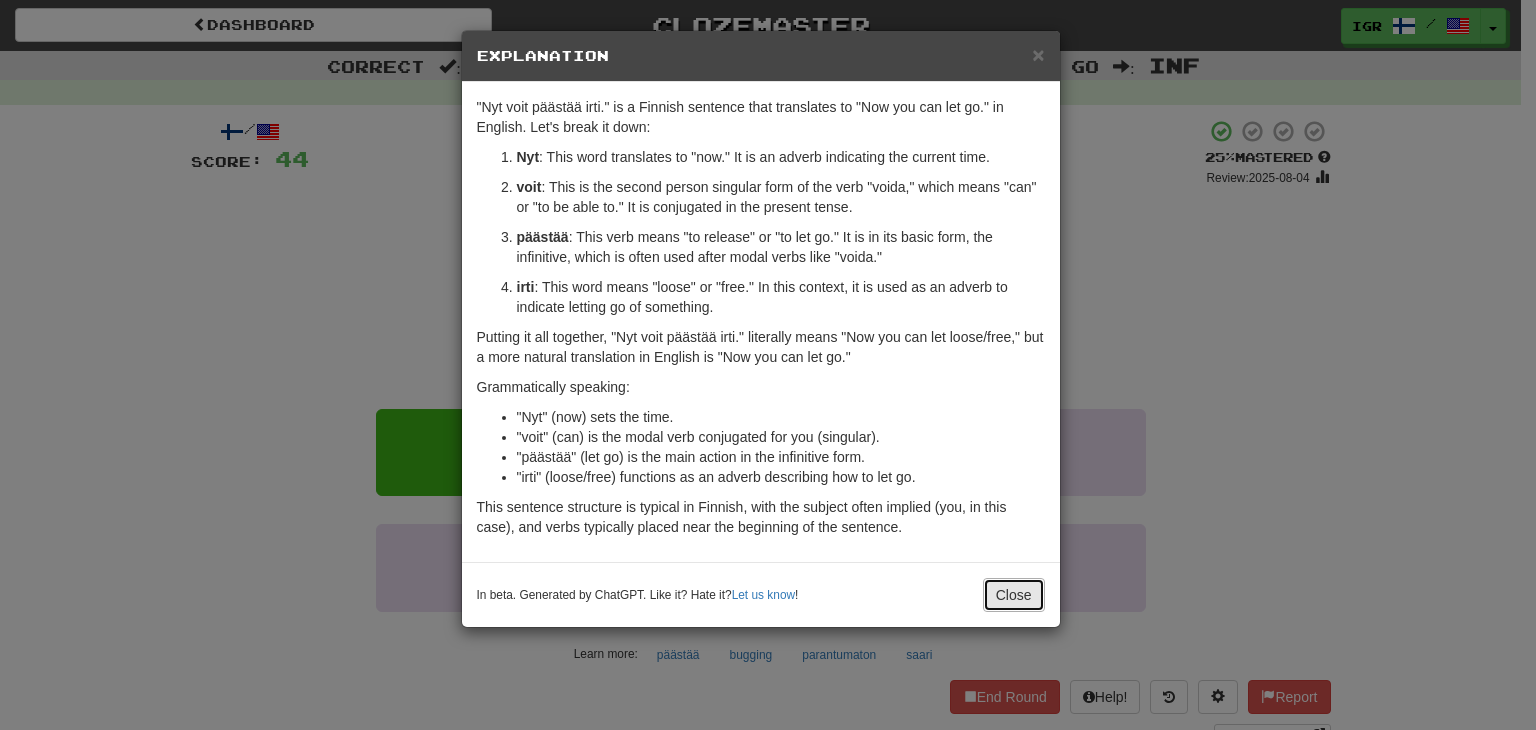 click on "Close" at bounding box center [1014, 595] 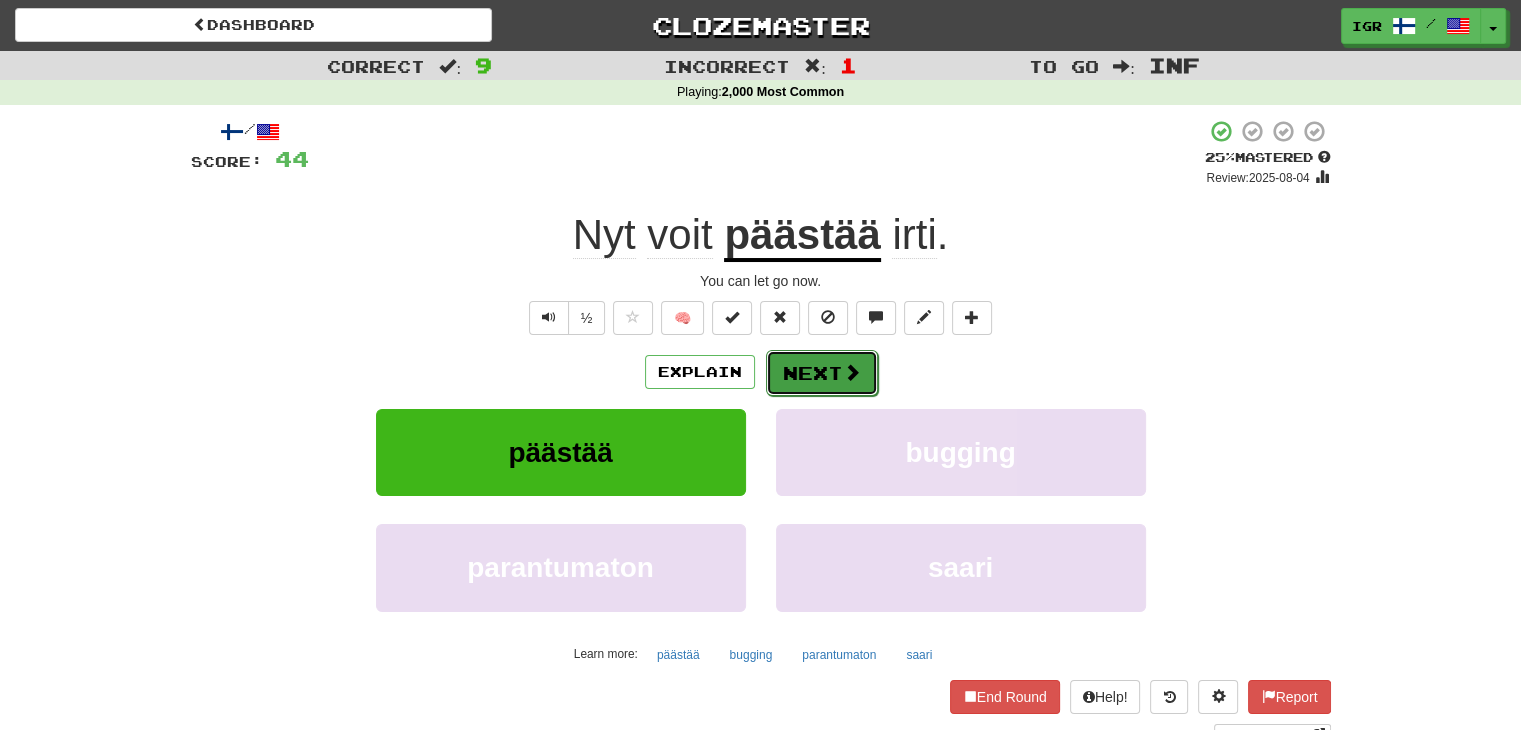 click on "Next" at bounding box center [822, 373] 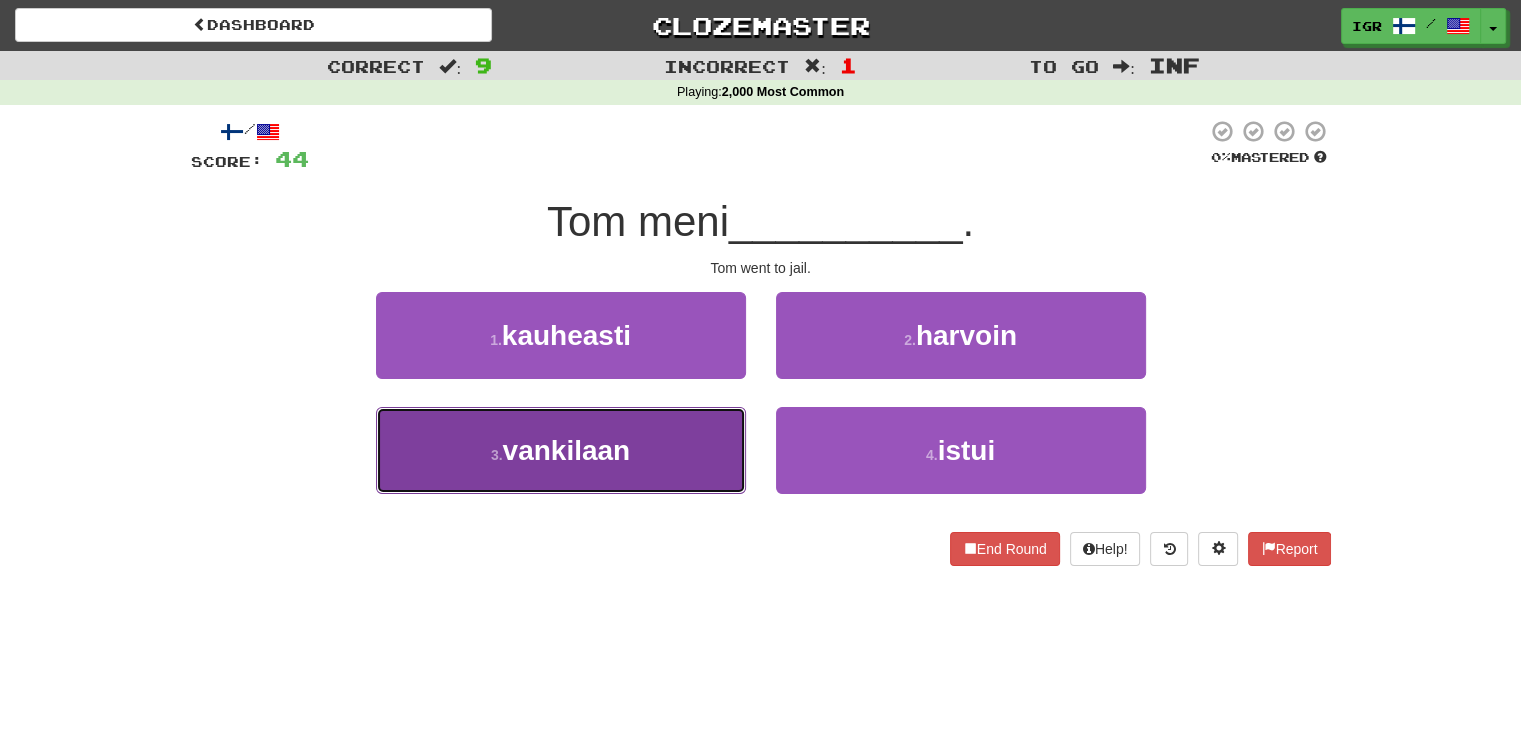 click on "vankilaan" at bounding box center [567, 450] 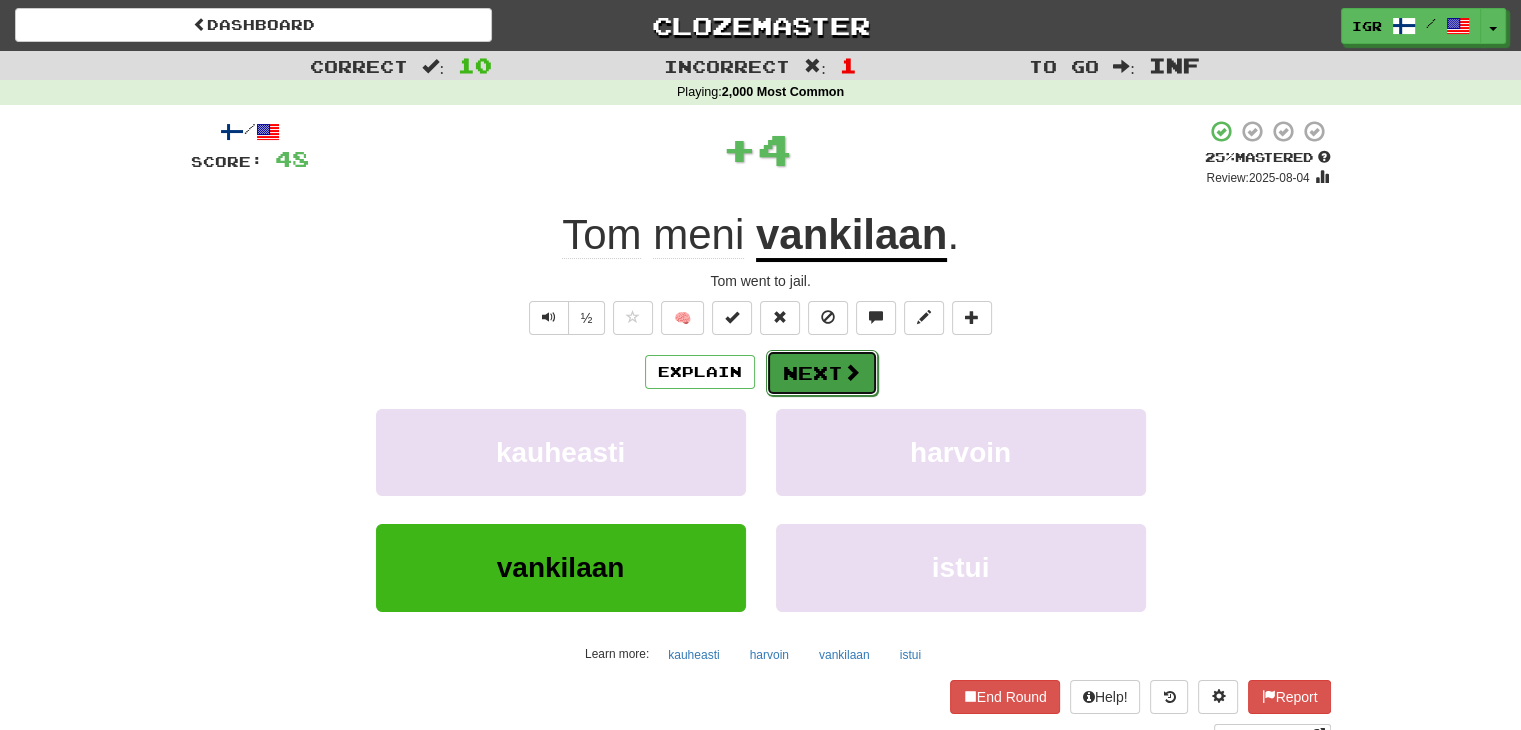 click on "Next" at bounding box center (822, 373) 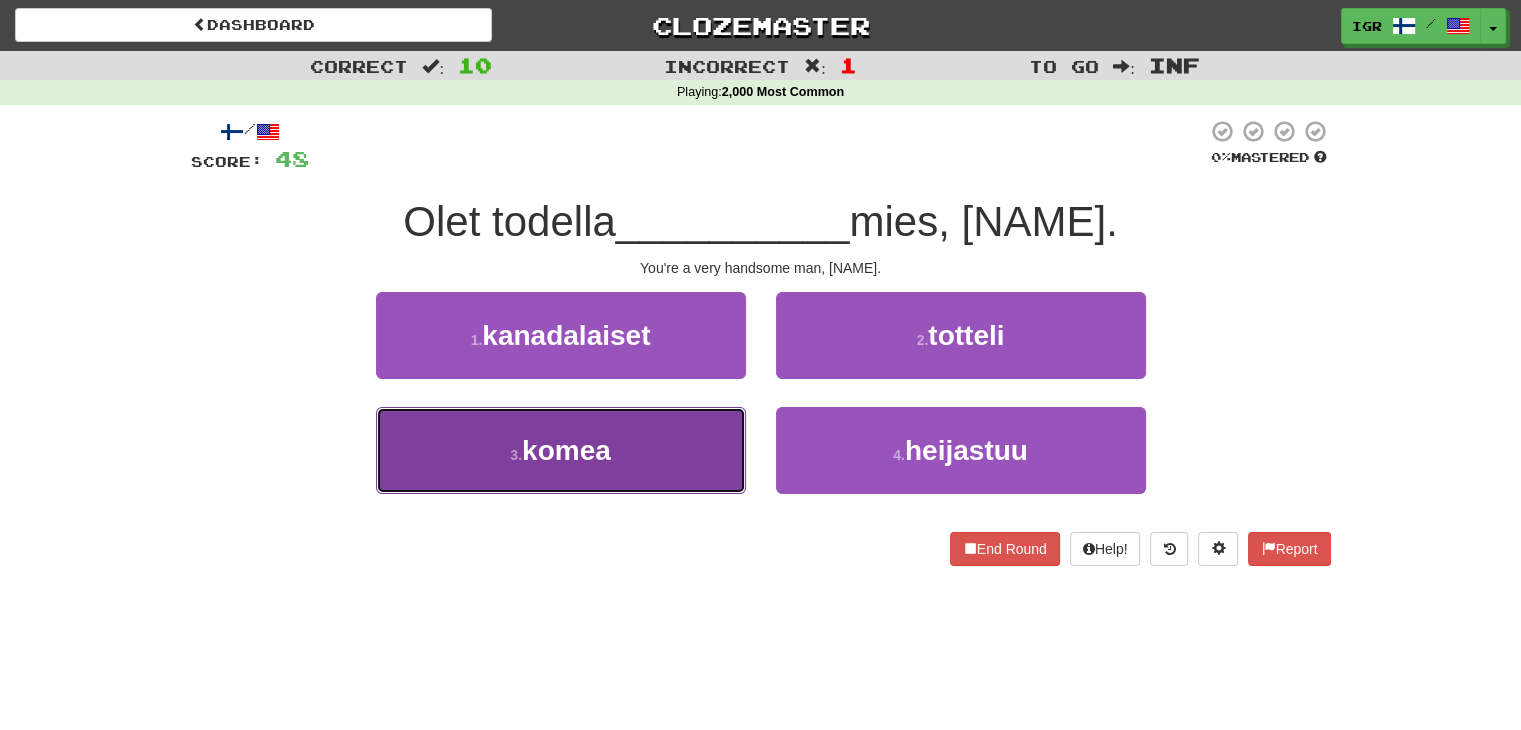 click on "3 .  komea" at bounding box center [561, 450] 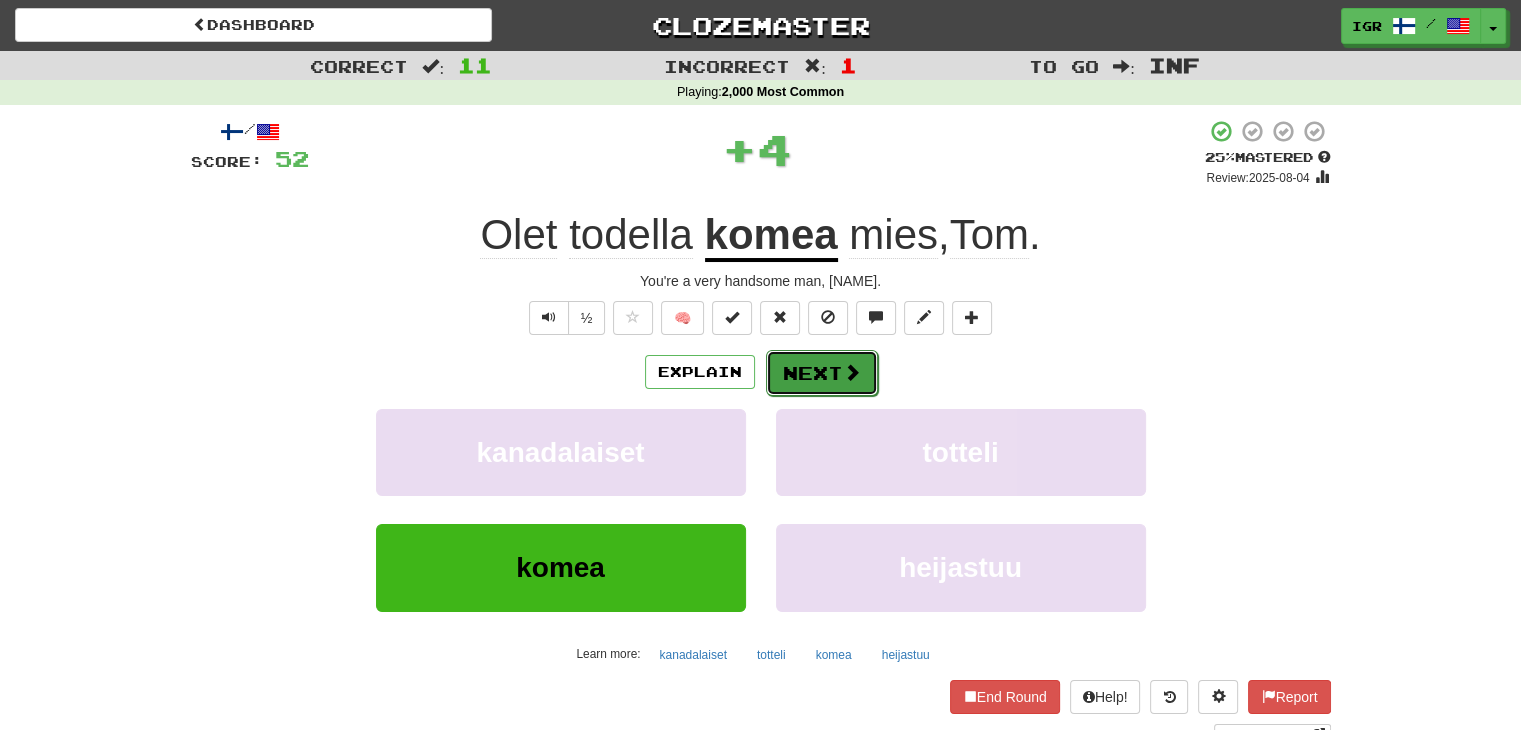 click at bounding box center (852, 372) 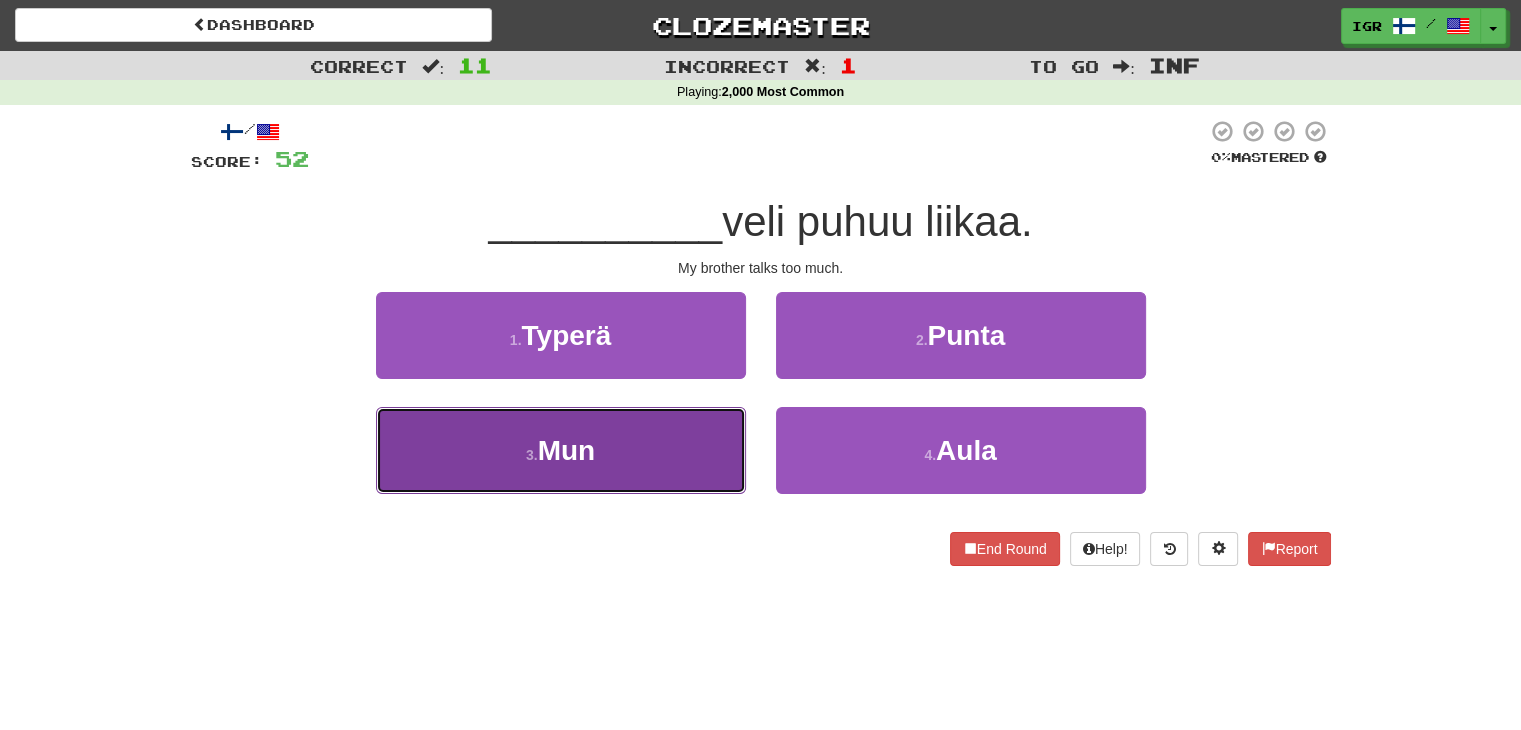 click on "[NUMBER] . Mun" at bounding box center (561, 450) 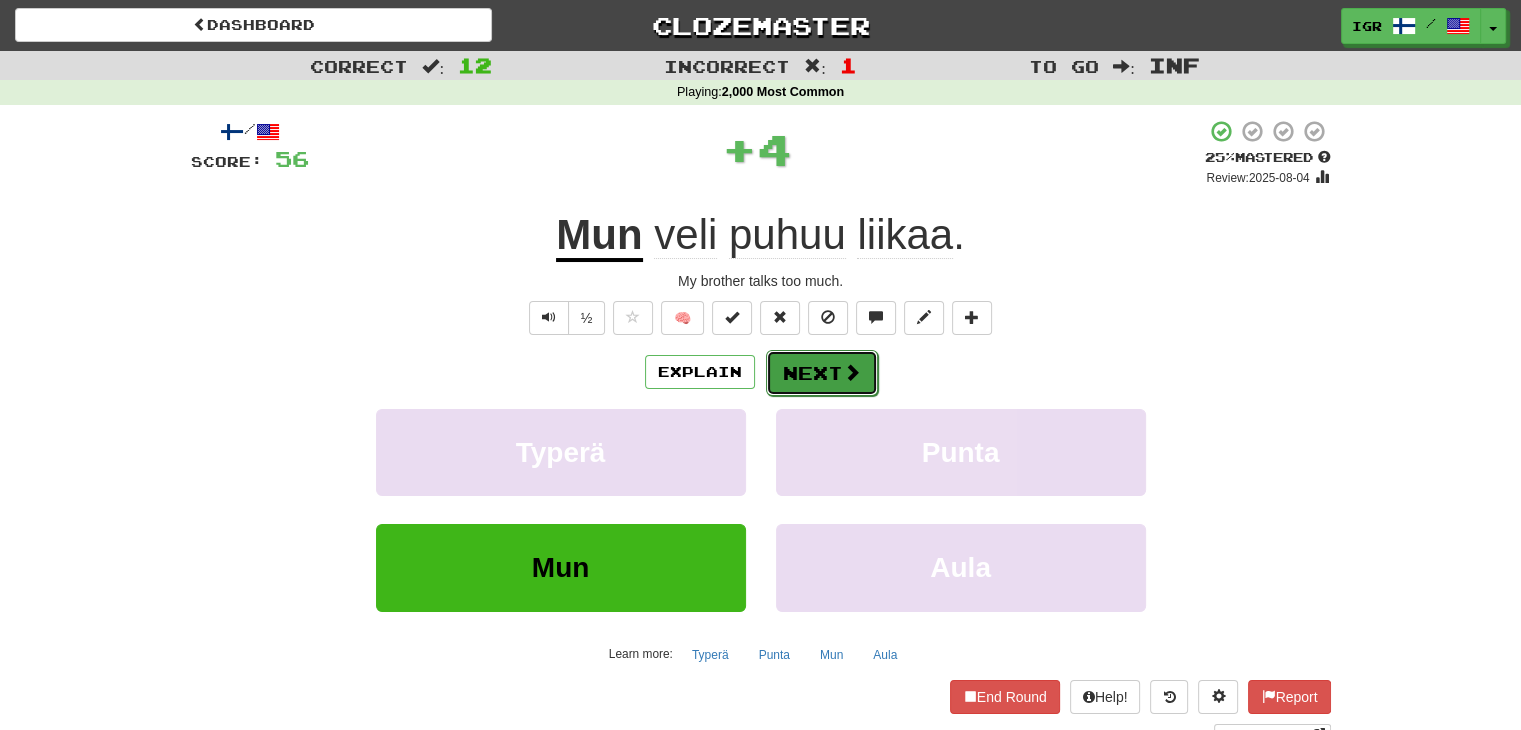 click on "Next" at bounding box center (822, 373) 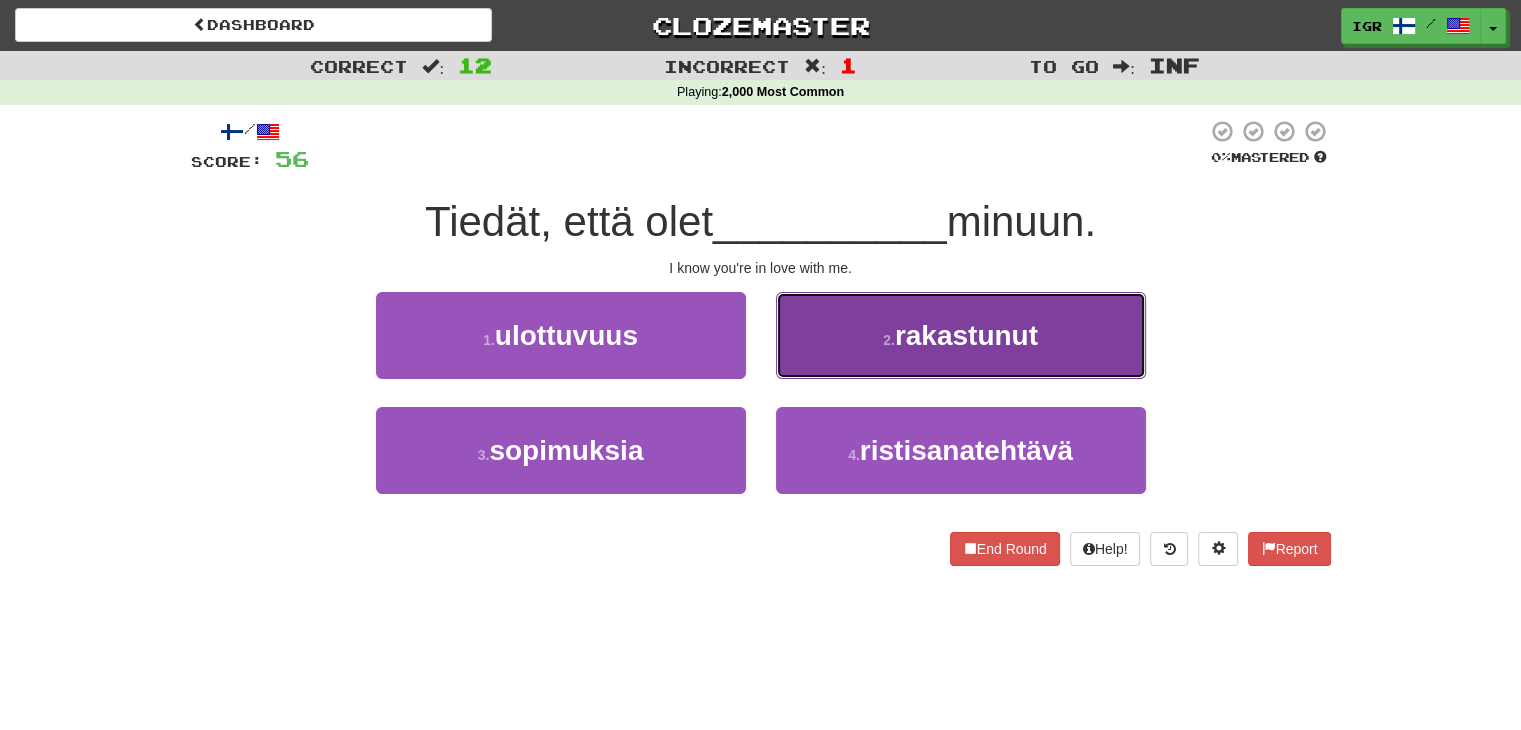 click on "2 .  rakastunut" at bounding box center [961, 335] 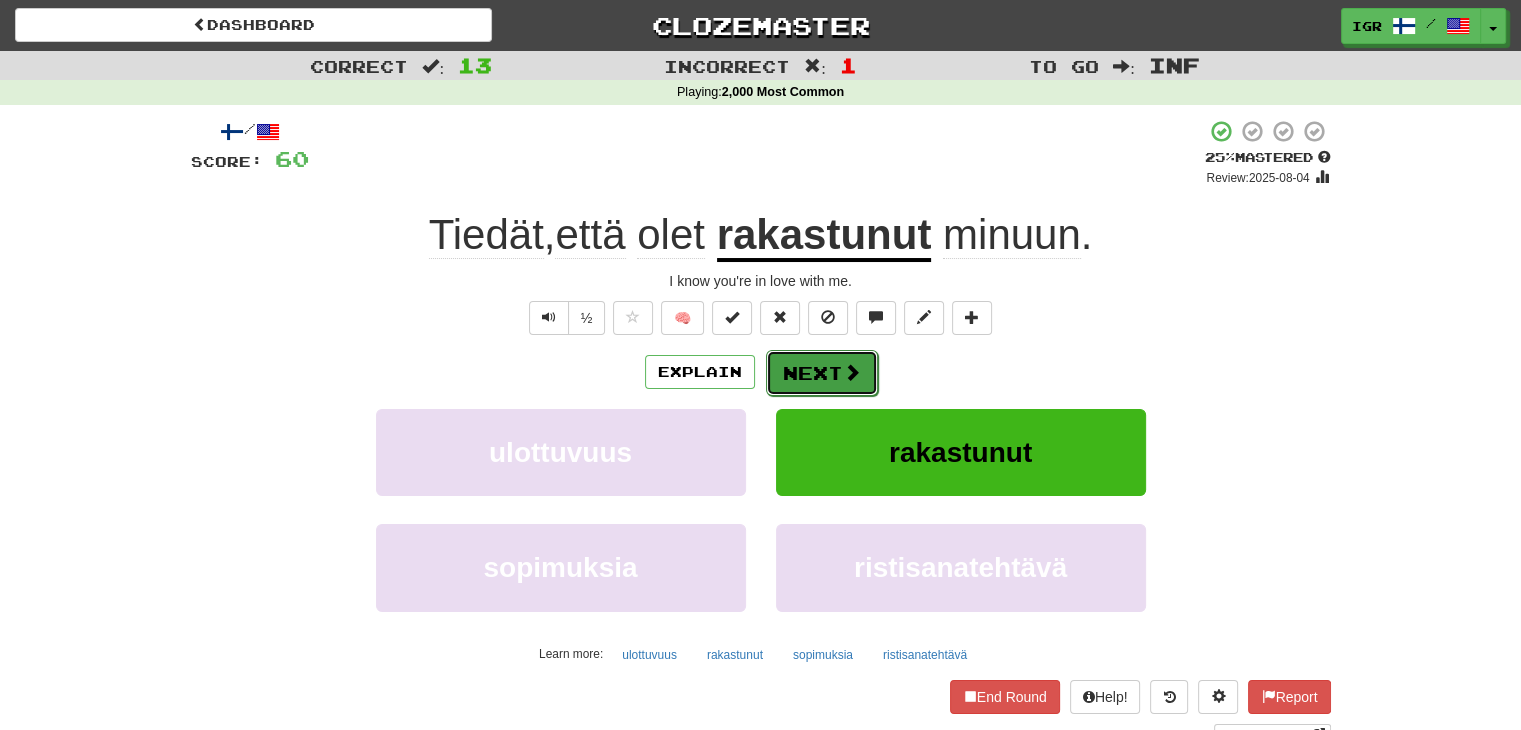 click on "Next" at bounding box center [822, 373] 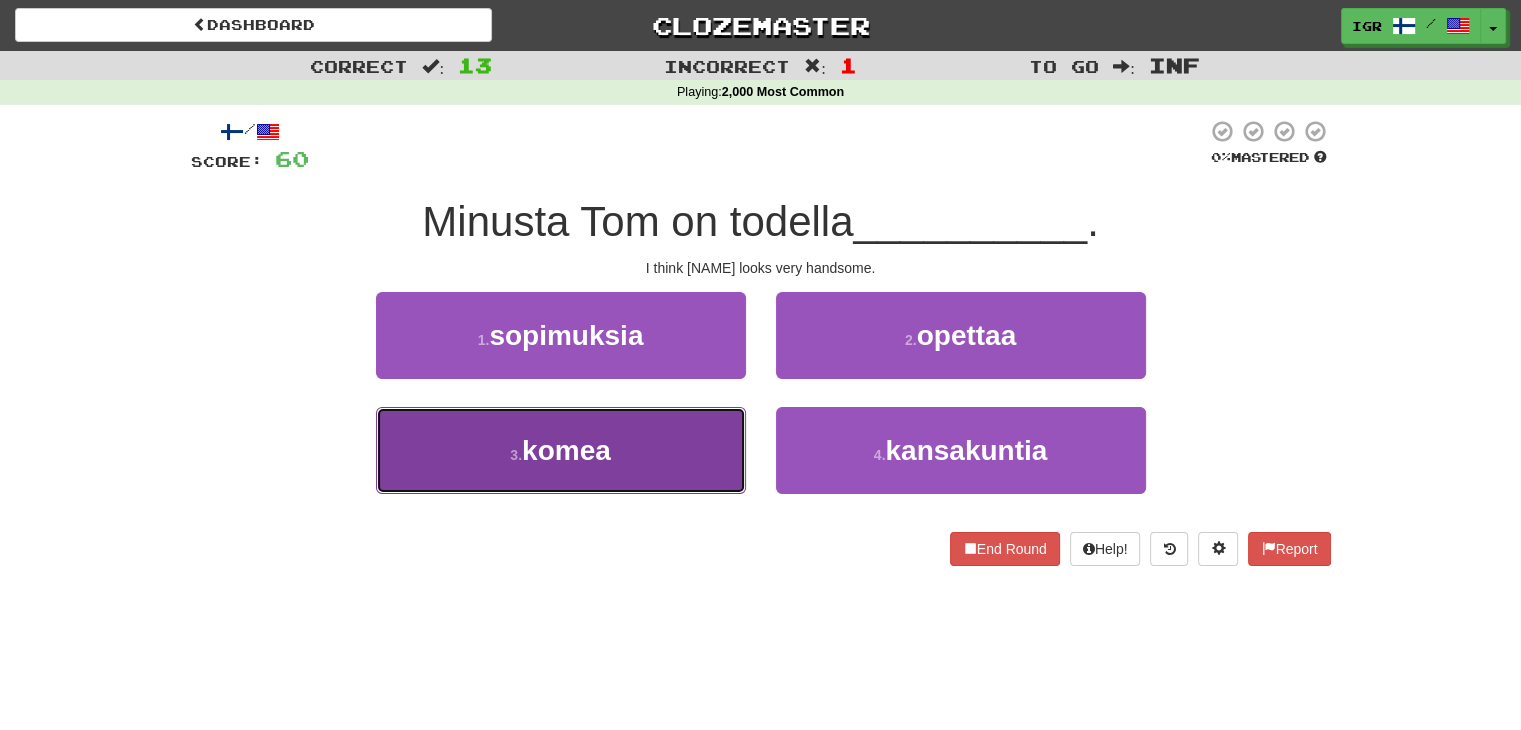 drag, startPoint x: 612, startPoint y: 449, endPoint x: 660, endPoint y: 454, distance: 48.259712 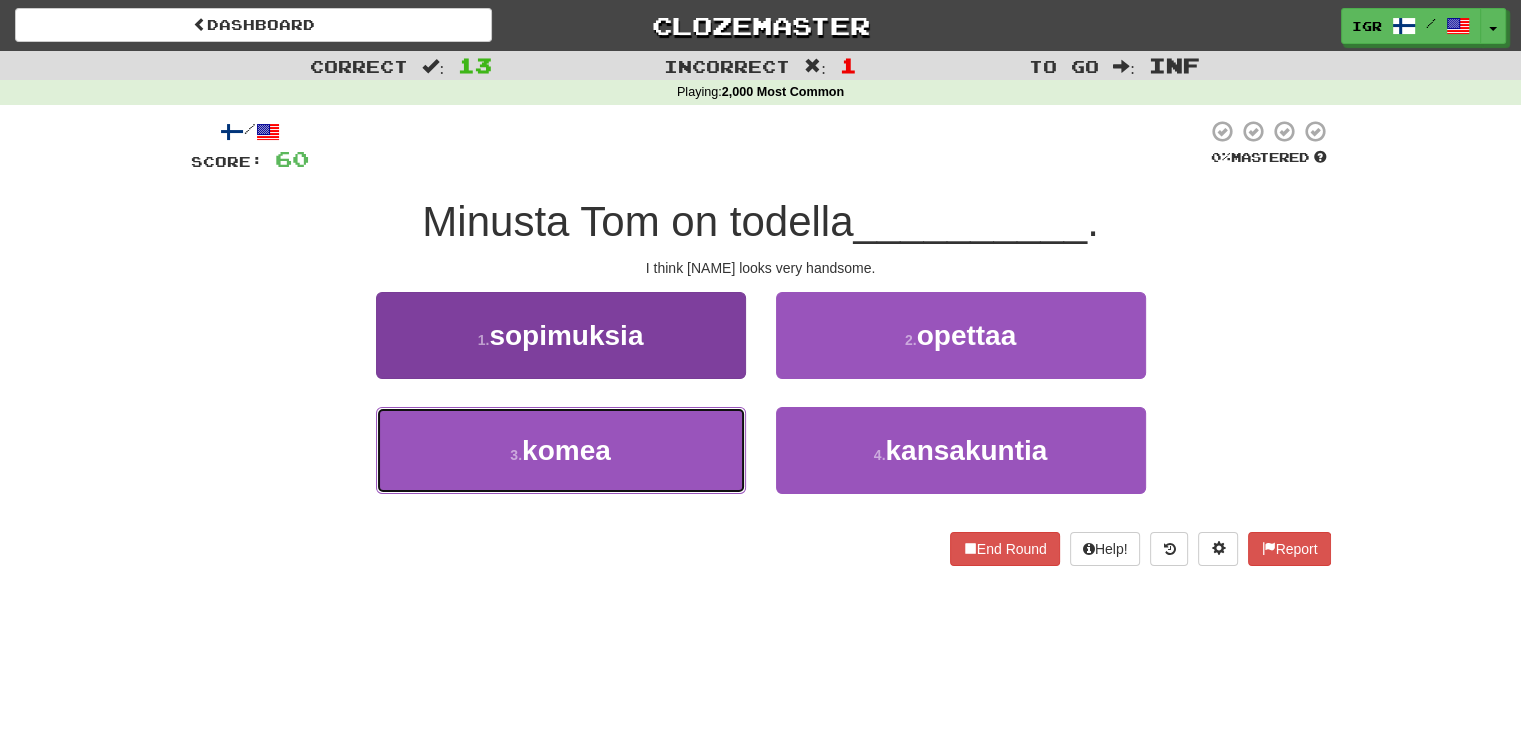 click on "3 .  komea" at bounding box center (561, 450) 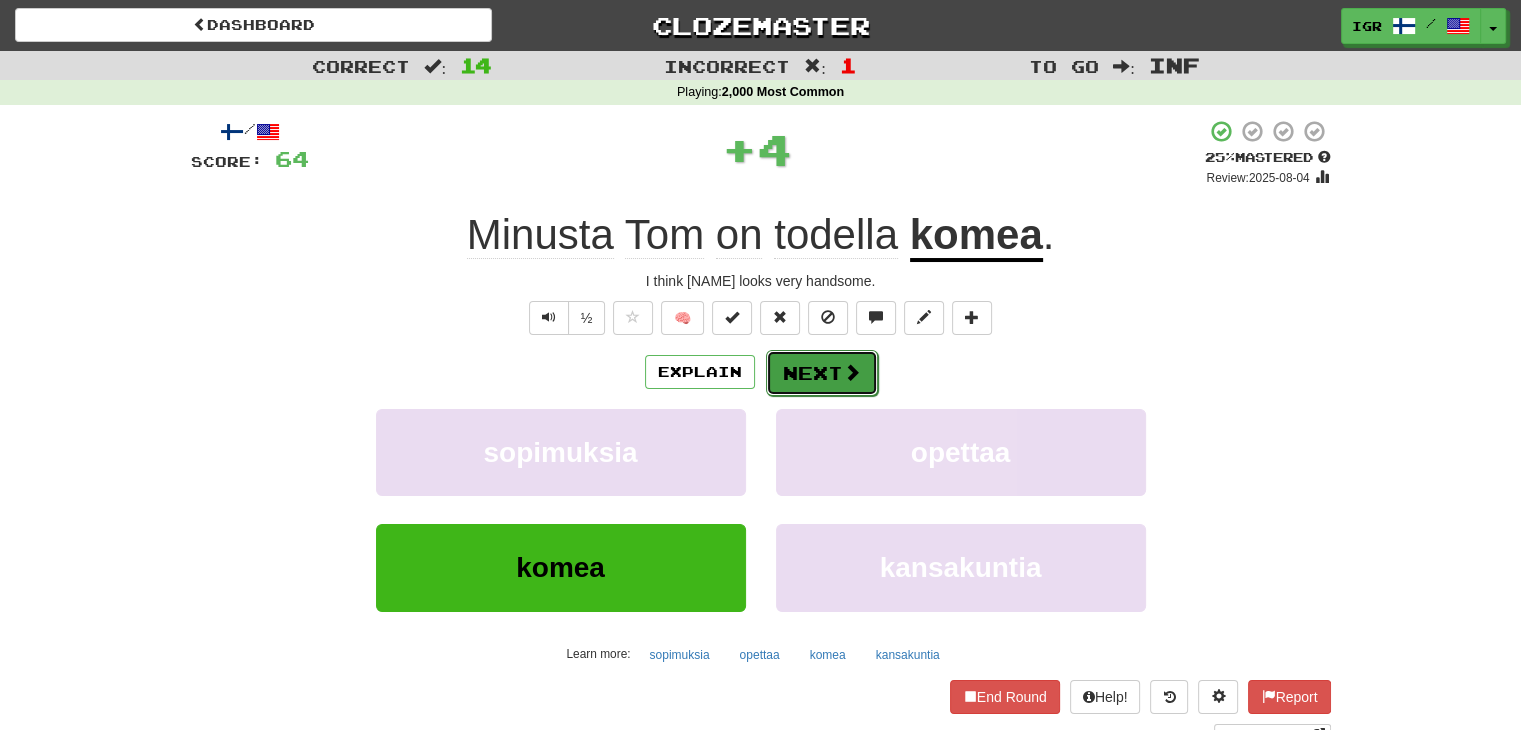 click on "Next" at bounding box center [822, 373] 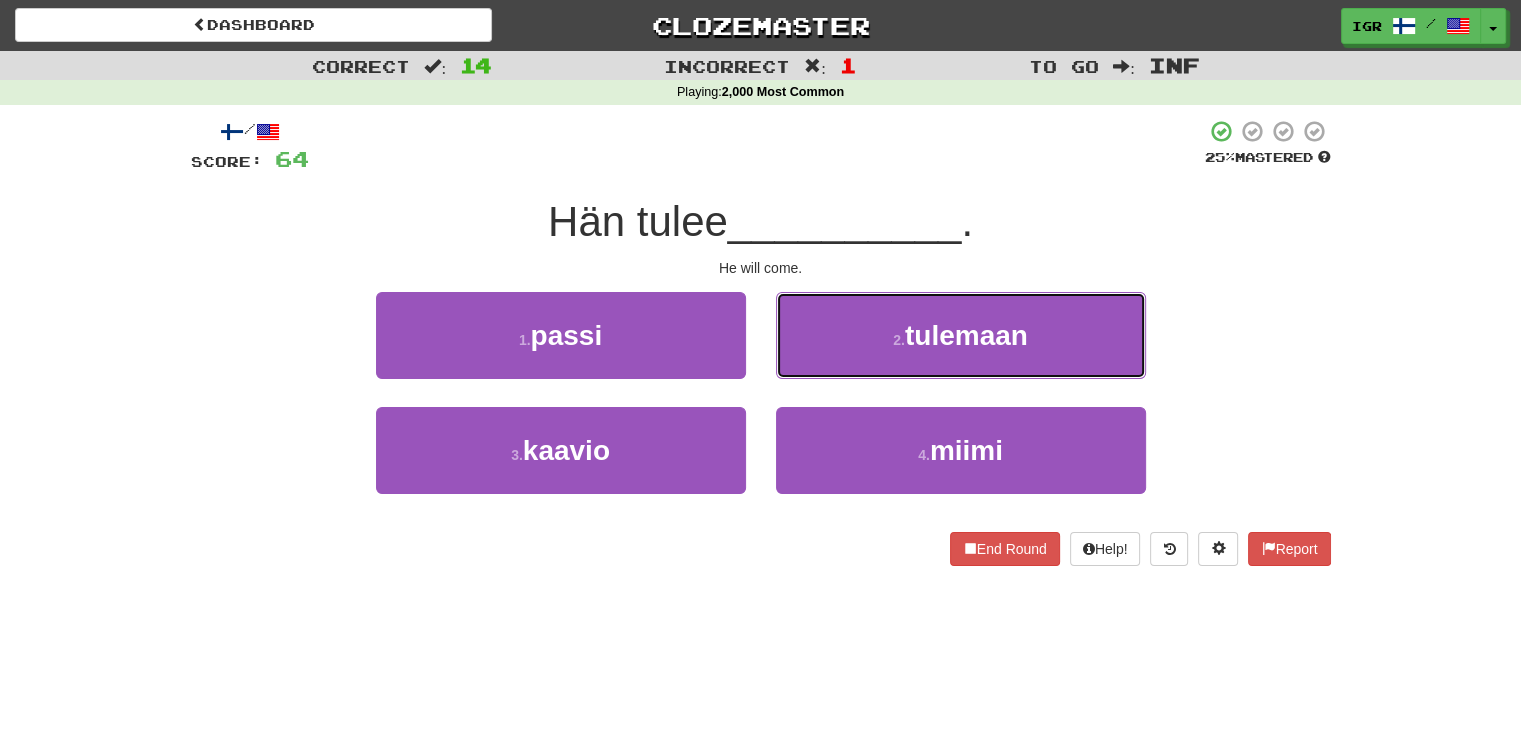 click on "tulemaan" at bounding box center (966, 335) 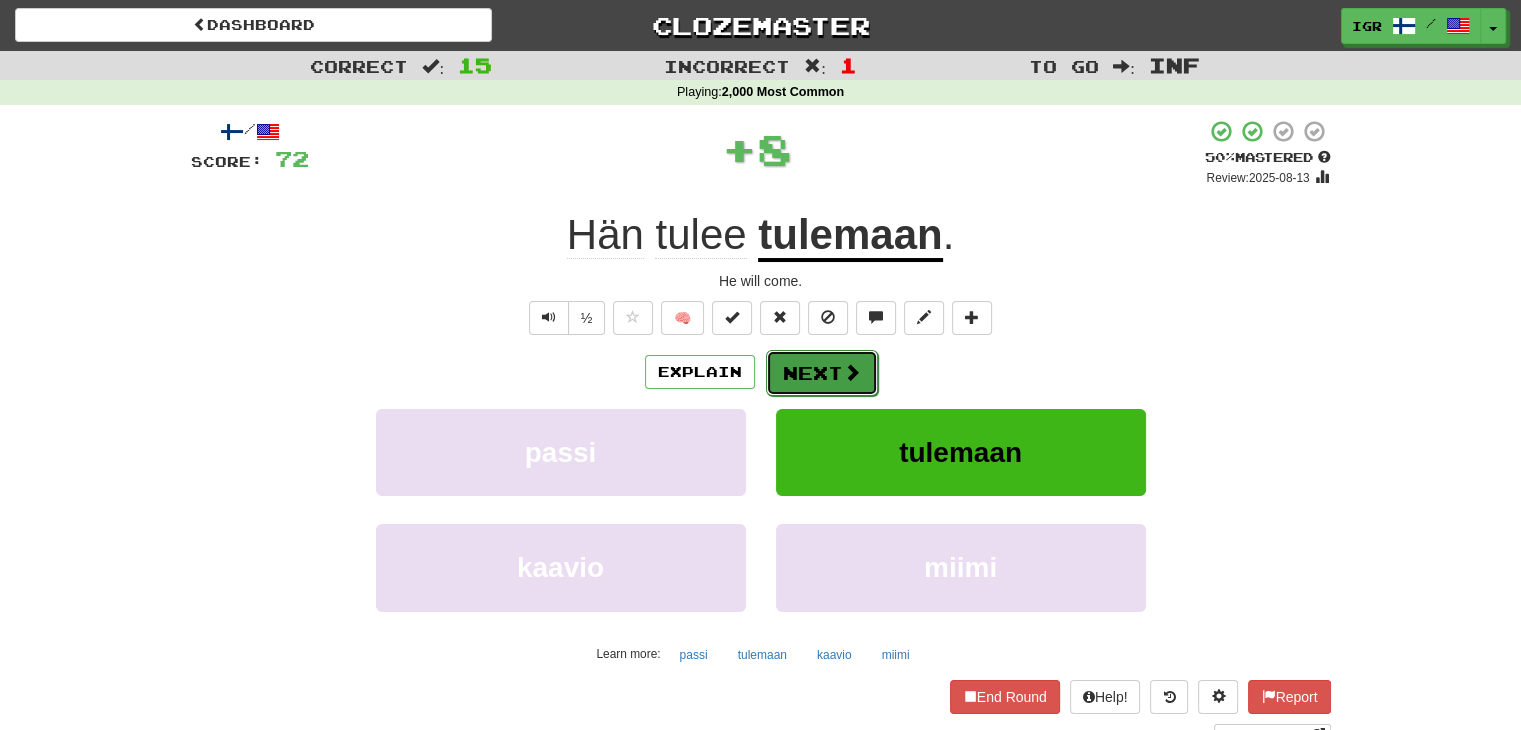 click on "Next" at bounding box center [822, 373] 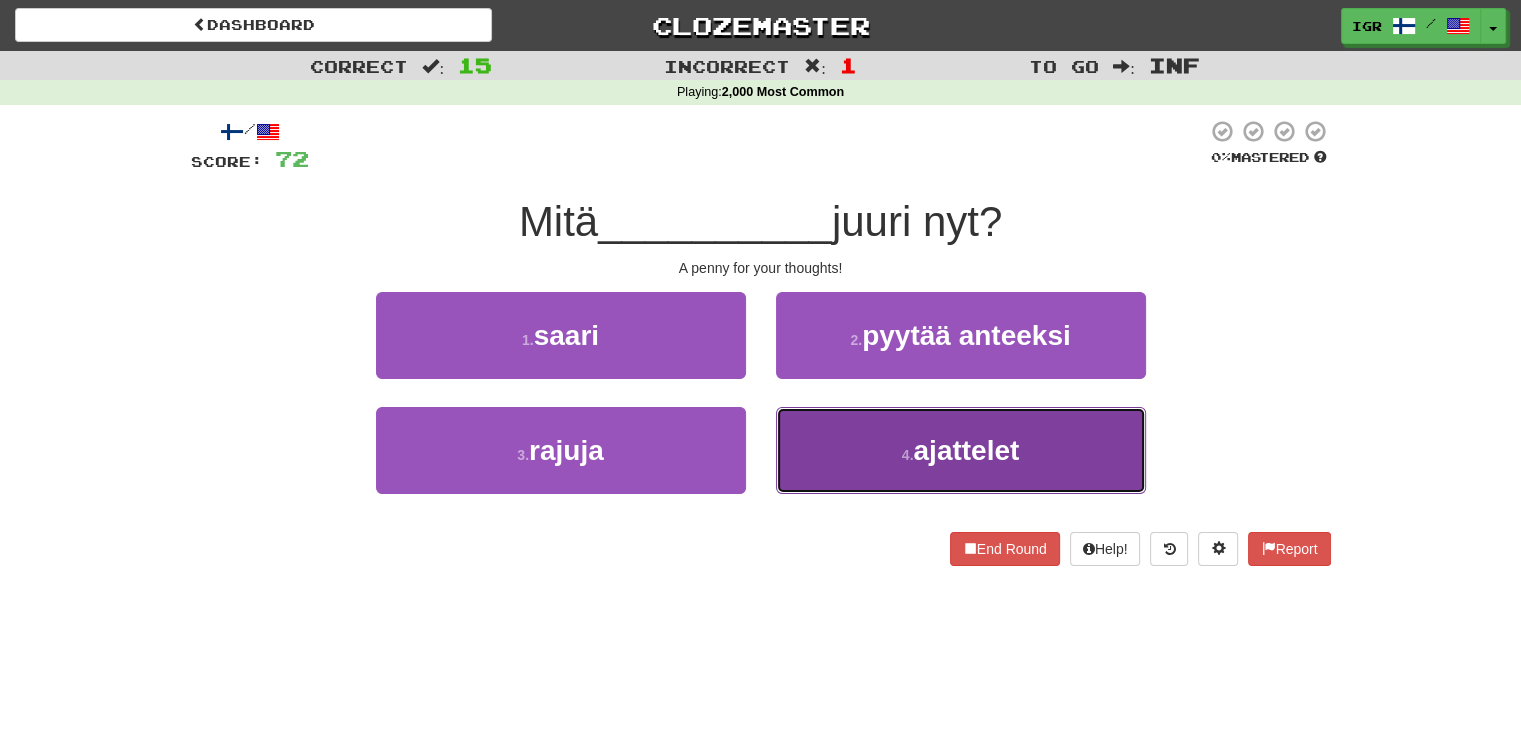 click on "[NUMBER] . ajattelet" at bounding box center (961, 450) 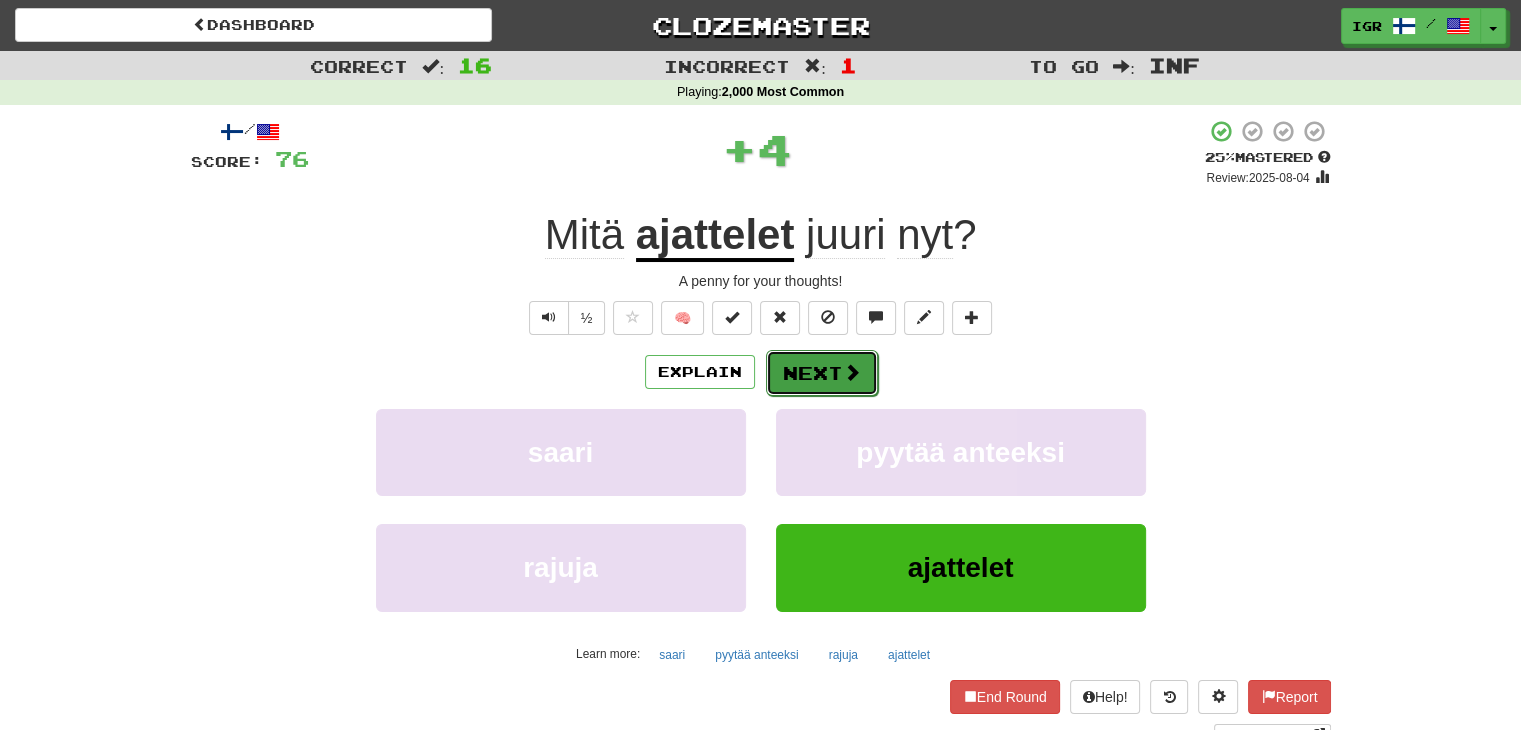click on "Next" at bounding box center (822, 373) 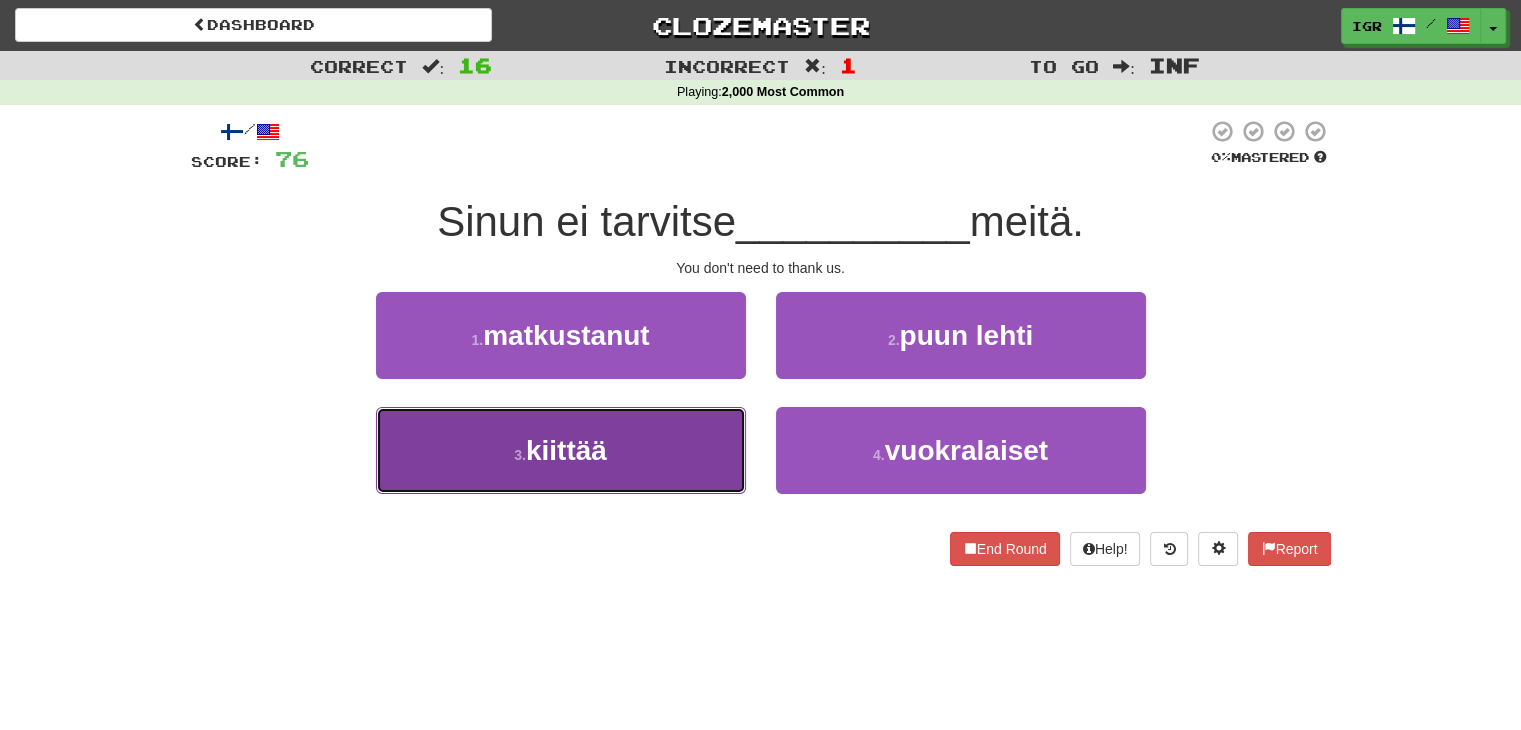 click on "kiittää" at bounding box center [566, 450] 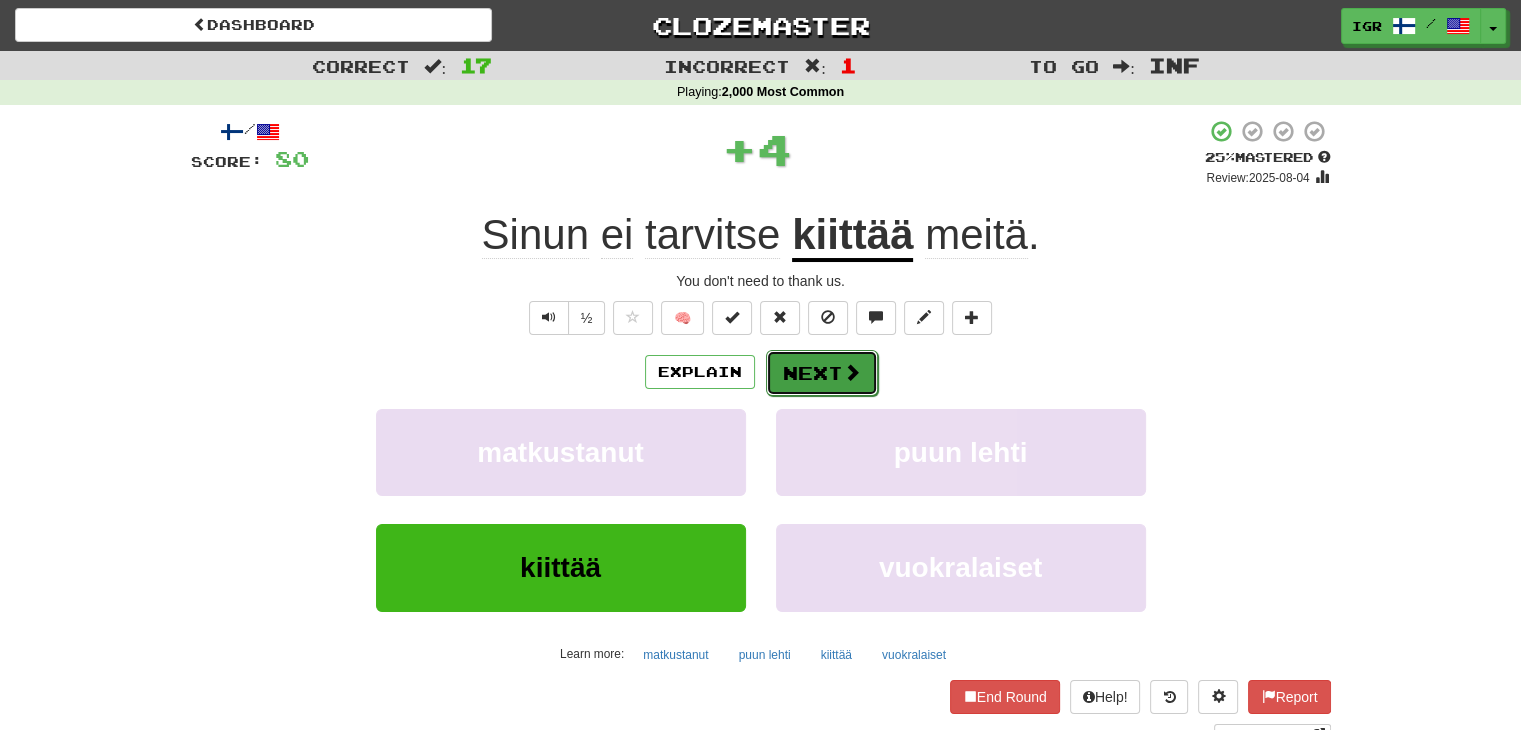 click on "Next" at bounding box center (822, 373) 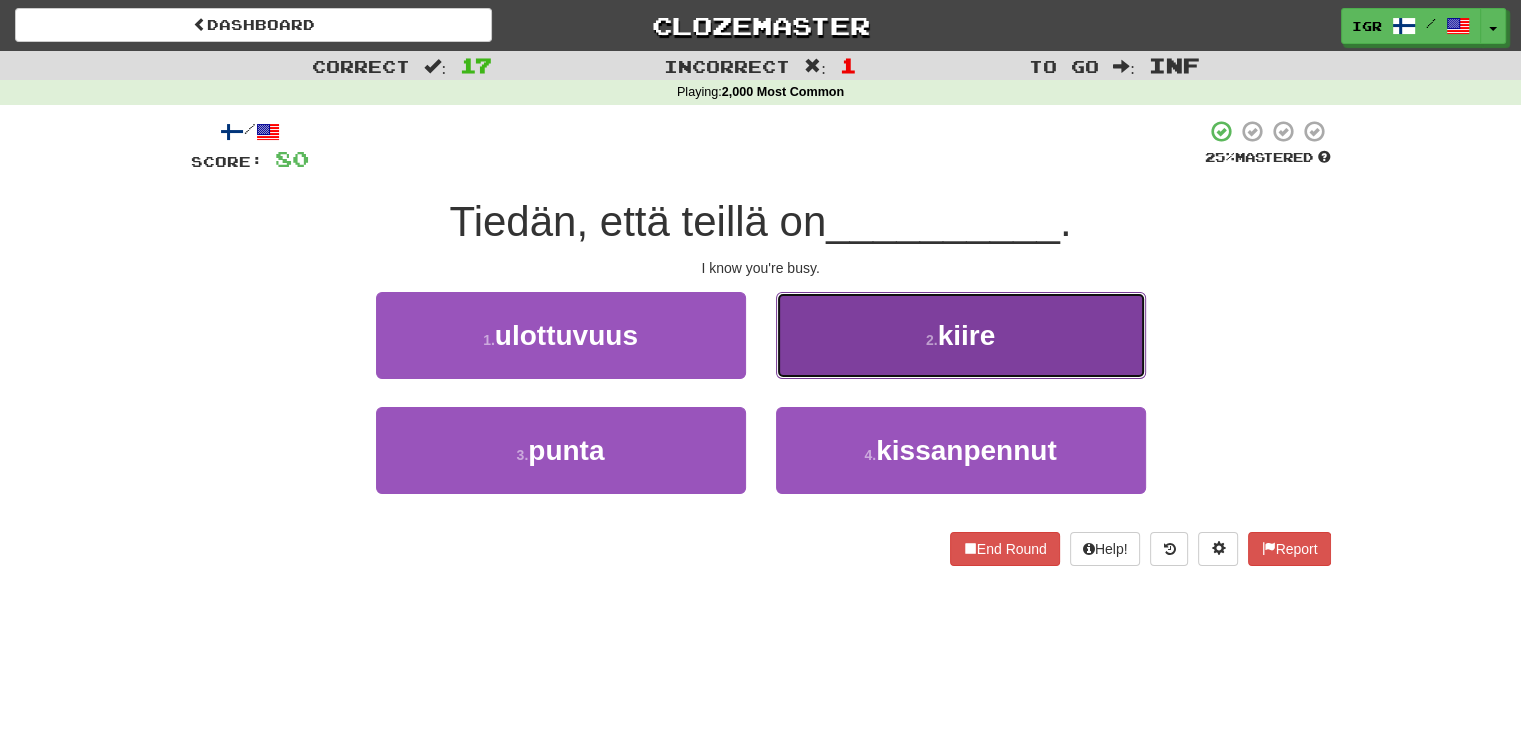 click on "[NUMBER] . kiire" at bounding box center [961, 335] 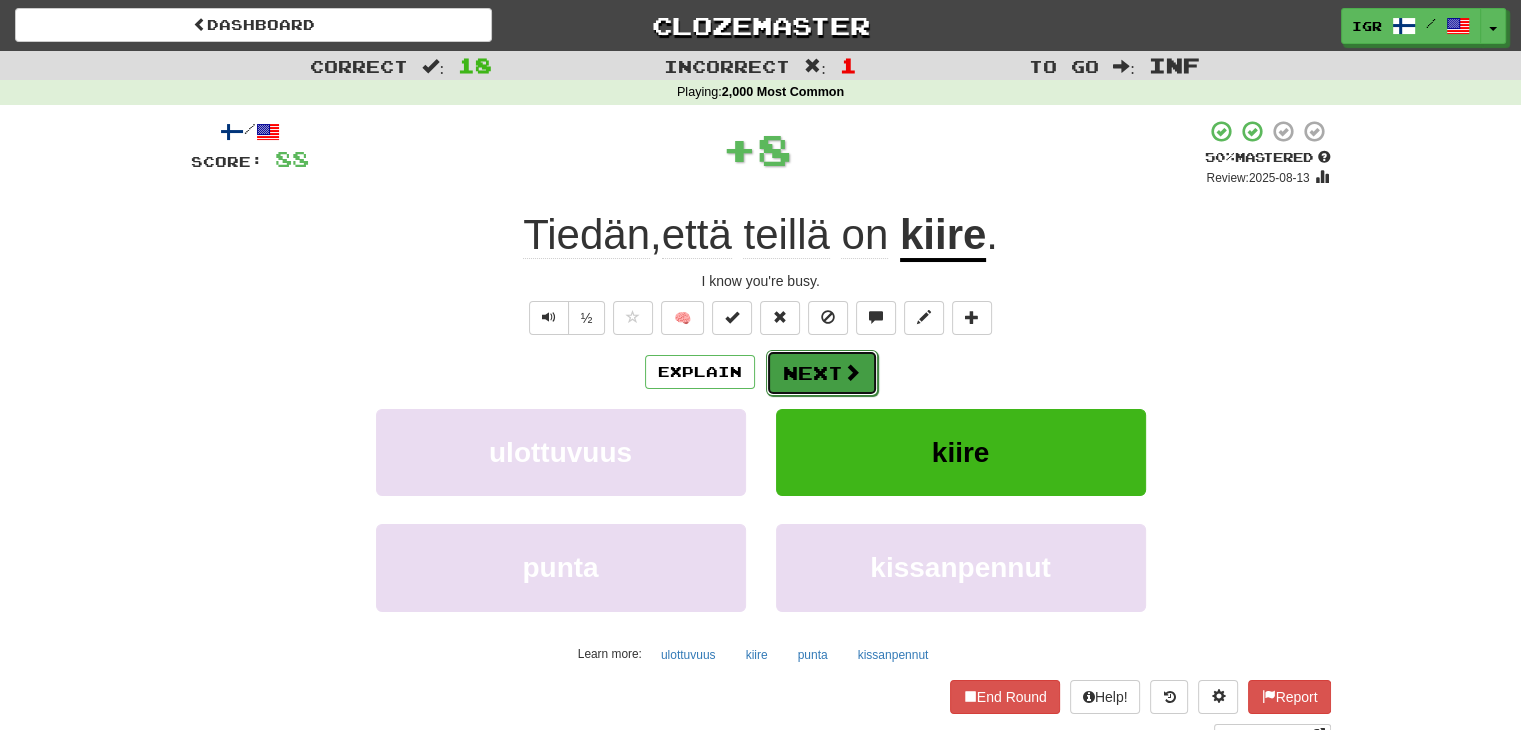 click on "Next" at bounding box center [822, 373] 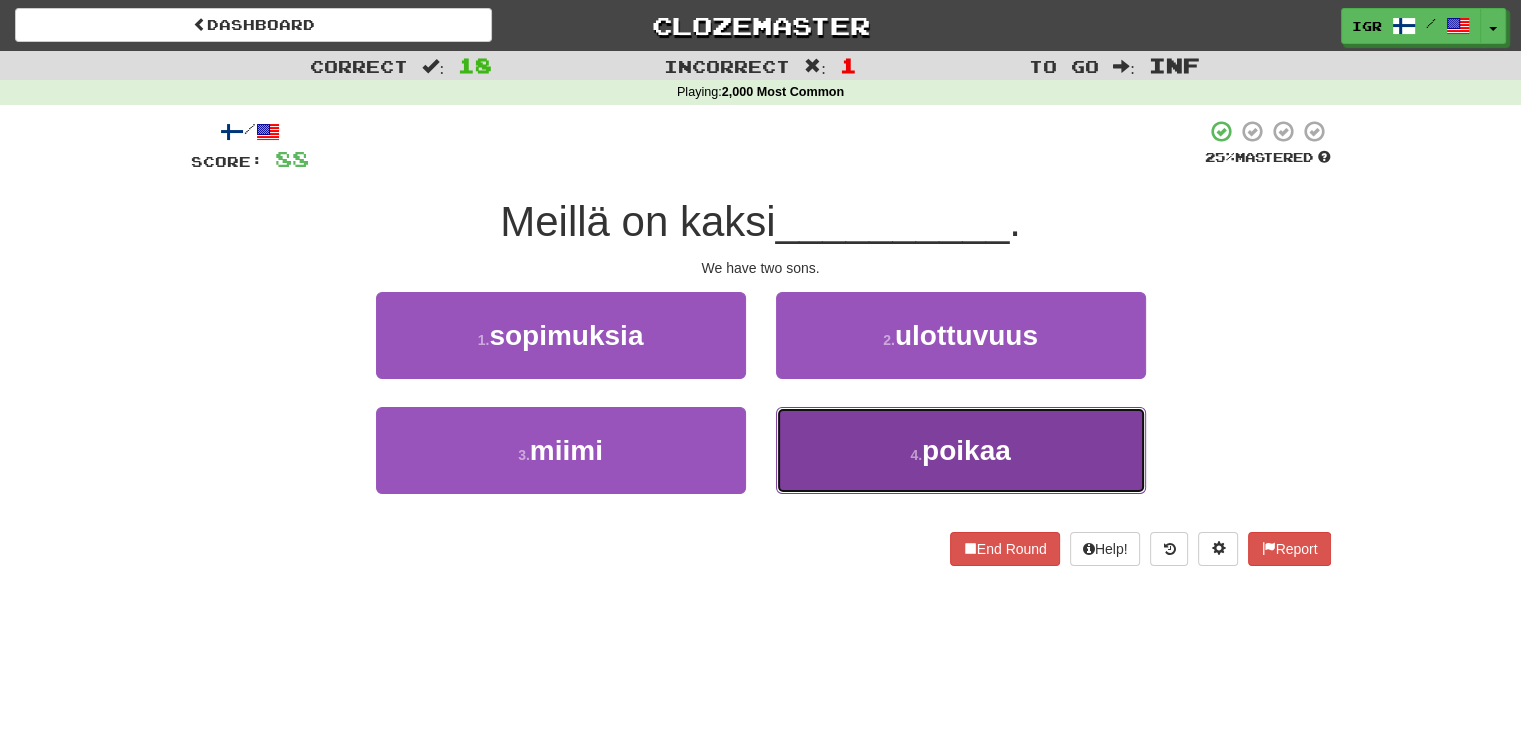 click on "[NUMBER] . poikaa" at bounding box center [961, 450] 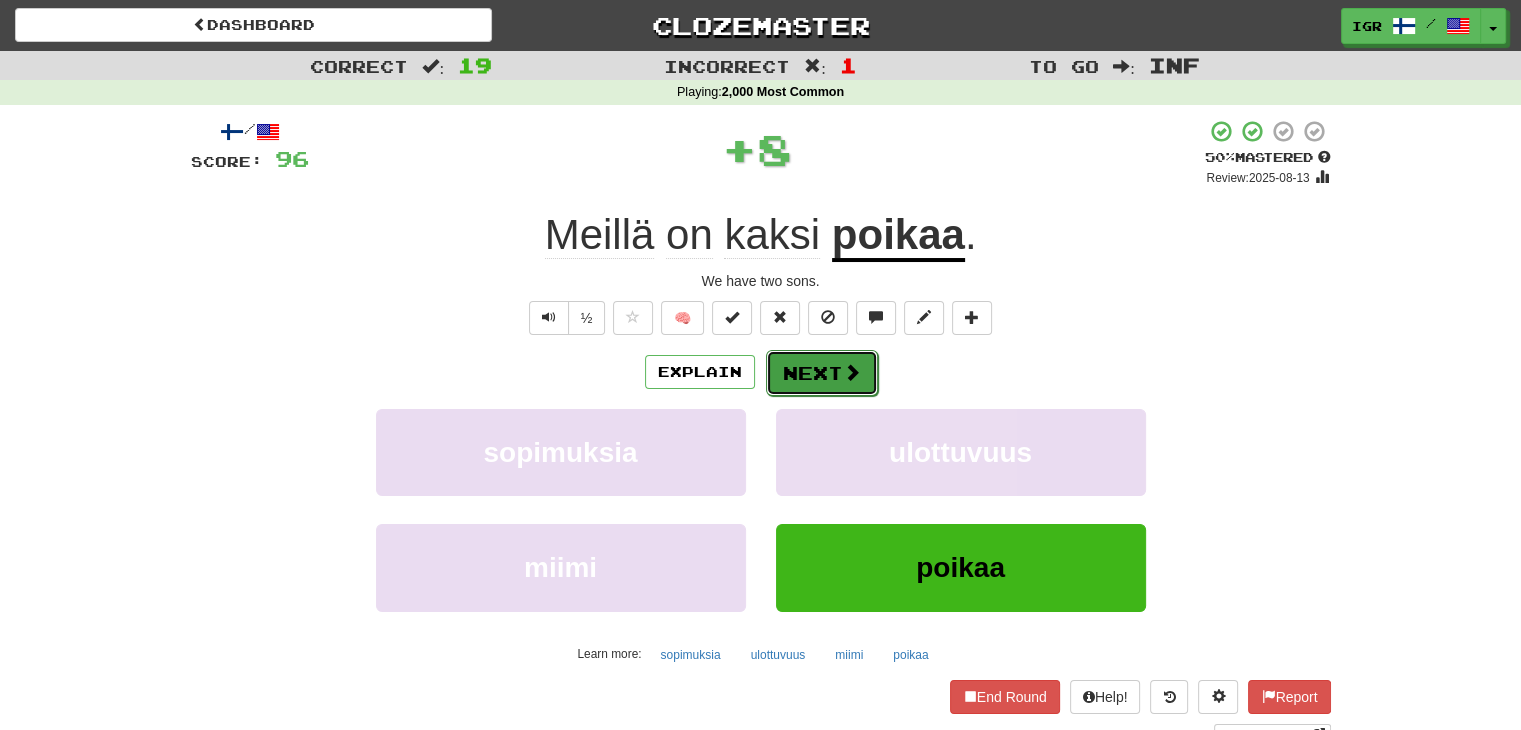 click on "Next" at bounding box center [822, 373] 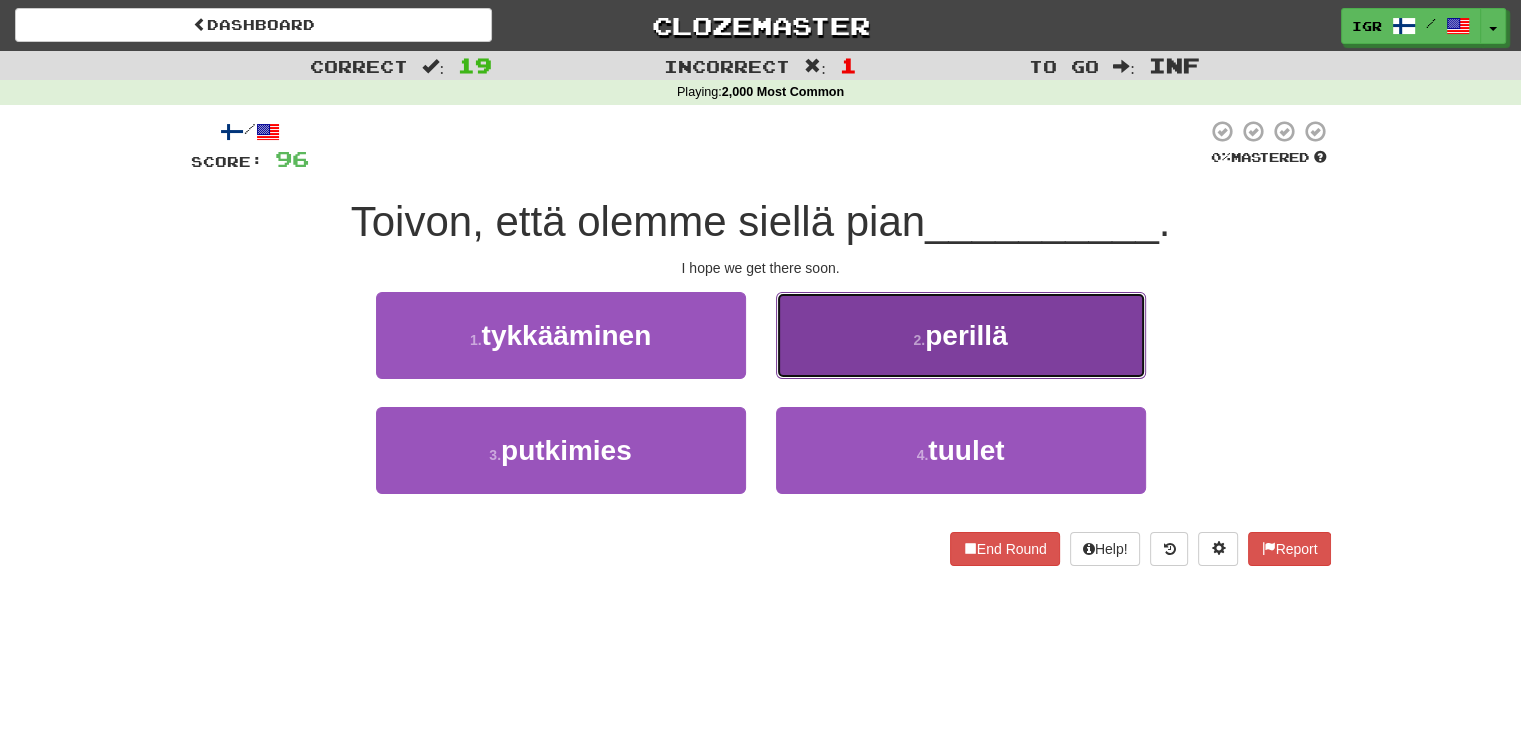 click on "[NUMBER] . perillä" at bounding box center [961, 335] 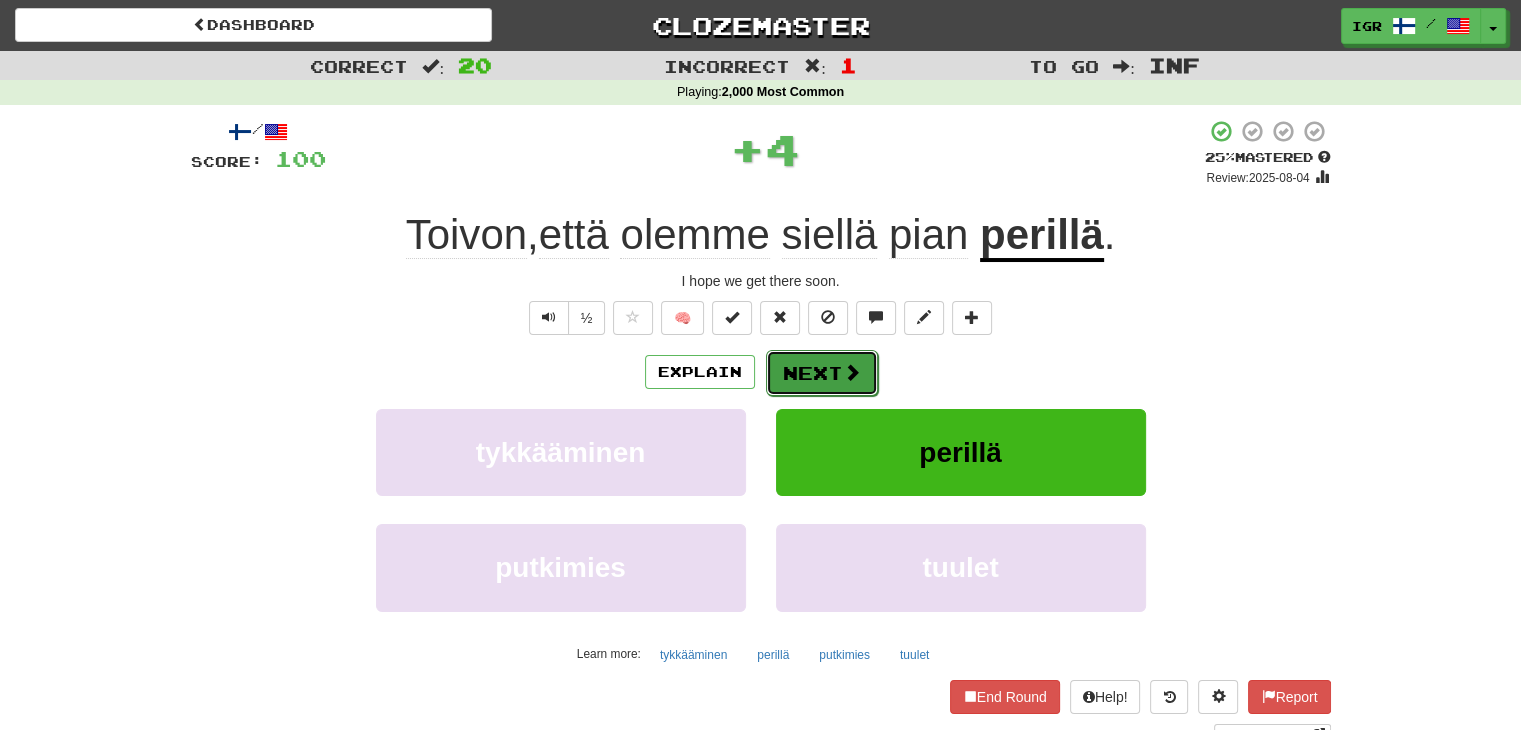 click on "Next" at bounding box center (822, 373) 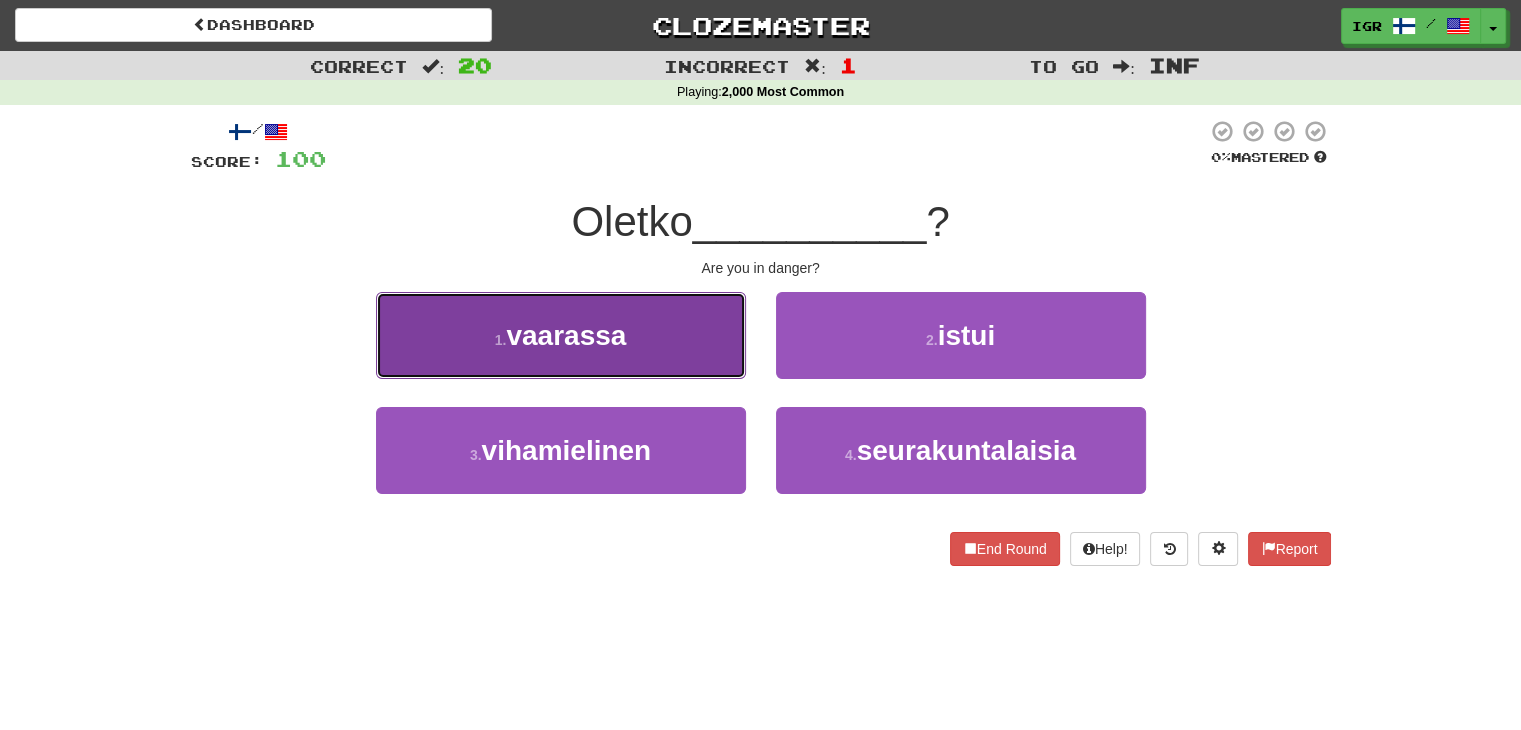 click on "1 .  vaarassa" at bounding box center [561, 335] 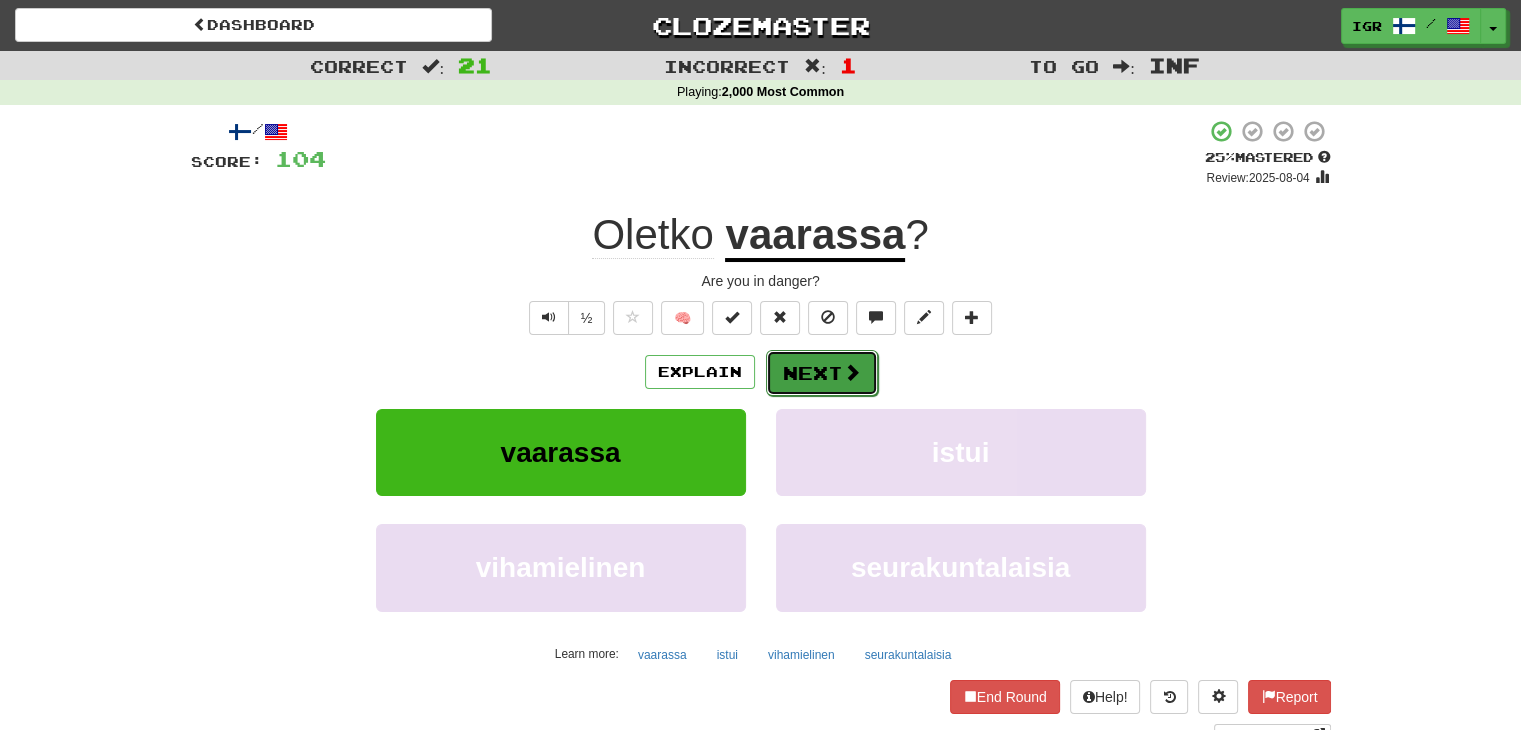 click on "Next" at bounding box center [822, 373] 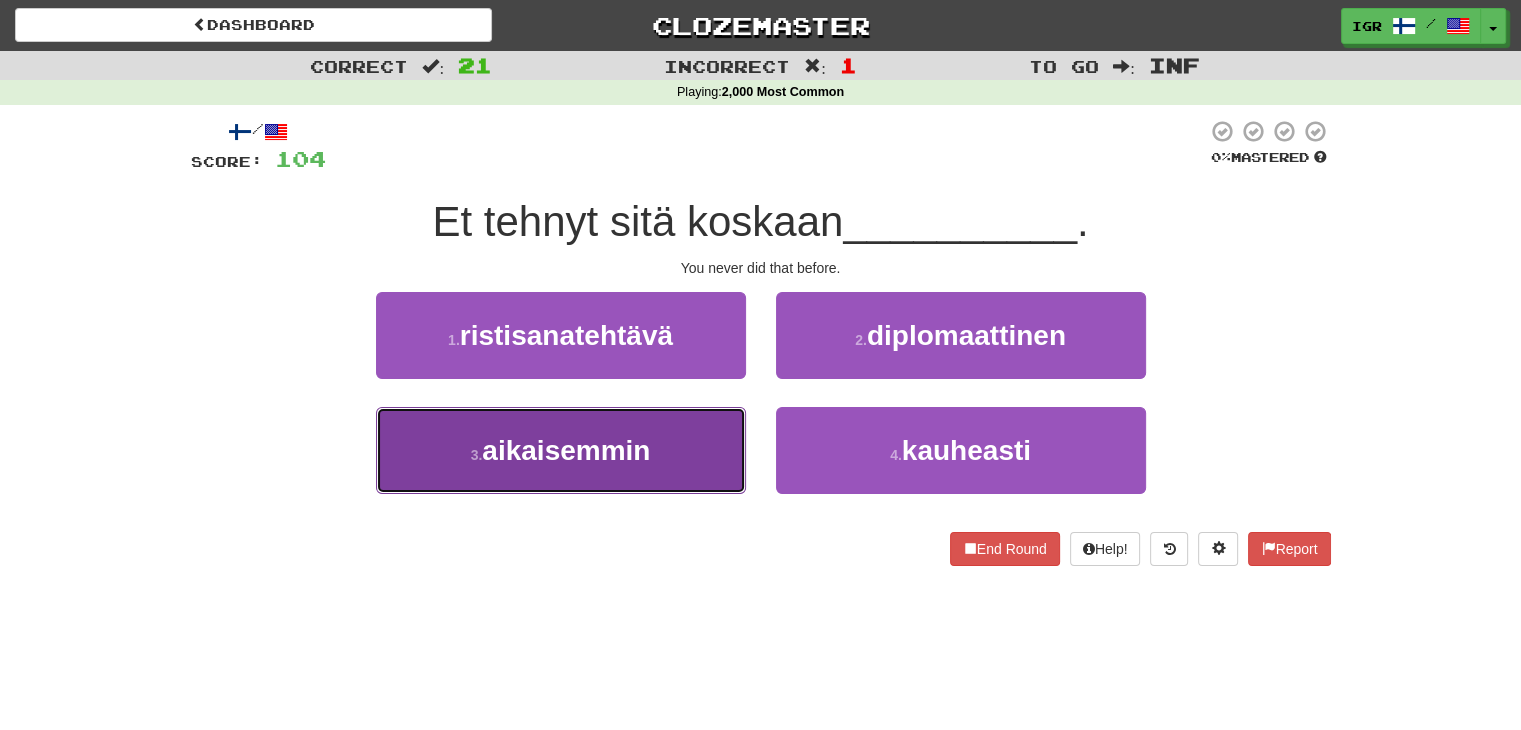click on "[NUMBER] . aikaisemmin" at bounding box center [561, 450] 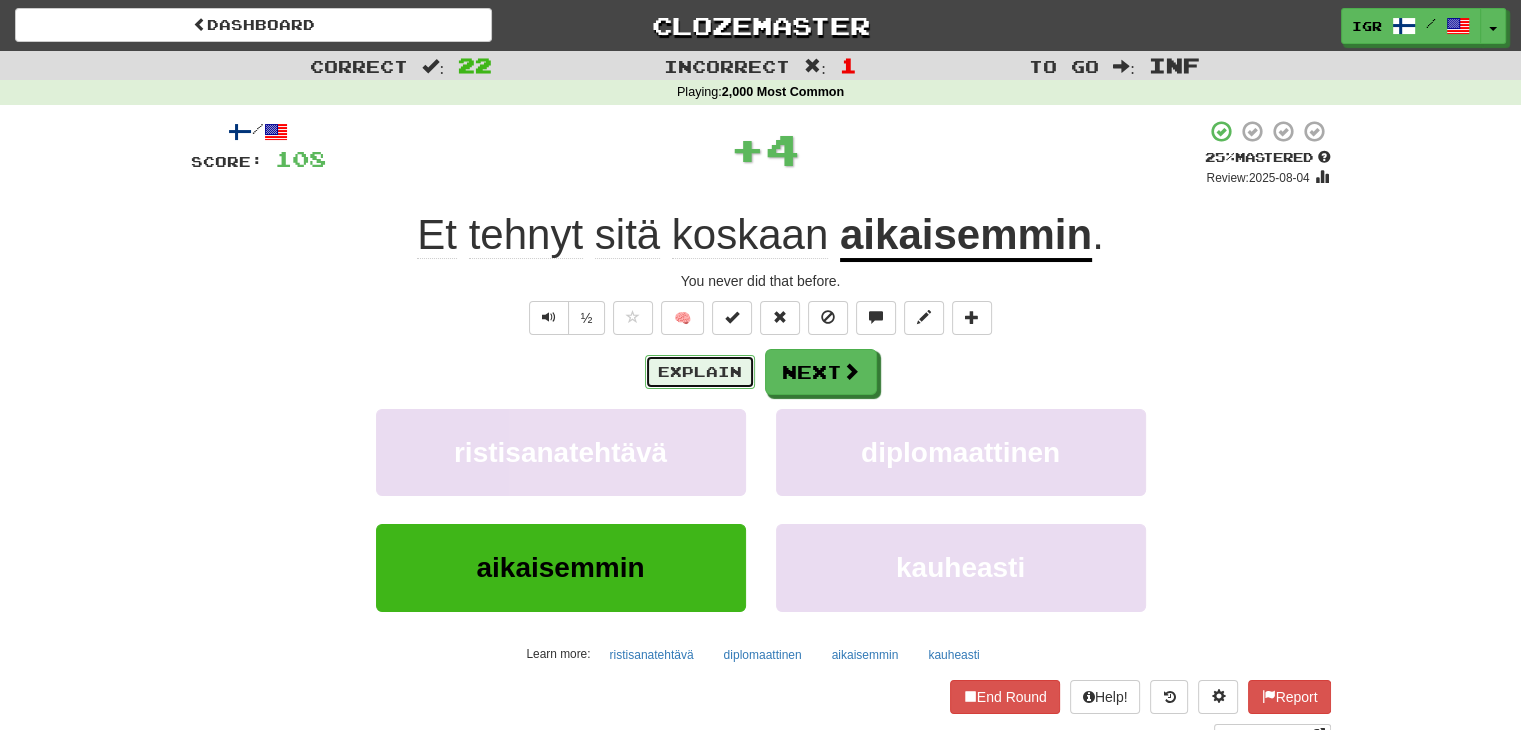 click on "Explain" at bounding box center (700, 372) 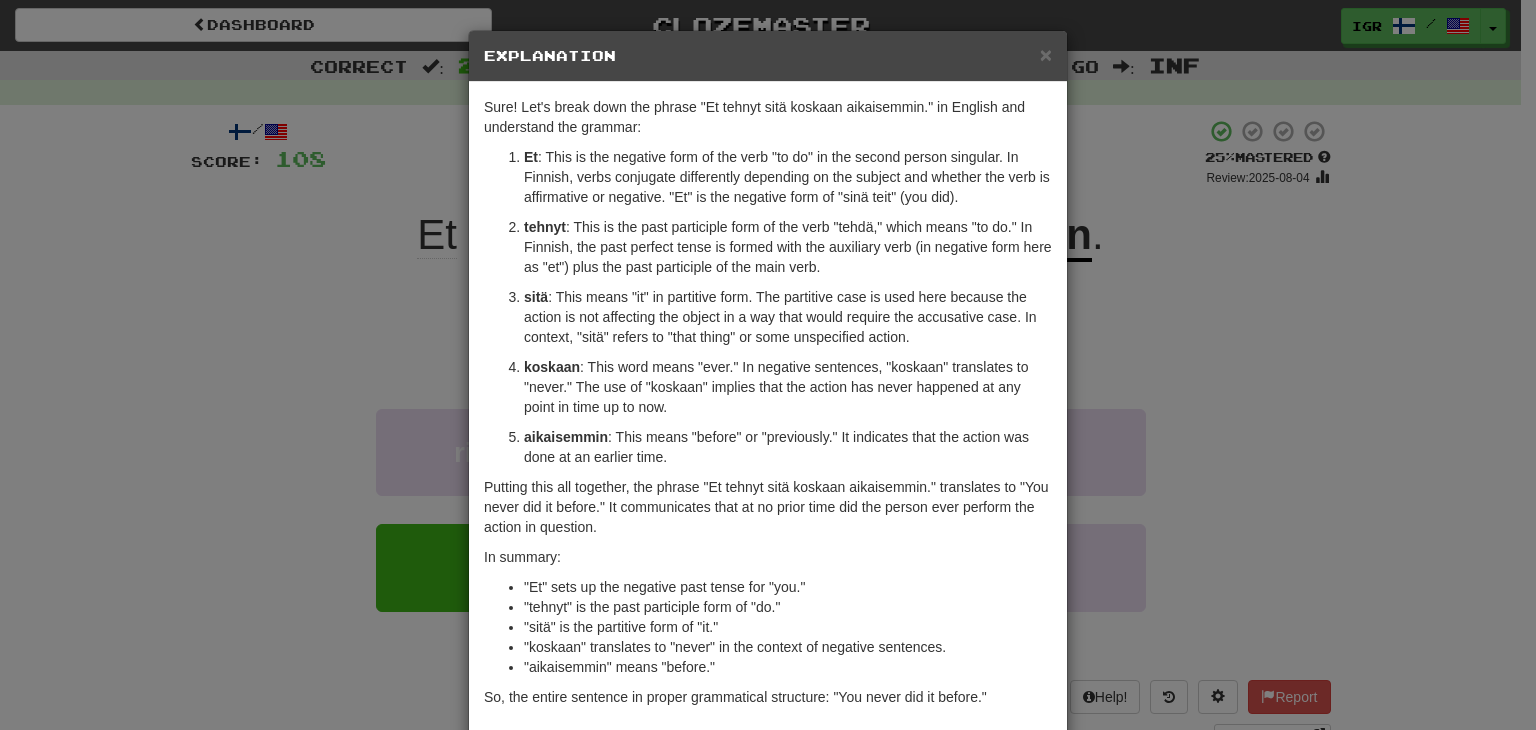 click on "× Explanation" at bounding box center (768, 56) 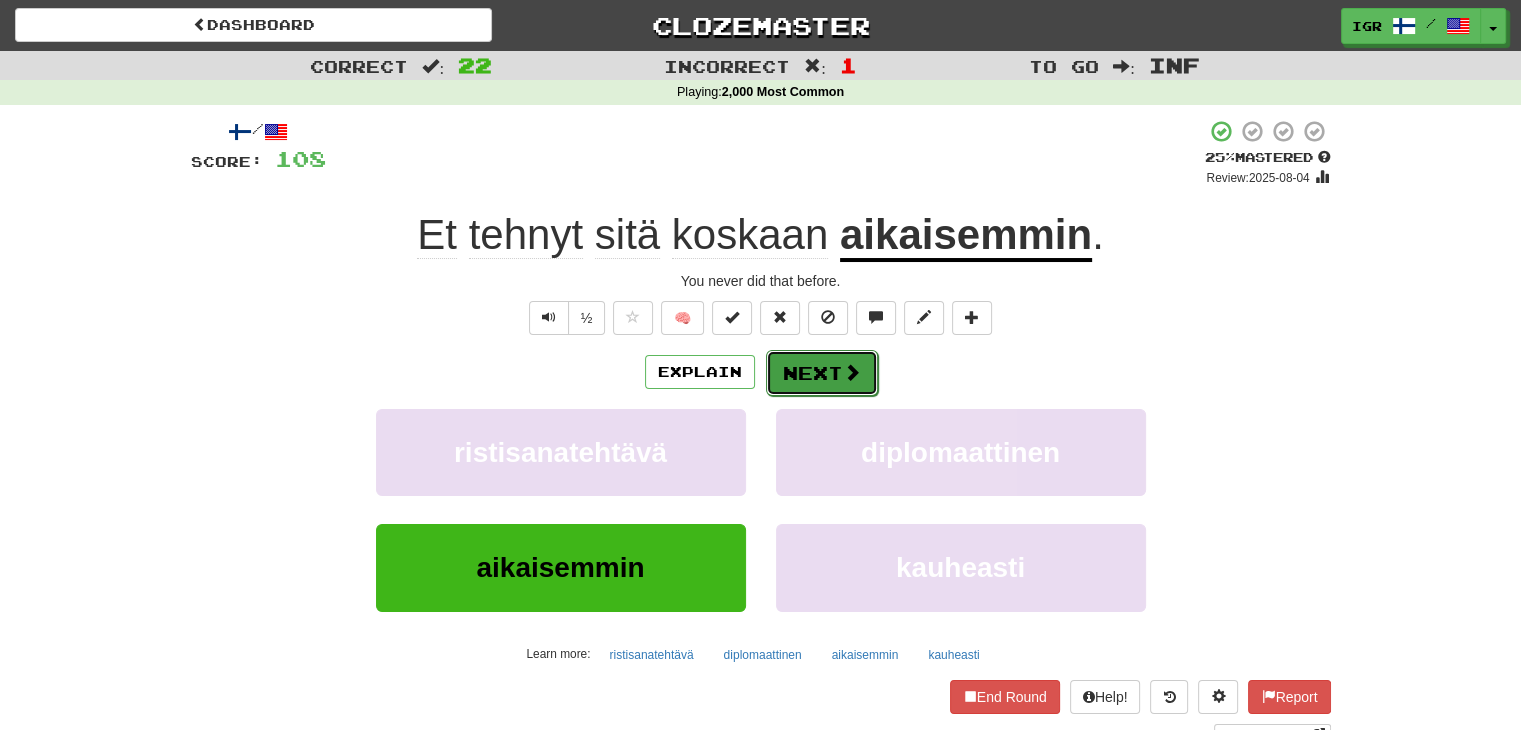 click at bounding box center (852, 372) 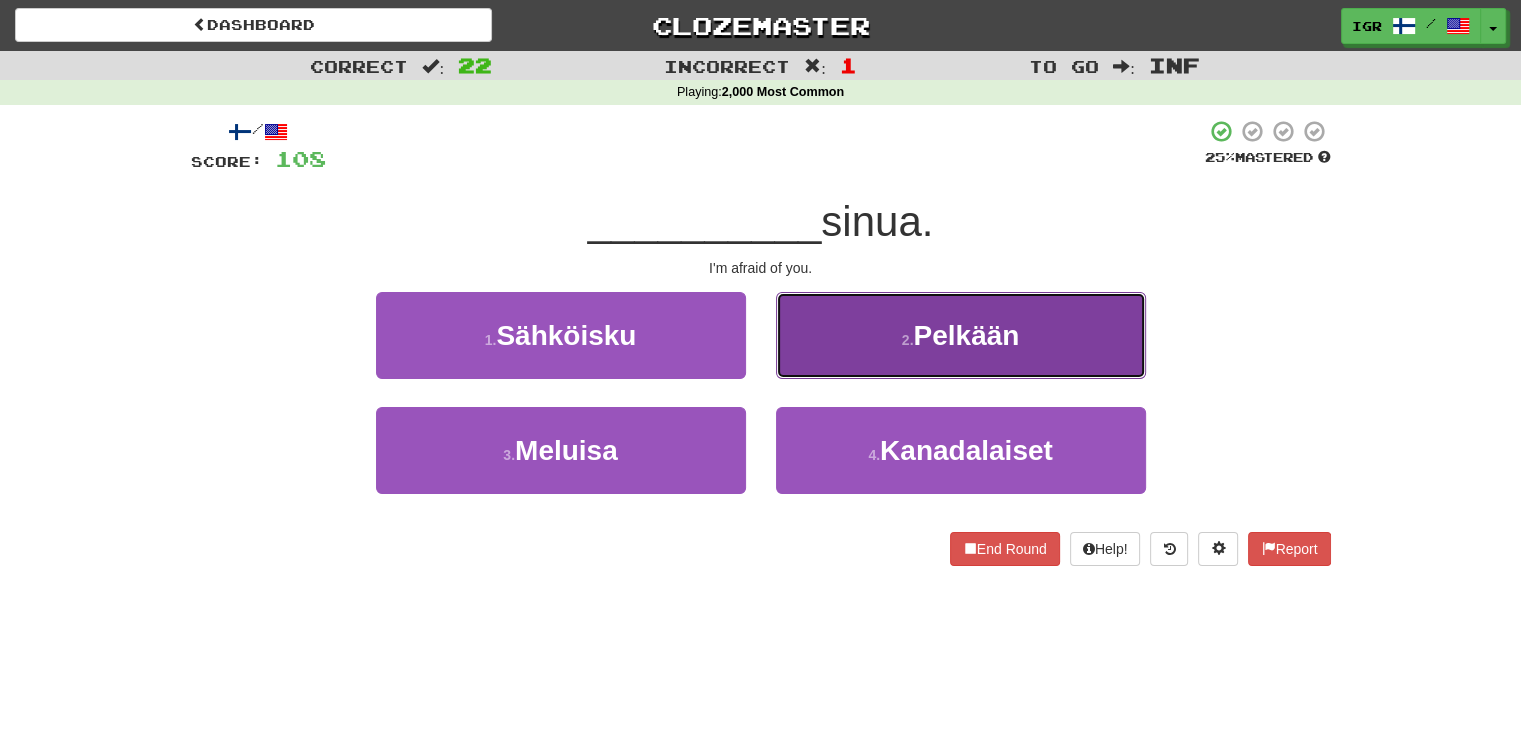 click on "Pelkään" at bounding box center (966, 335) 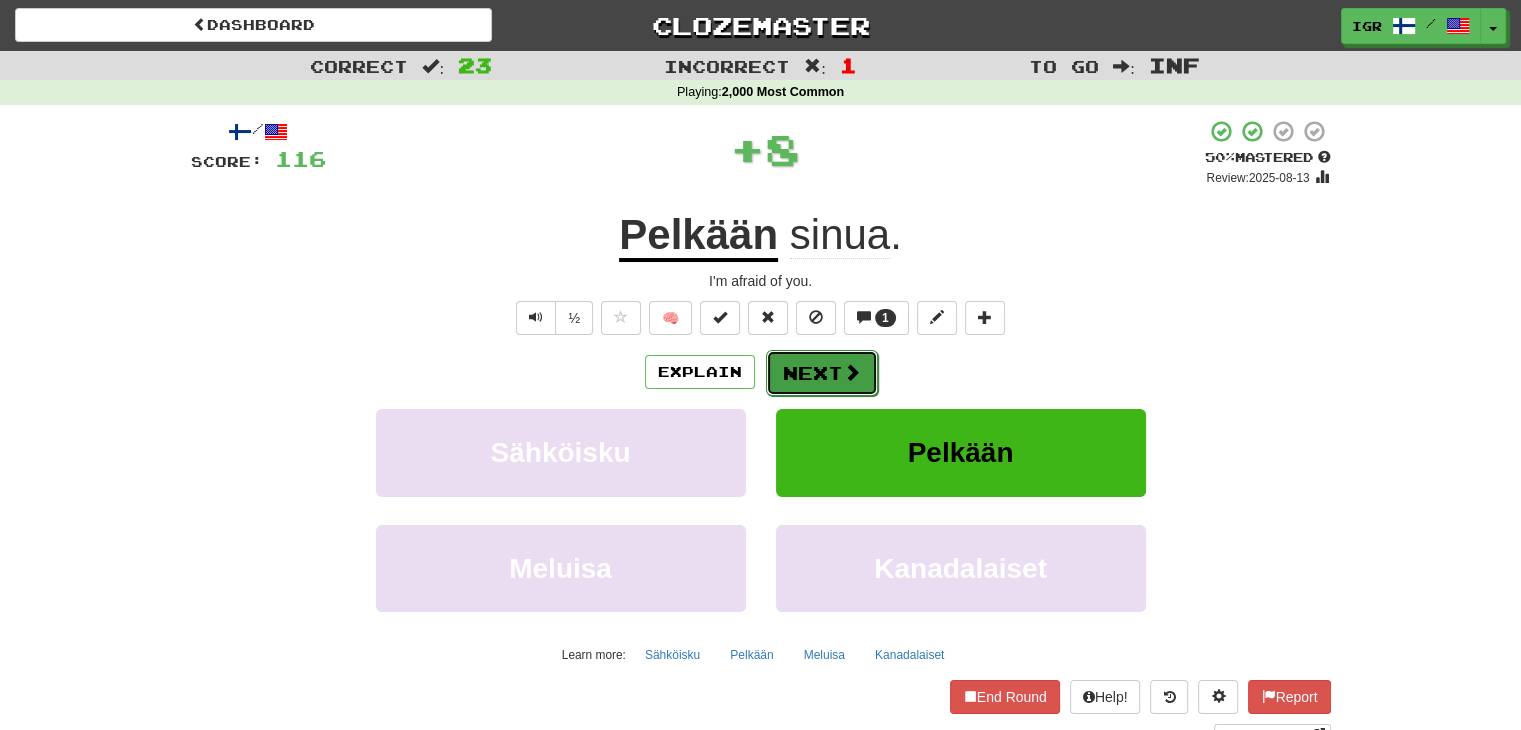 click at bounding box center [852, 372] 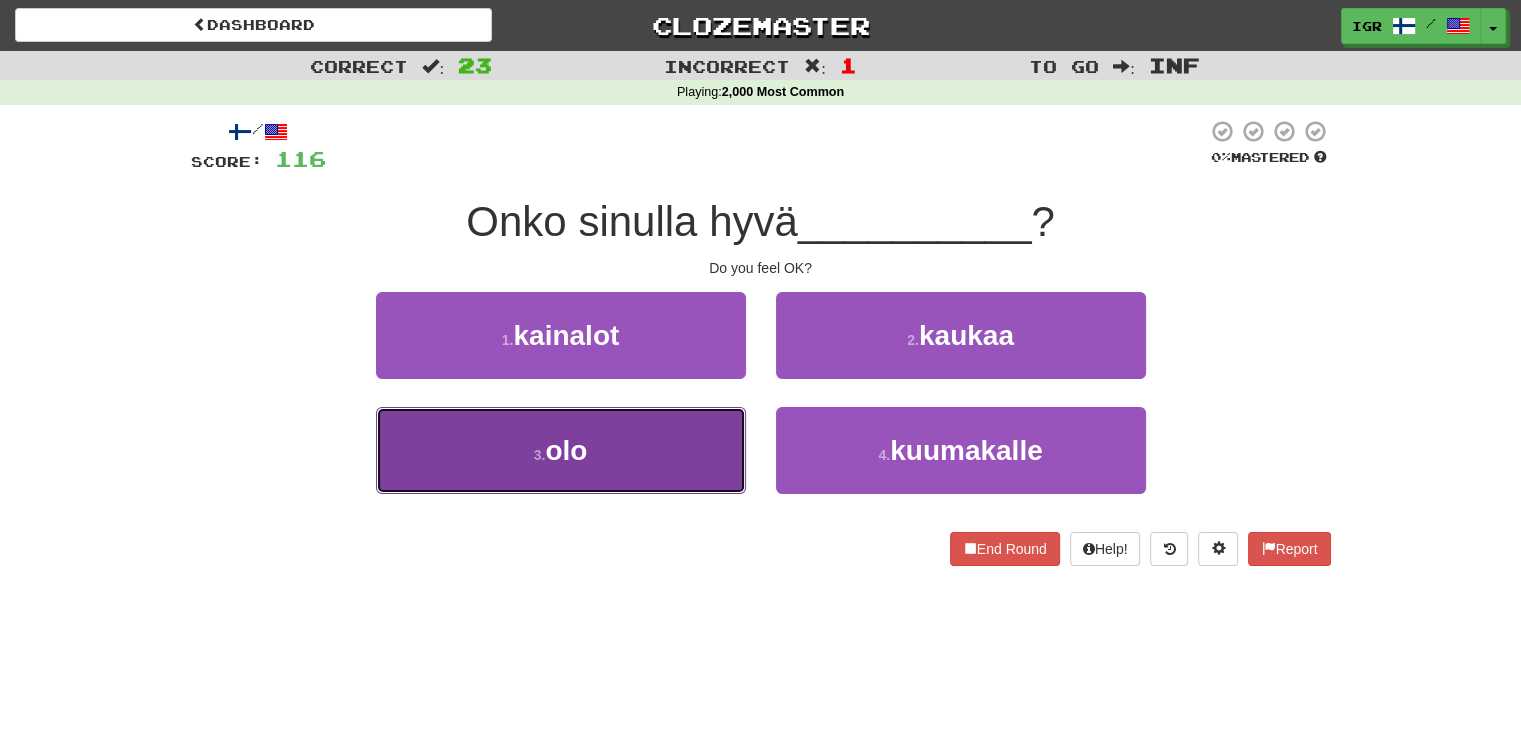 click on "3 .  olo" at bounding box center (561, 450) 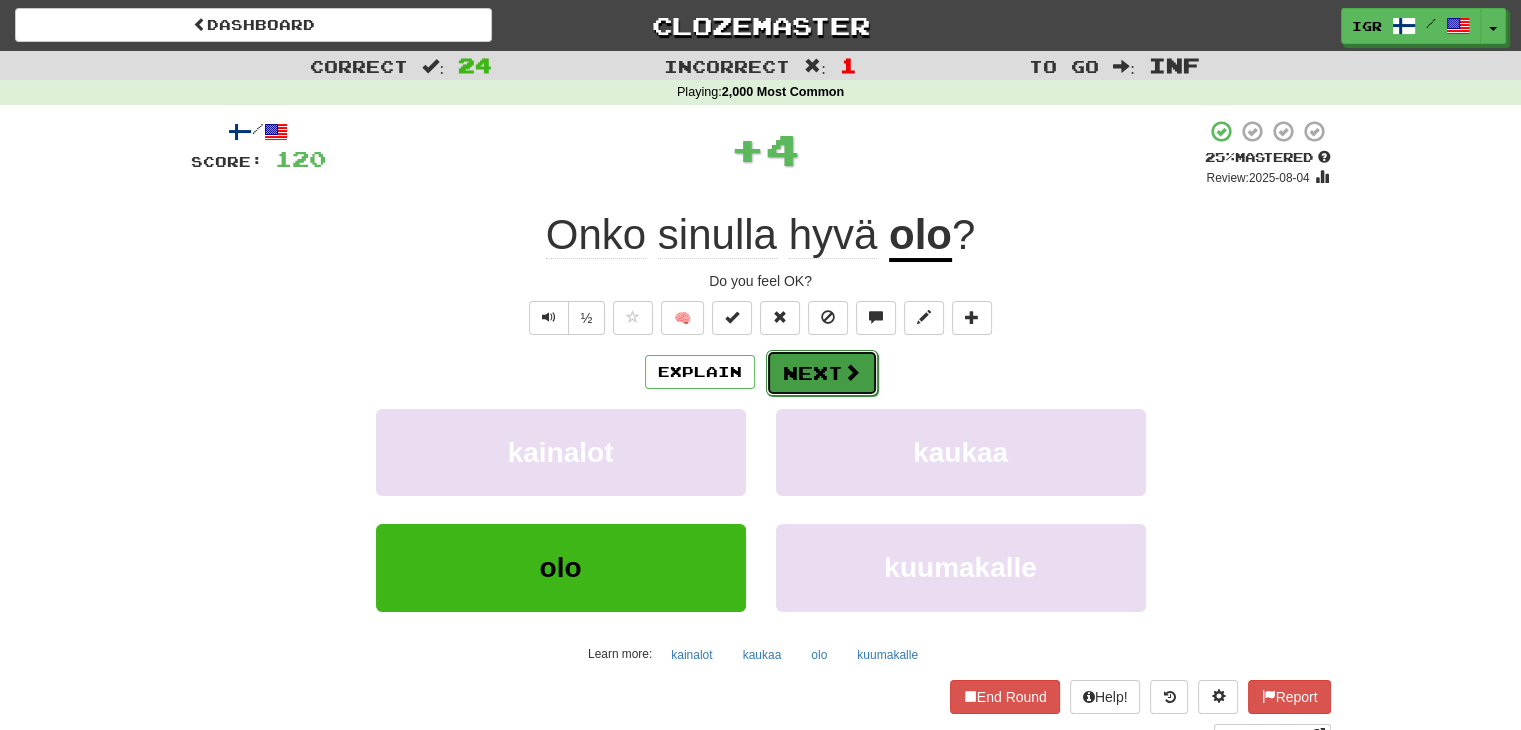 click on "Next" at bounding box center [822, 373] 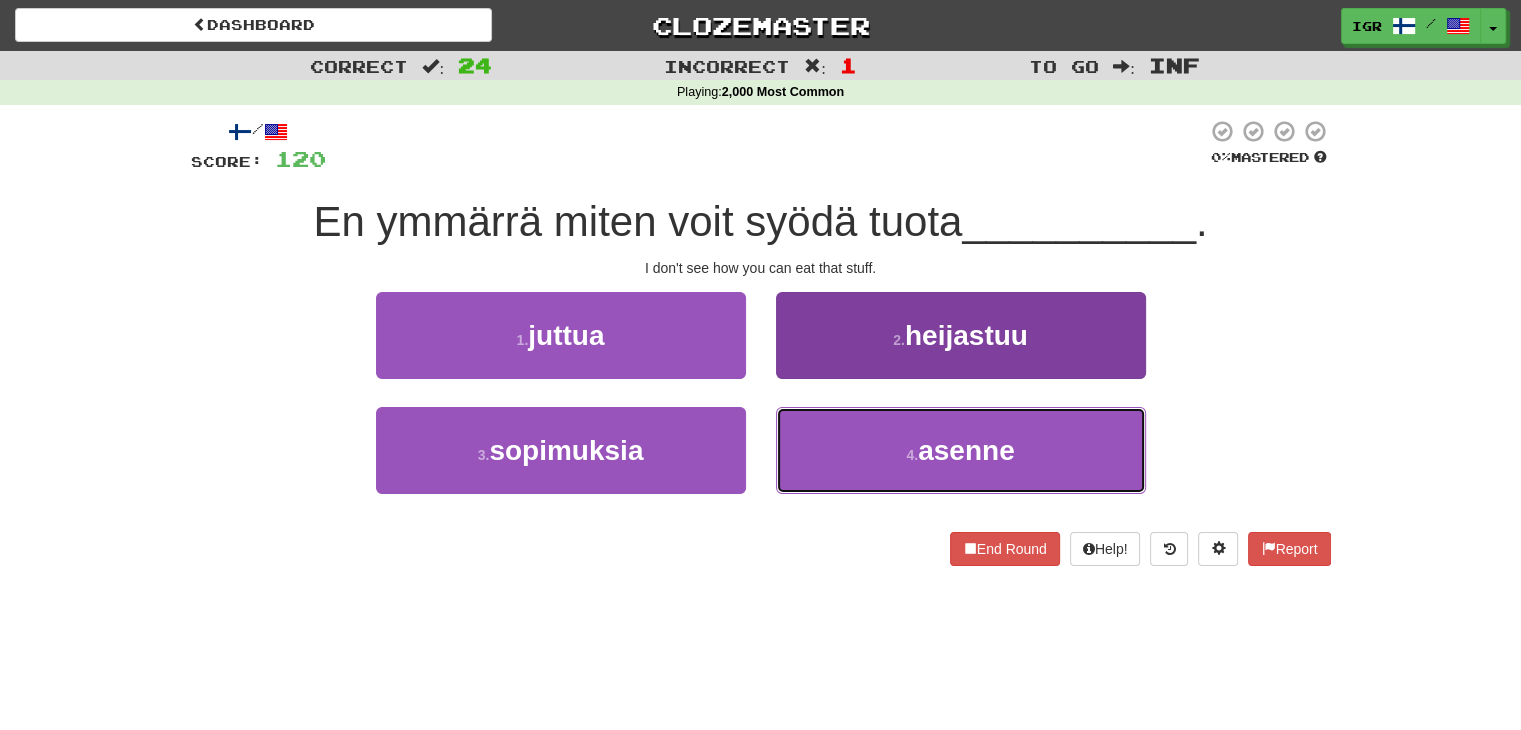 click on "[NUMBER] . asenne" at bounding box center (961, 450) 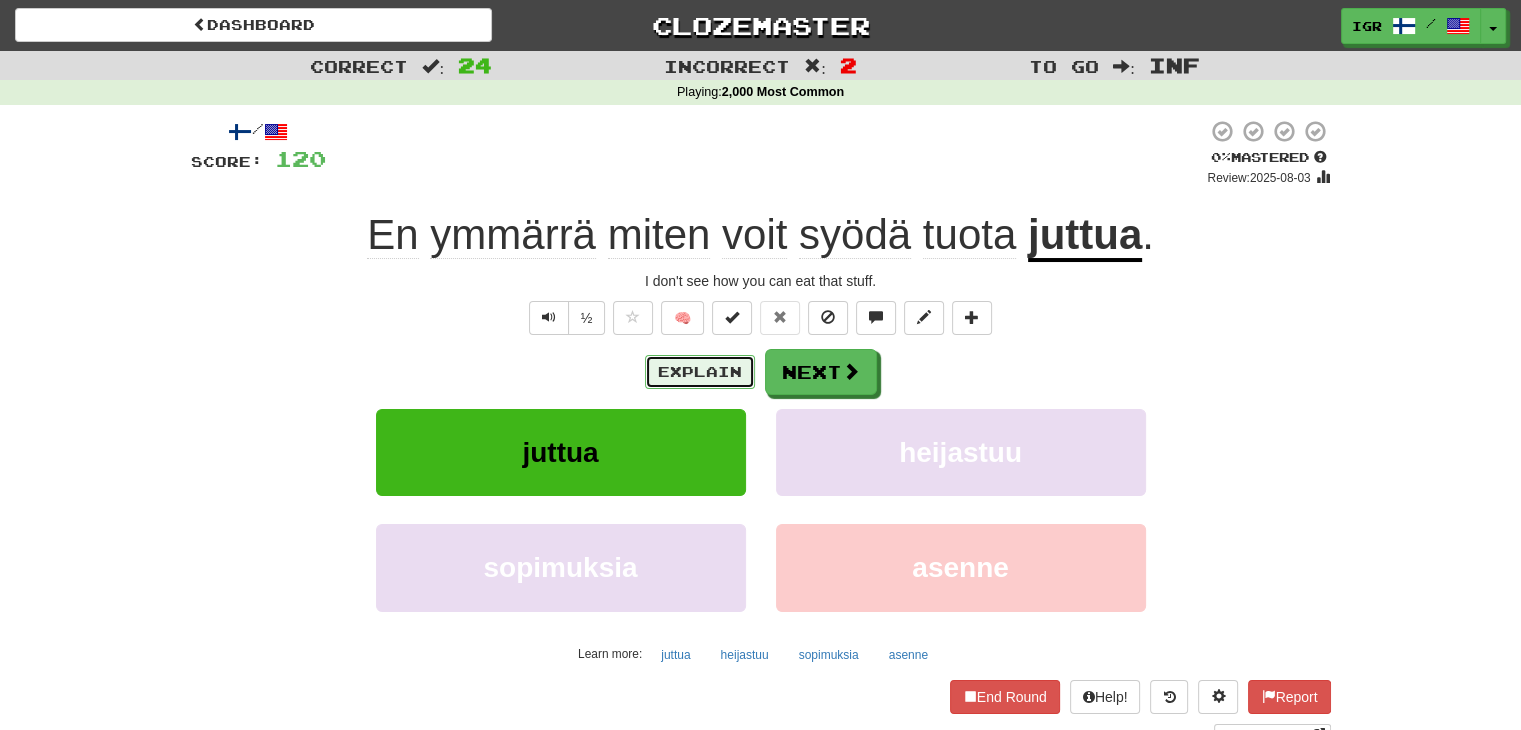 click on "Explain" at bounding box center (700, 372) 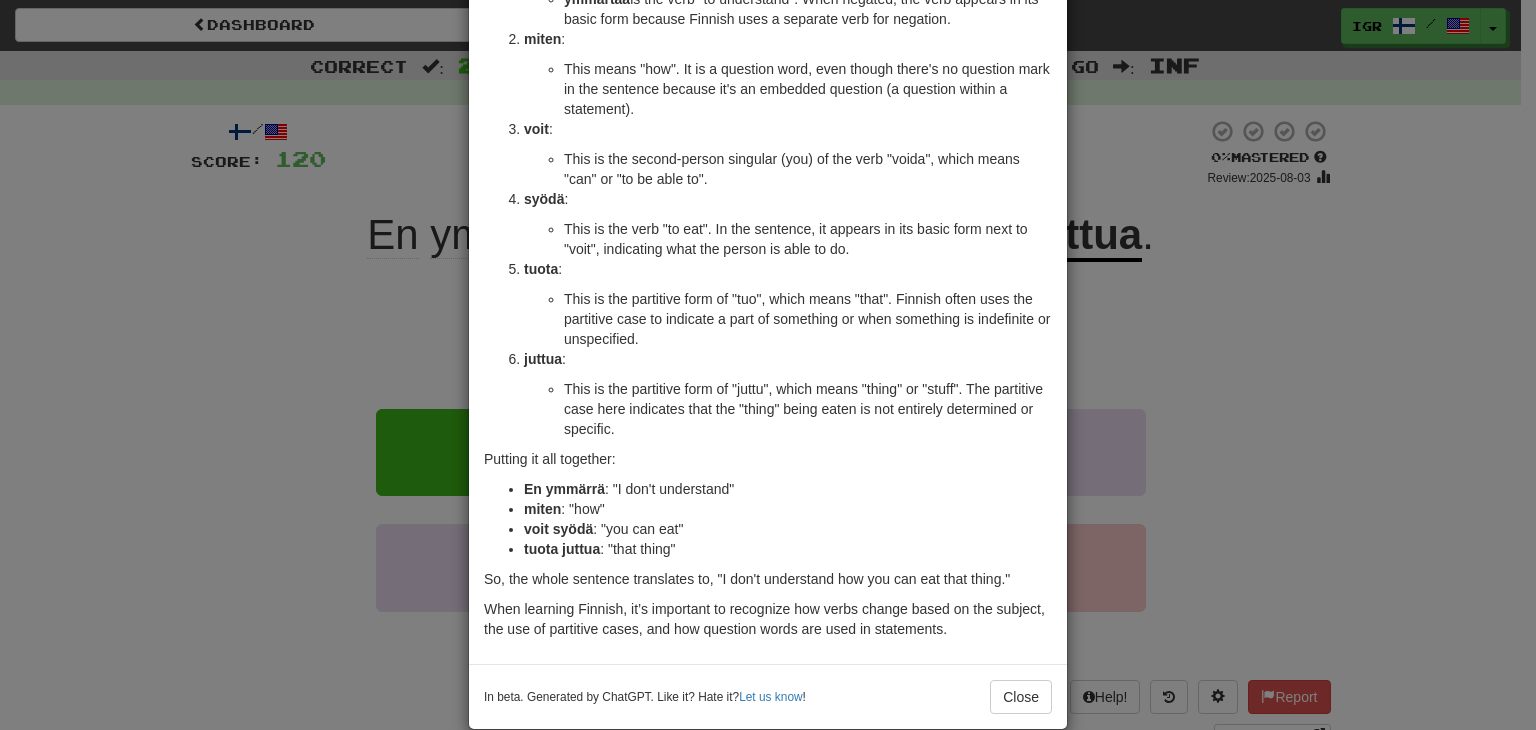 scroll, scrollTop: 277, scrollLeft: 0, axis: vertical 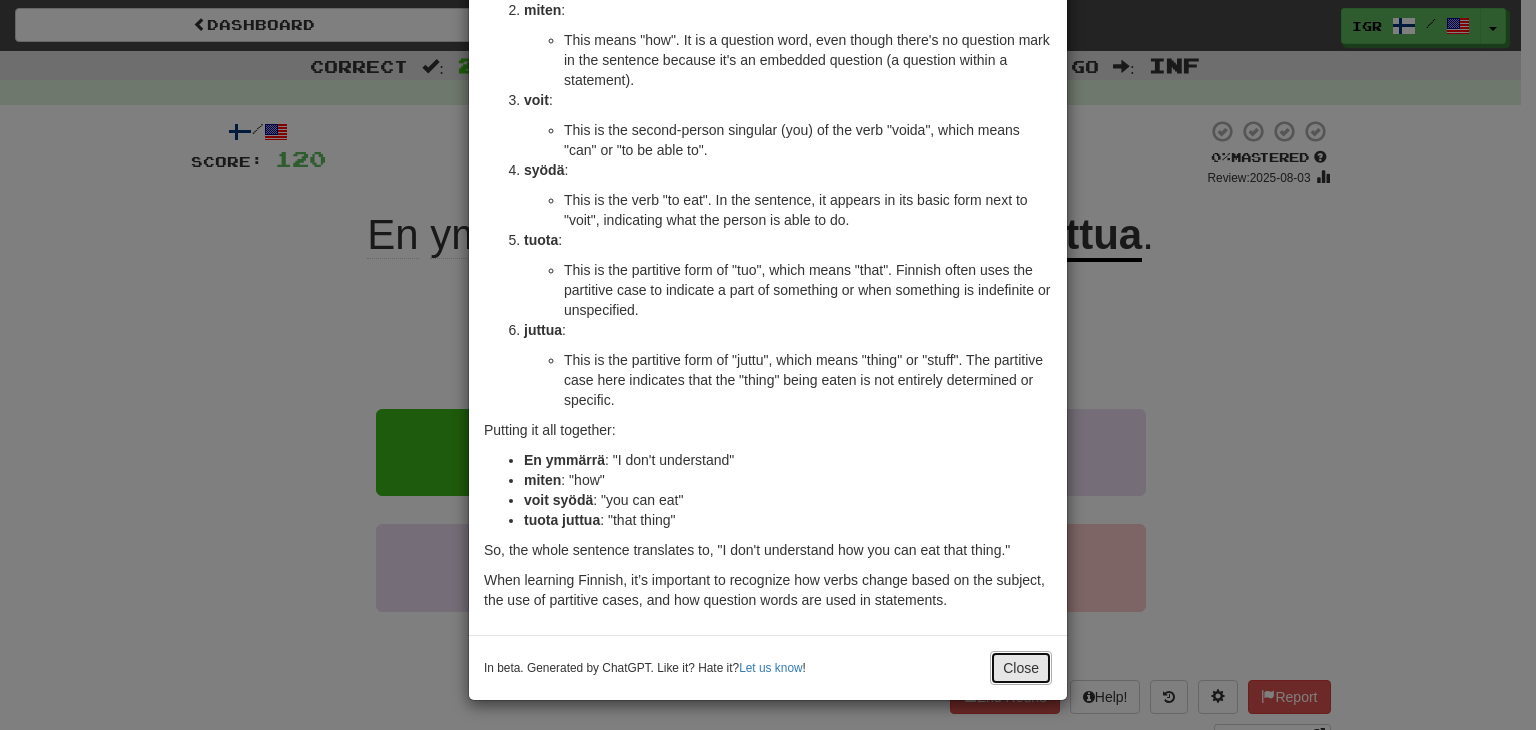 click on "Close" at bounding box center (1021, 668) 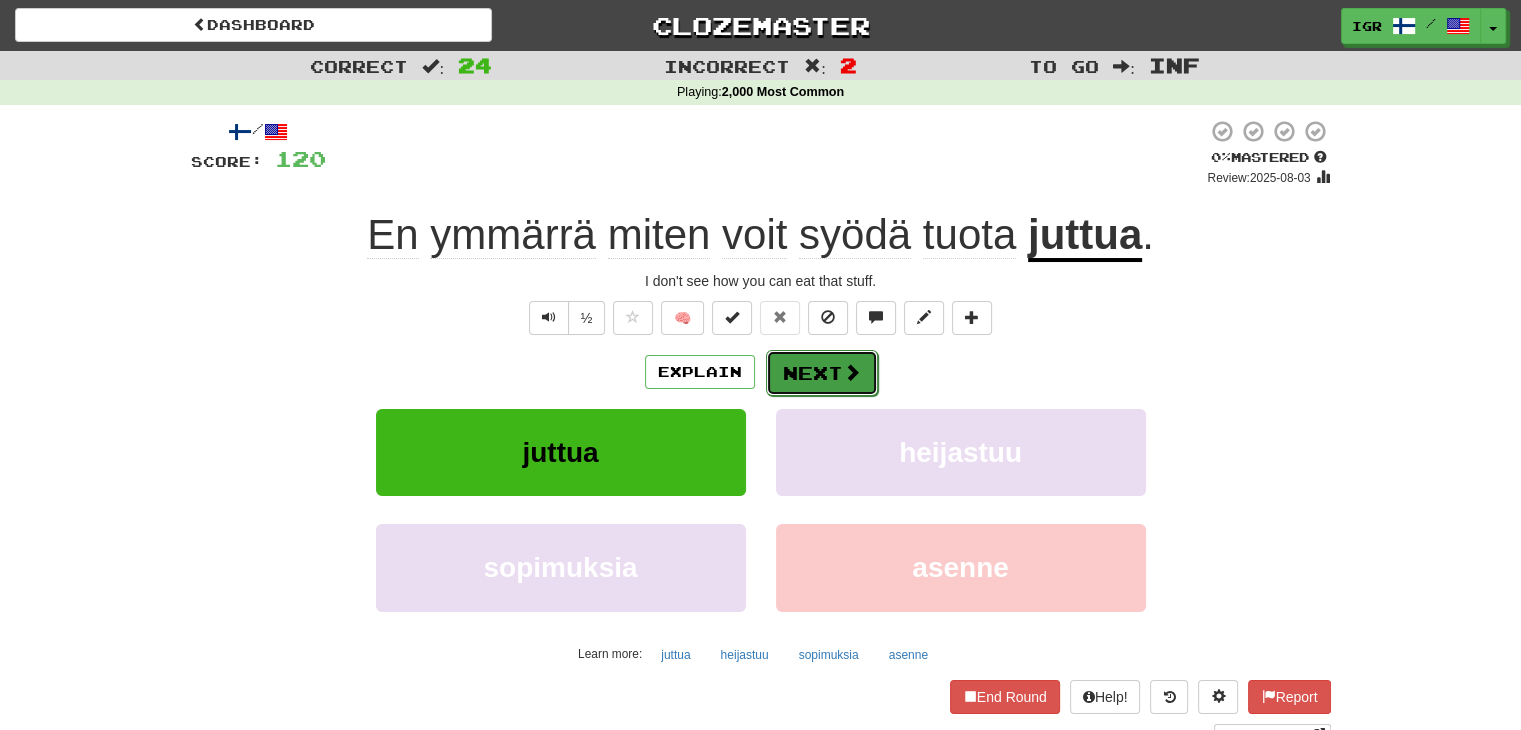 click on "Next" at bounding box center [822, 373] 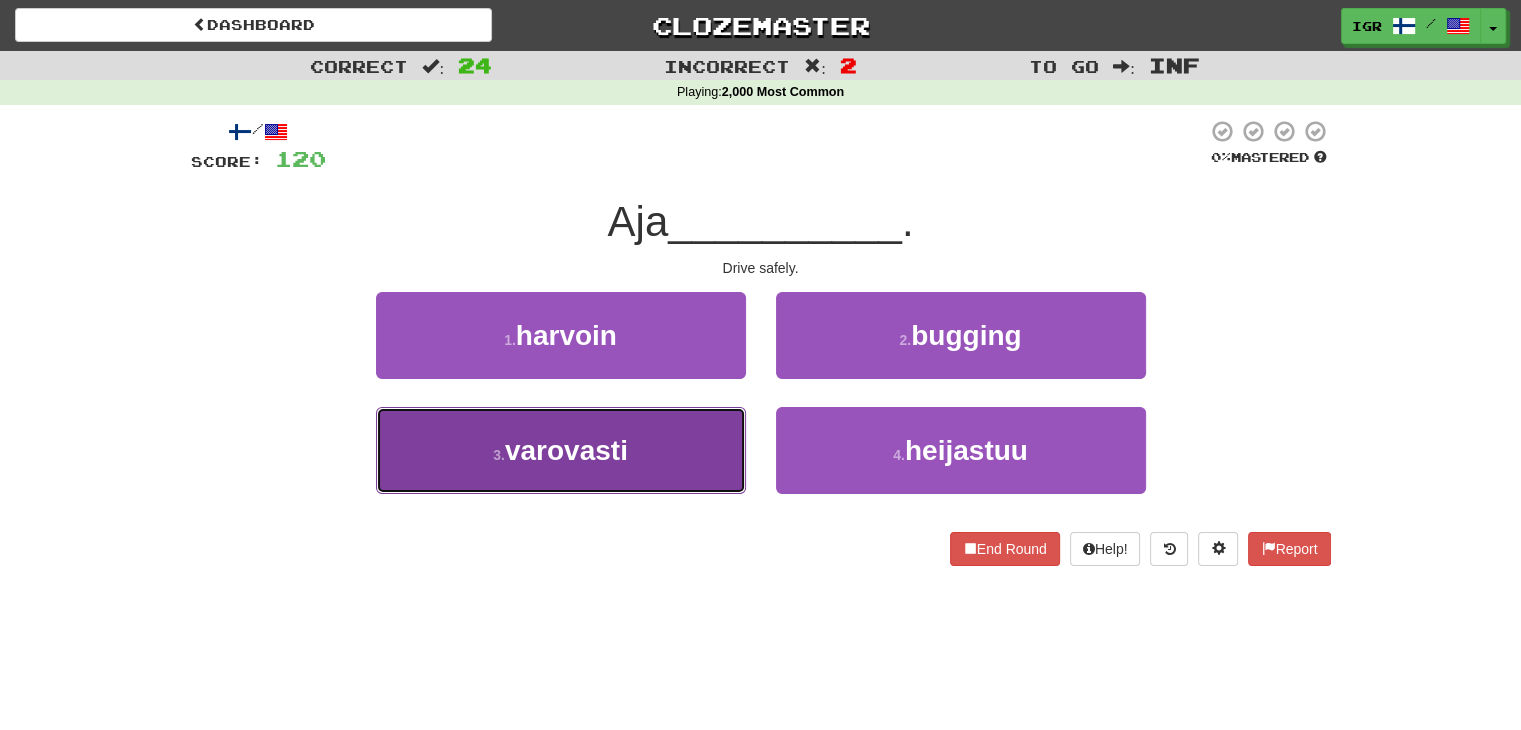 click on "varovasti" at bounding box center [566, 450] 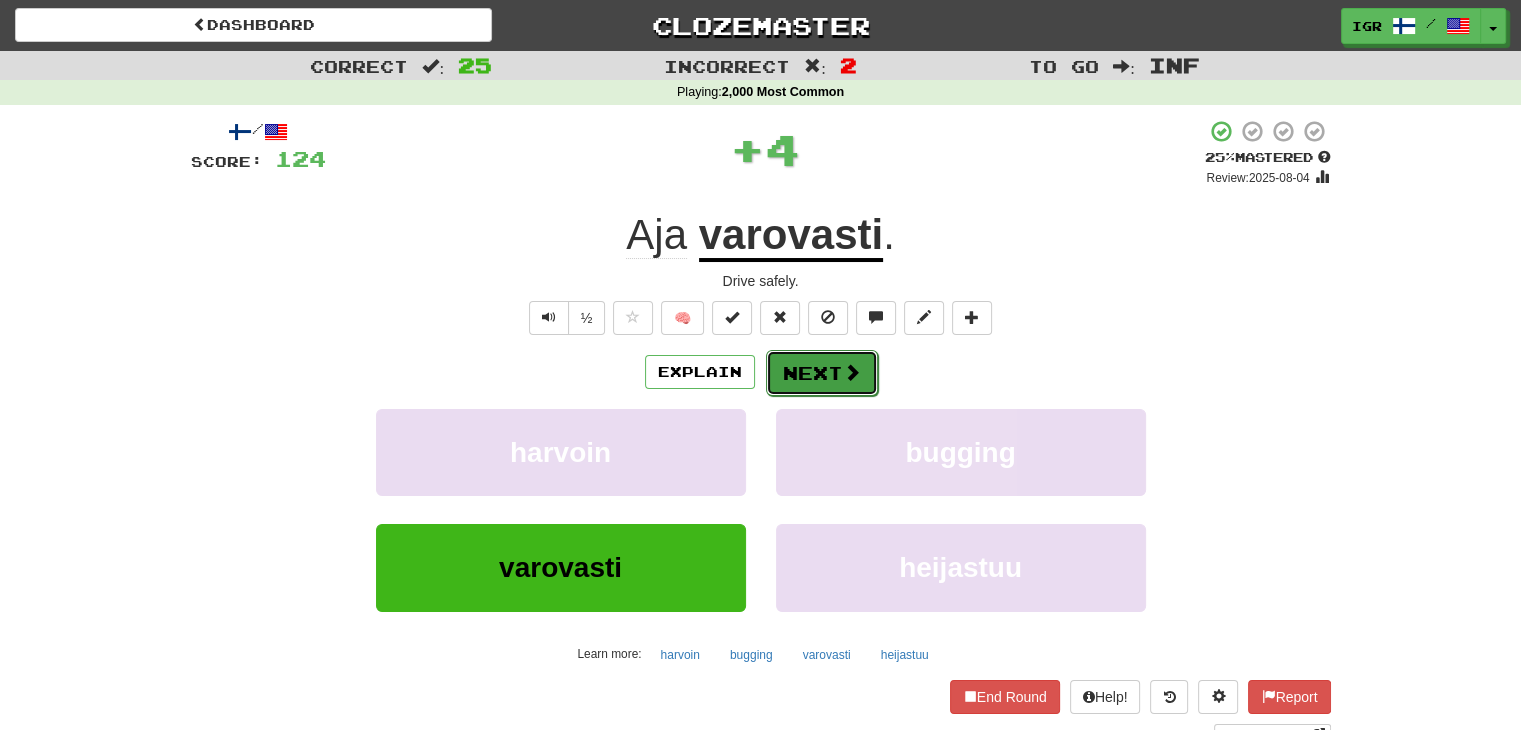 click on "Next" at bounding box center (822, 373) 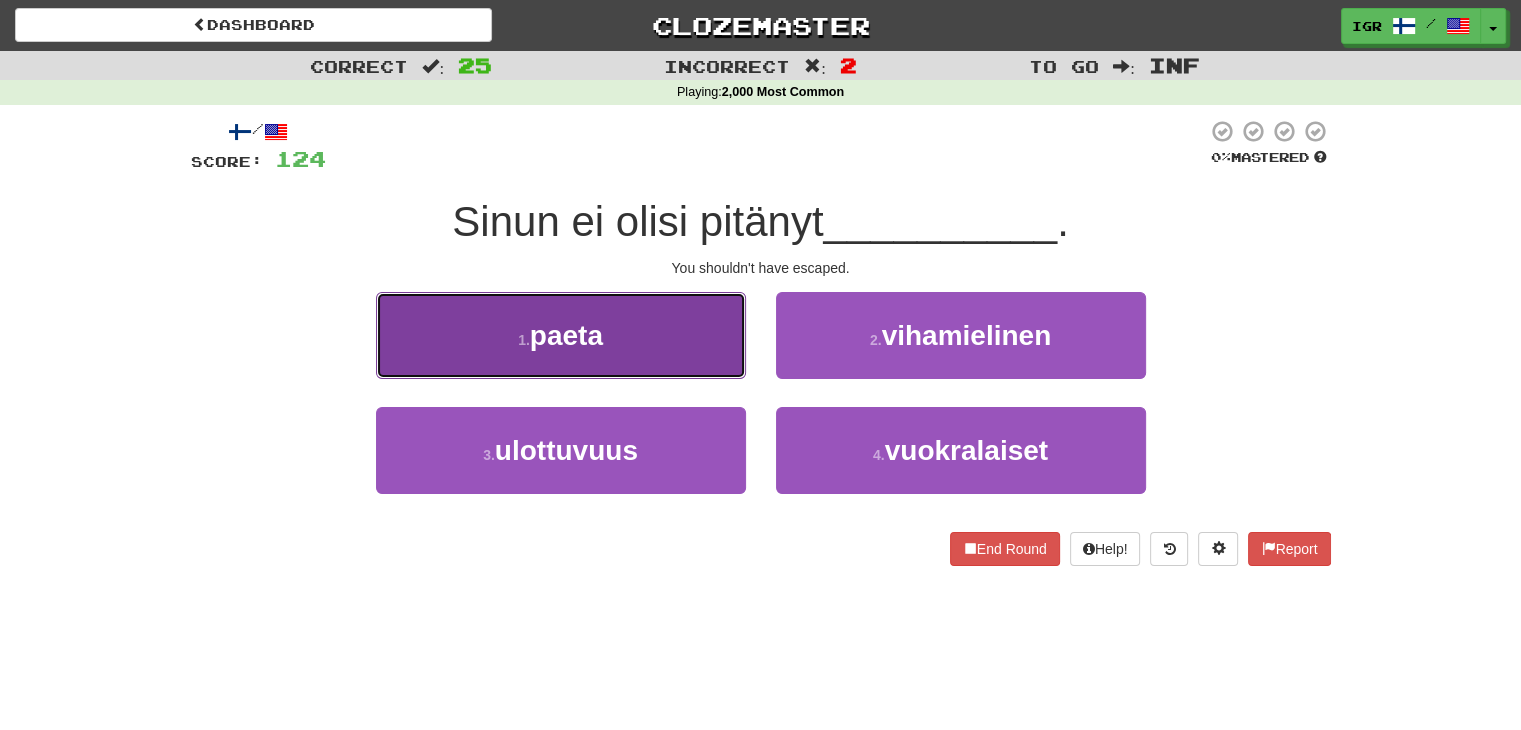click on "1 .  paeta" at bounding box center (561, 335) 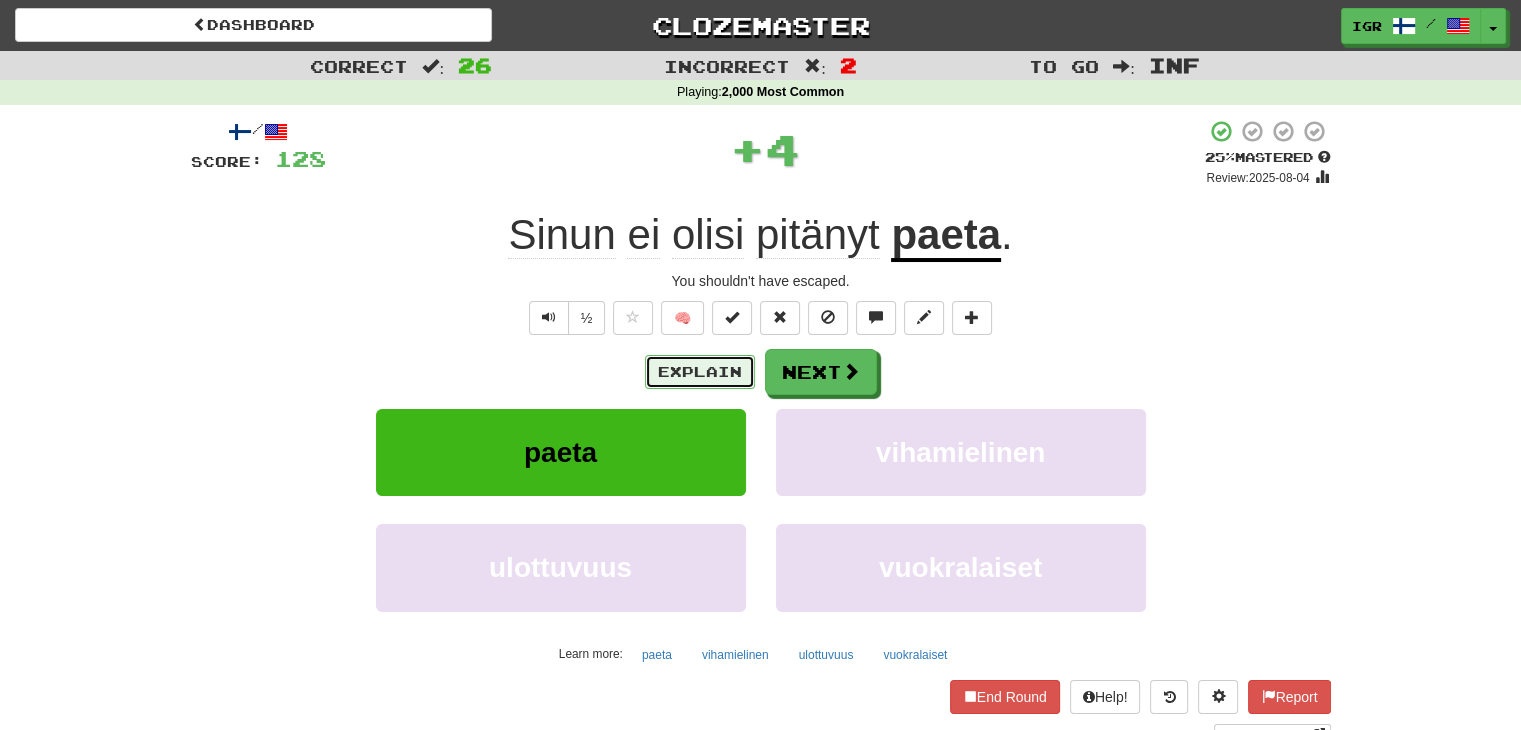 click on "Explain" at bounding box center (700, 372) 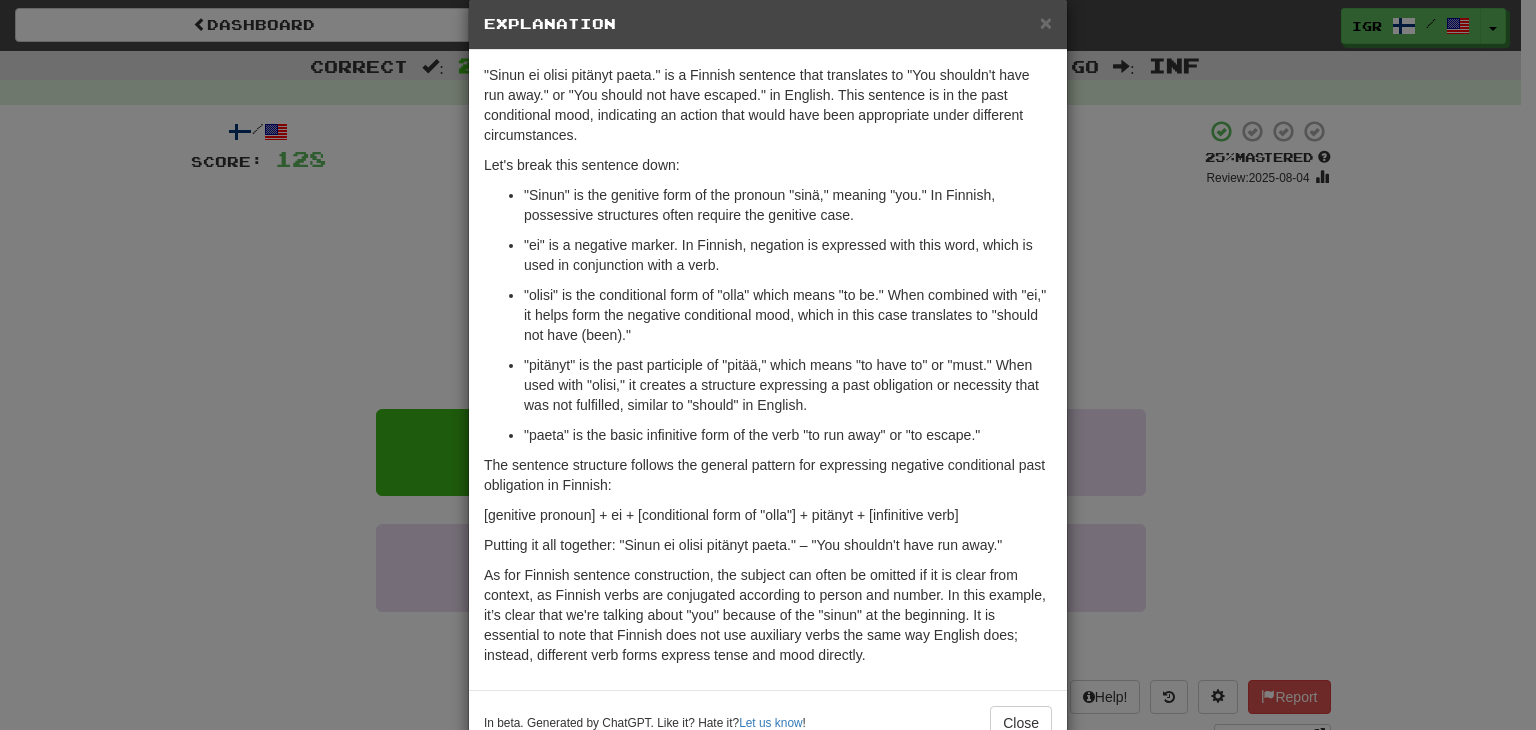 scroll, scrollTop: 87, scrollLeft: 0, axis: vertical 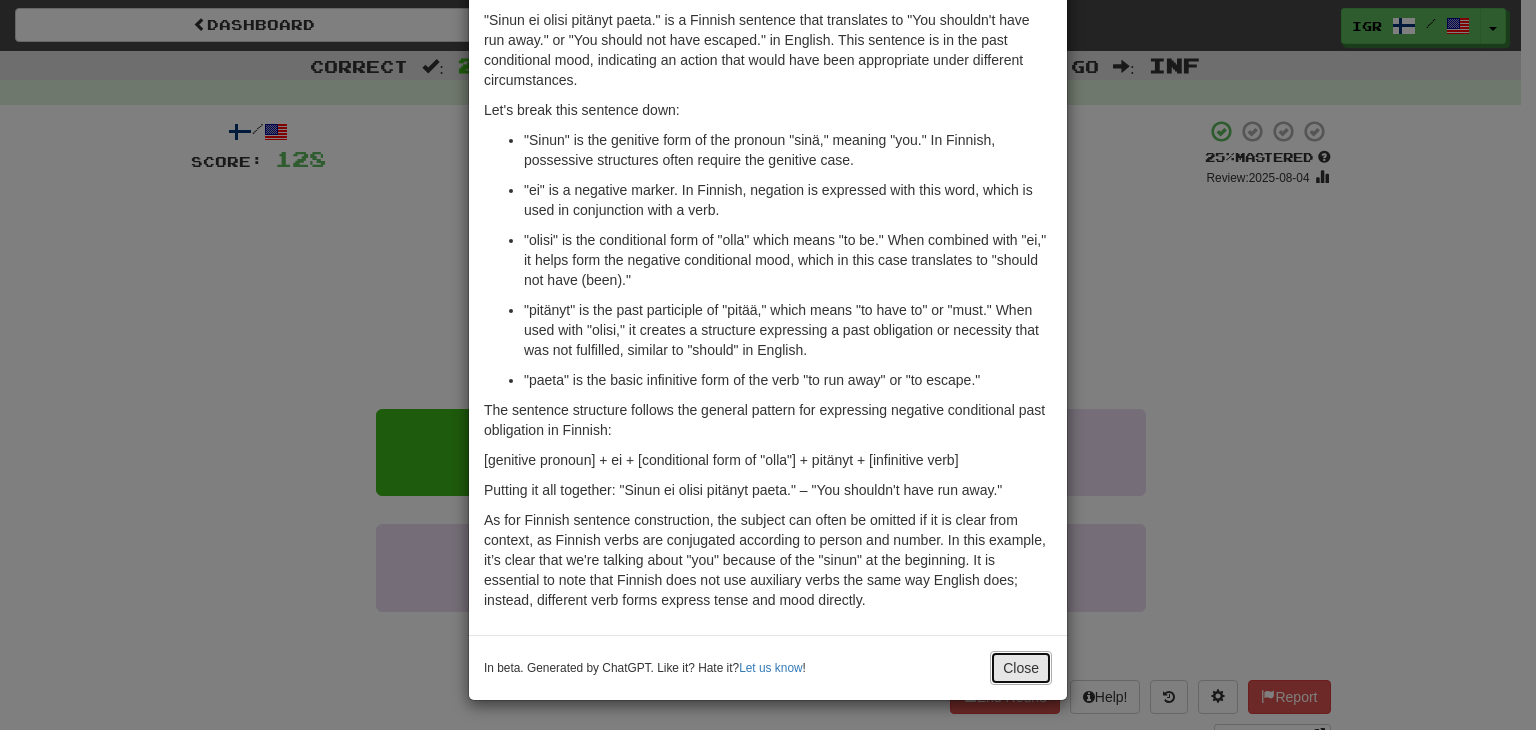 click on "Close" at bounding box center (1021, 668) 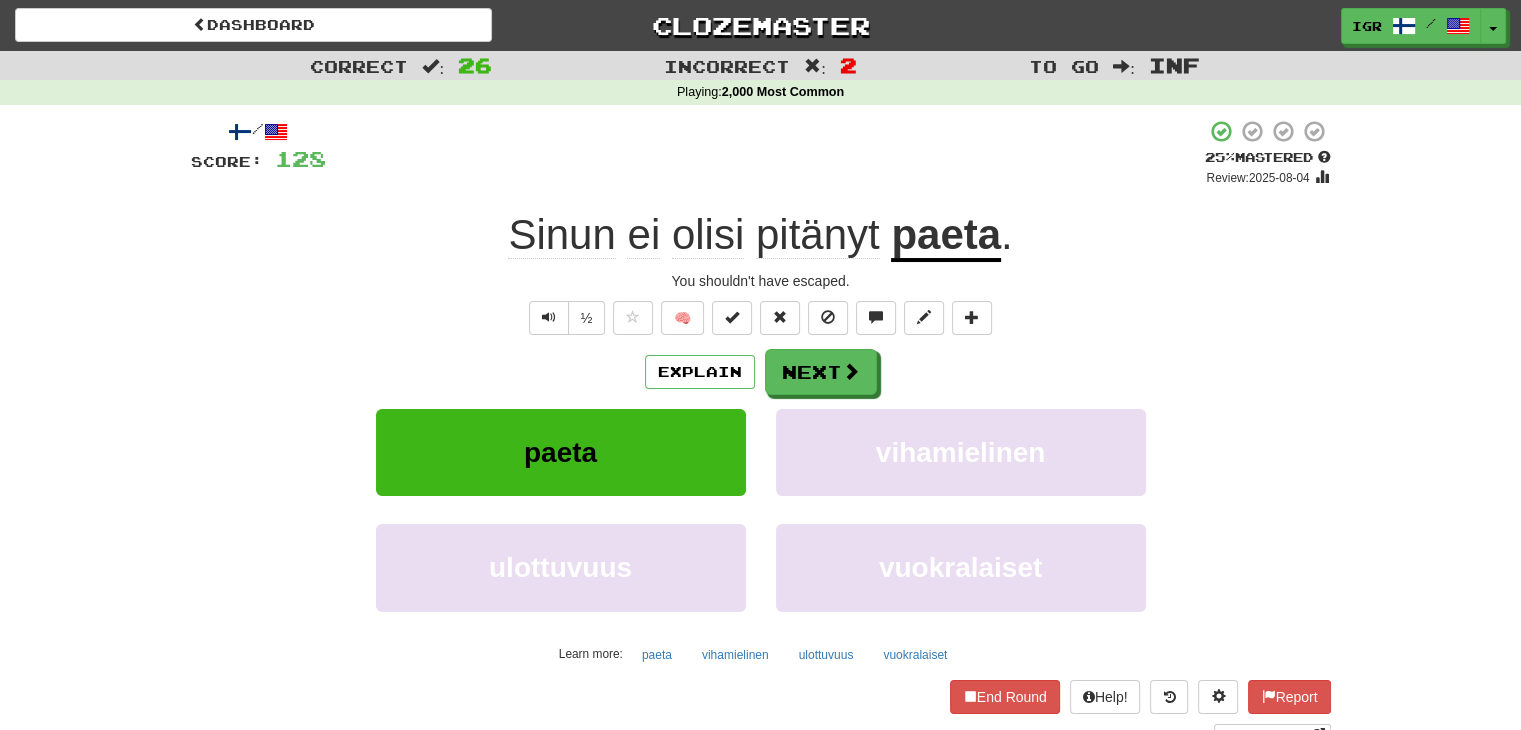 click on "/  Score:   128 + 4 25 %  Mastered Review:  2025-08-04 Sinun   ei   olisi   pitänyt   paeta . You shouldn't have escaped. ½ 🧠 Explain Next paeta vihamielinen ulottuvuus vuokralaiset Learn more: paeta vihamielinen ulottuvuus vuokralaiset  End Round  Help!  Report Sentence Source" at bounding box center [761, 432] 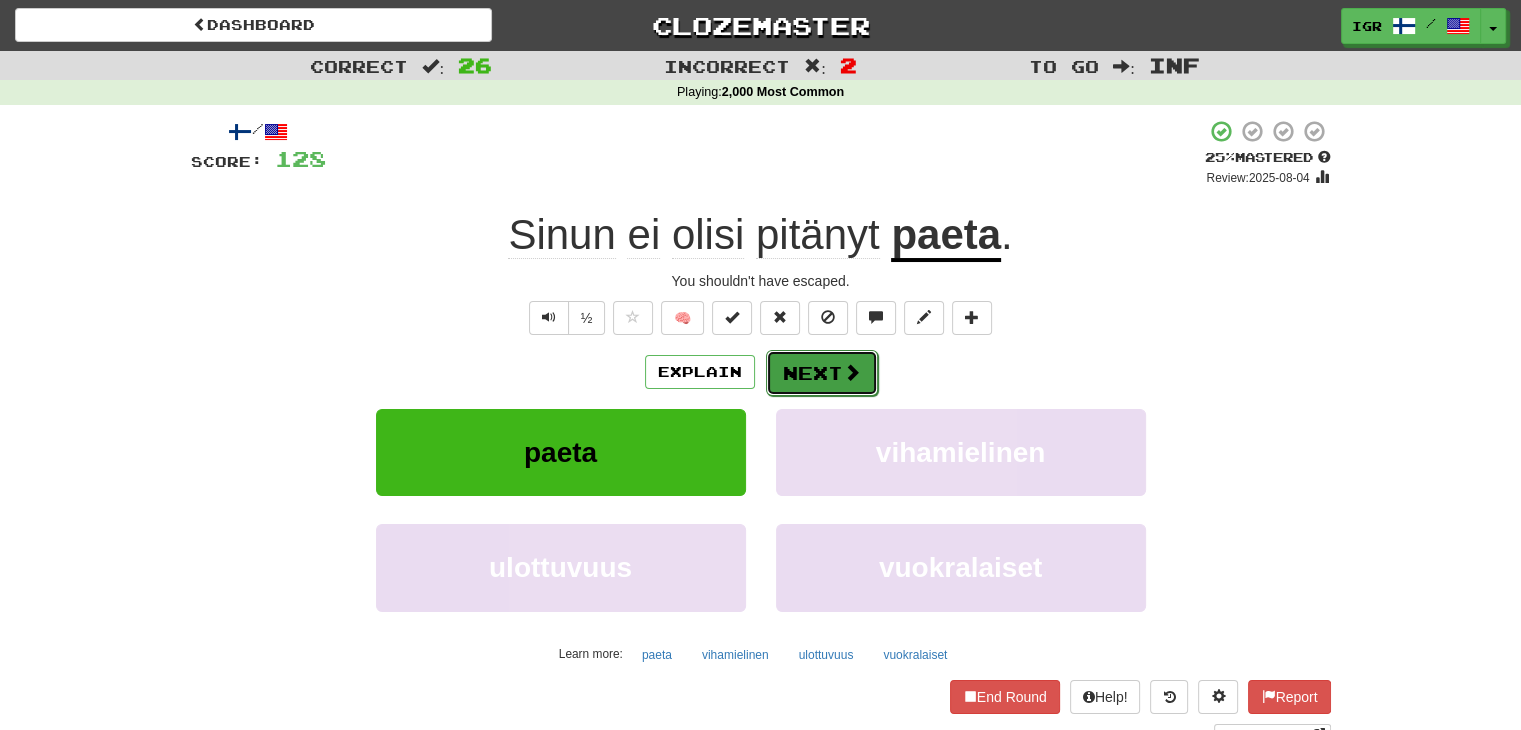 click on "Next" at bounding box center (822, 373) 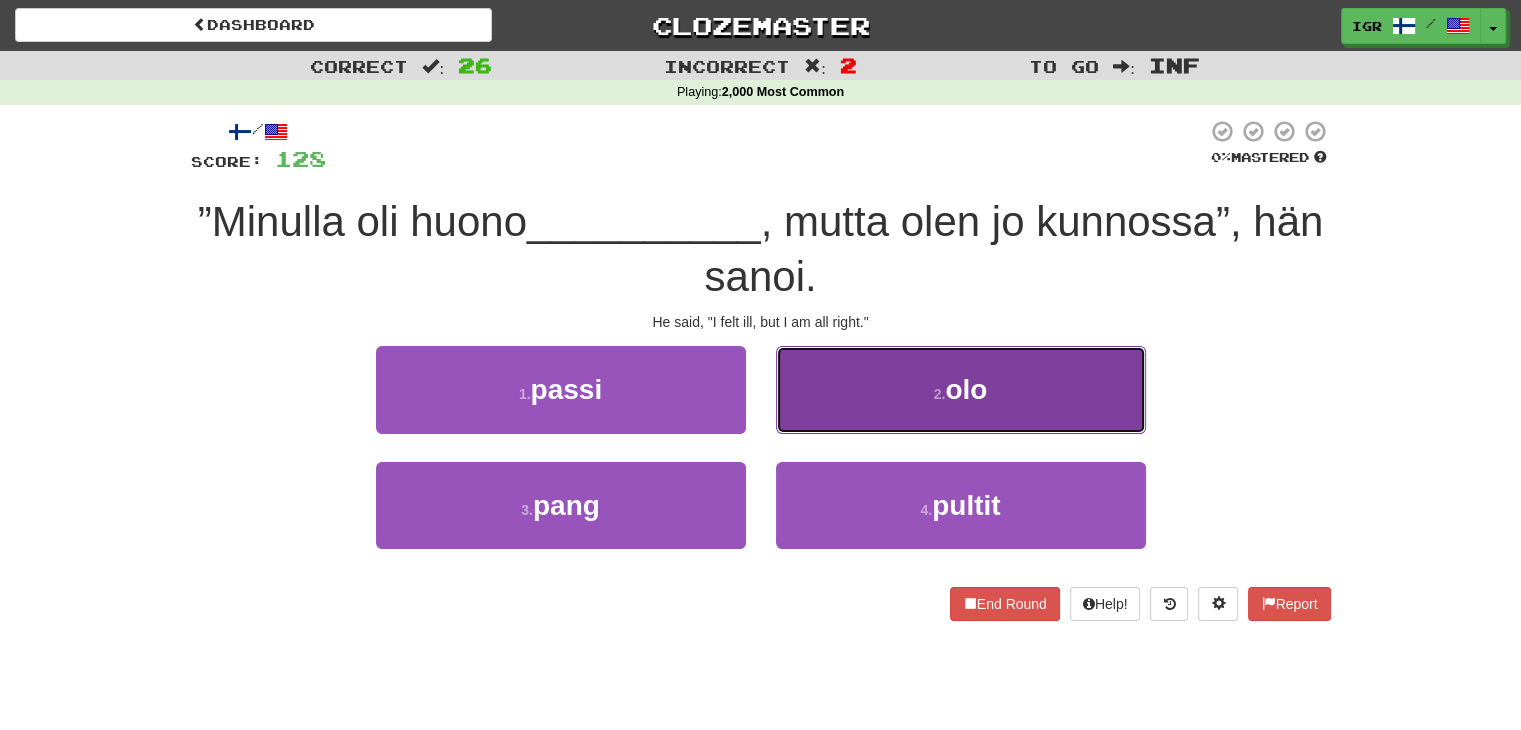 click on "[NUMBER] . olo" at bounding box center [961, 389] 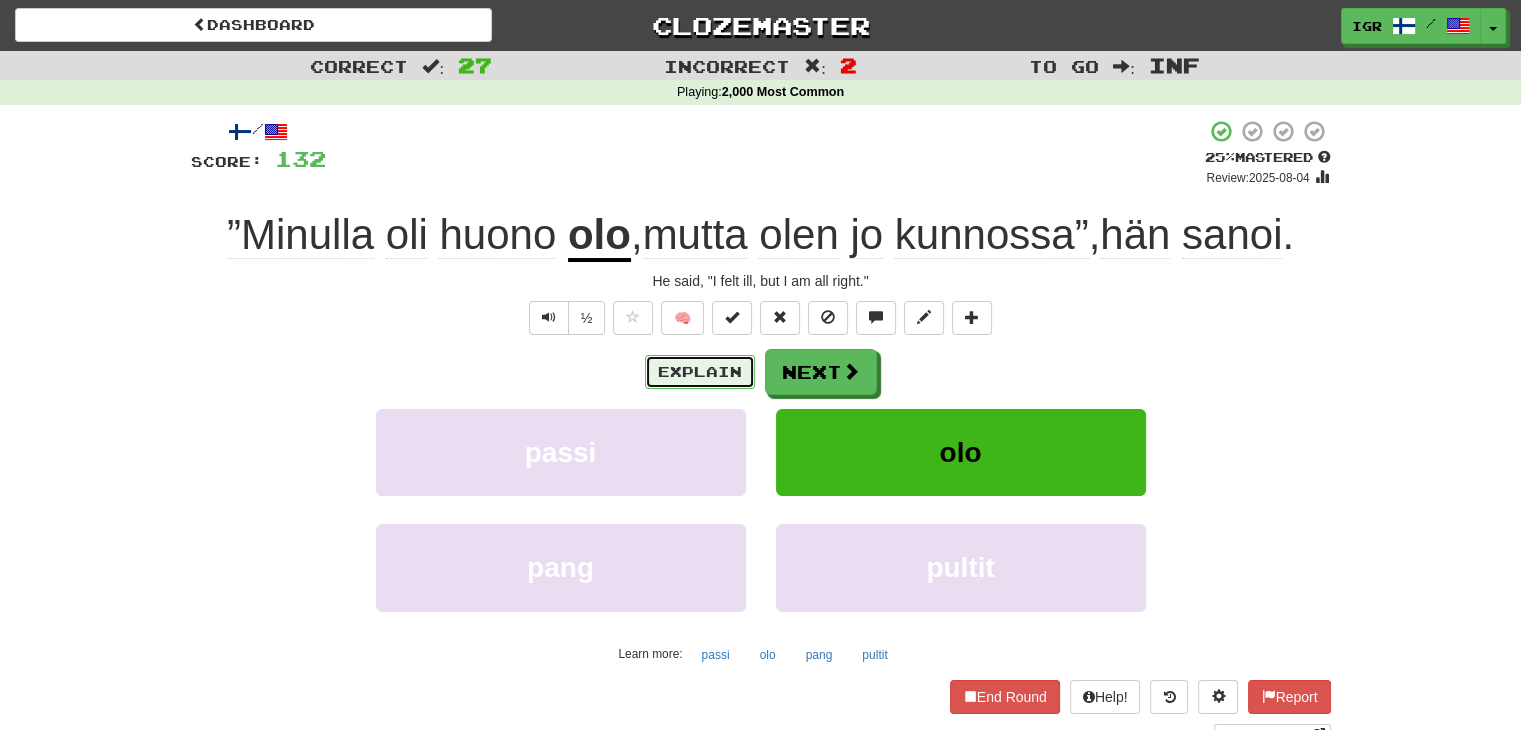 click on "Explain" at bounding box center [700, 372] 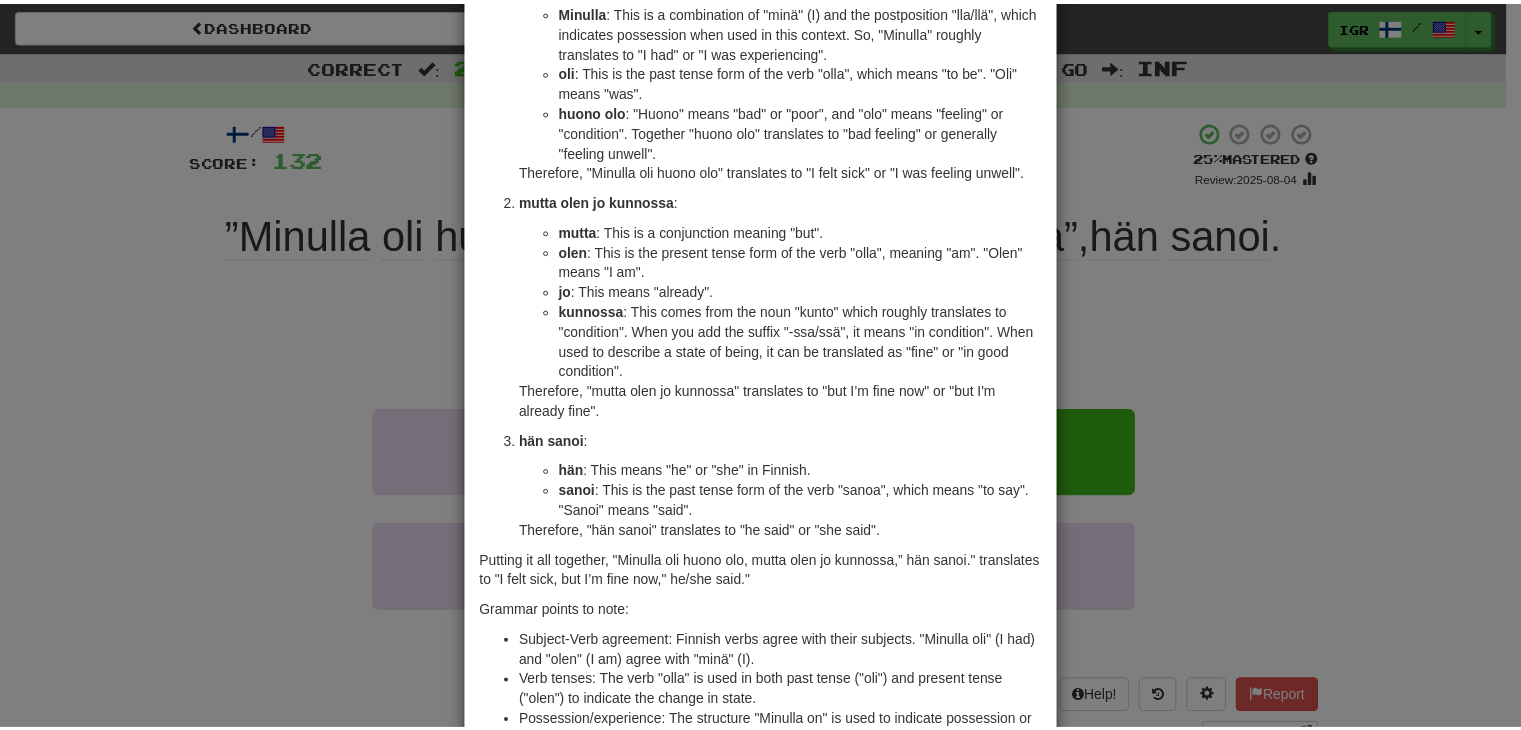 scroll, scrollTop: 357, scrollLeft: 0, axis: vertical 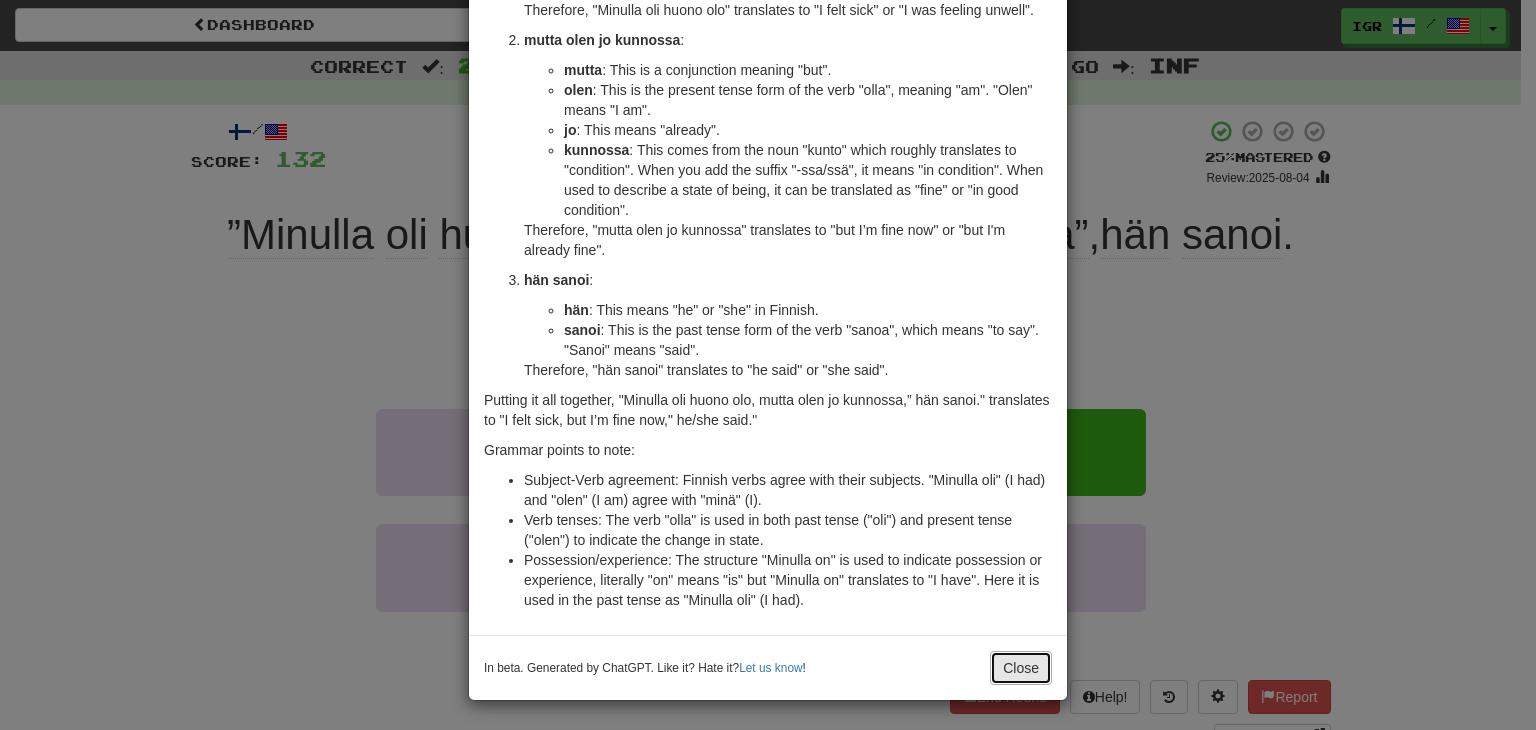 click on "Close" at bounding box center [1021, 668] 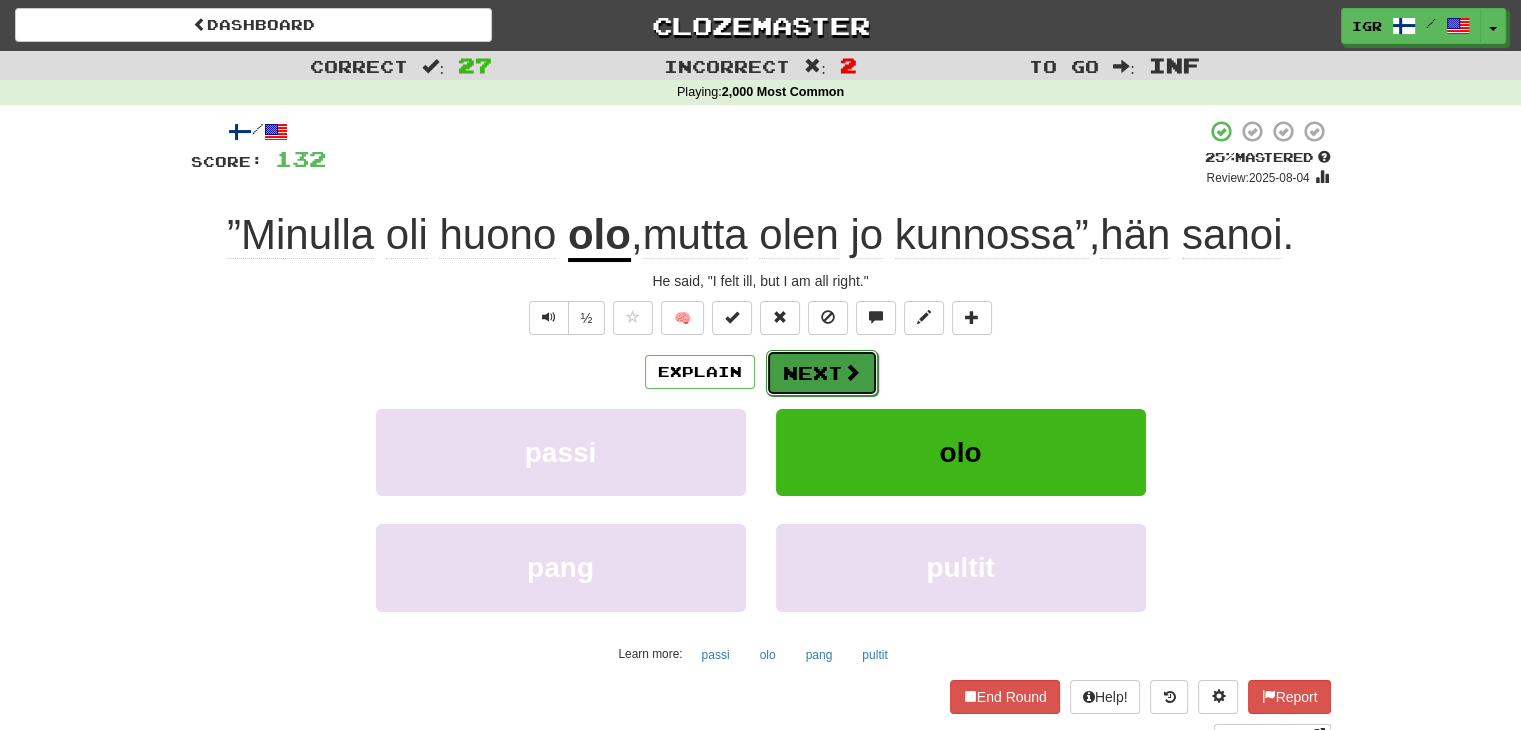 click at bounding box center [852, 372] 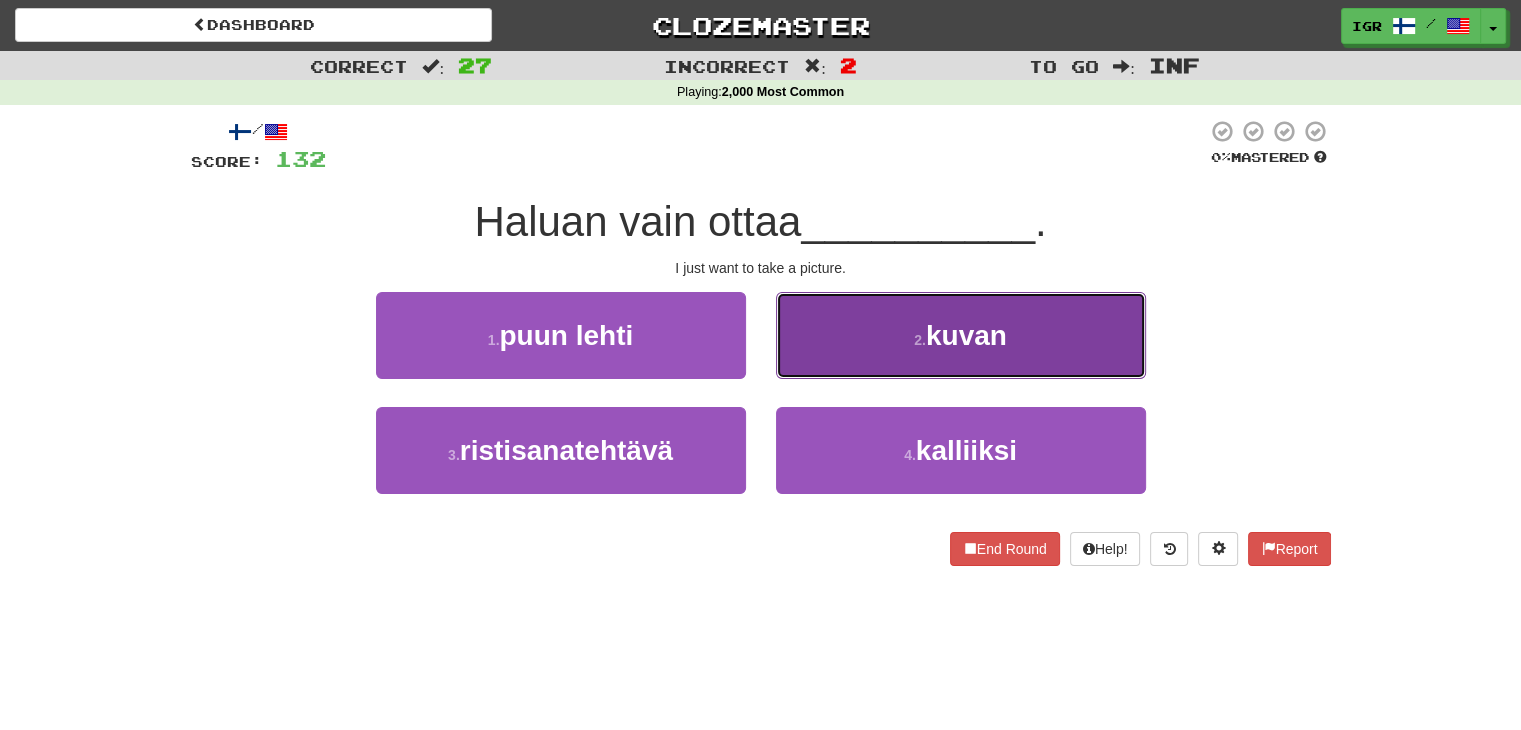 click on "[NUMBER] . kuvan" at bounding box center (961, 335) 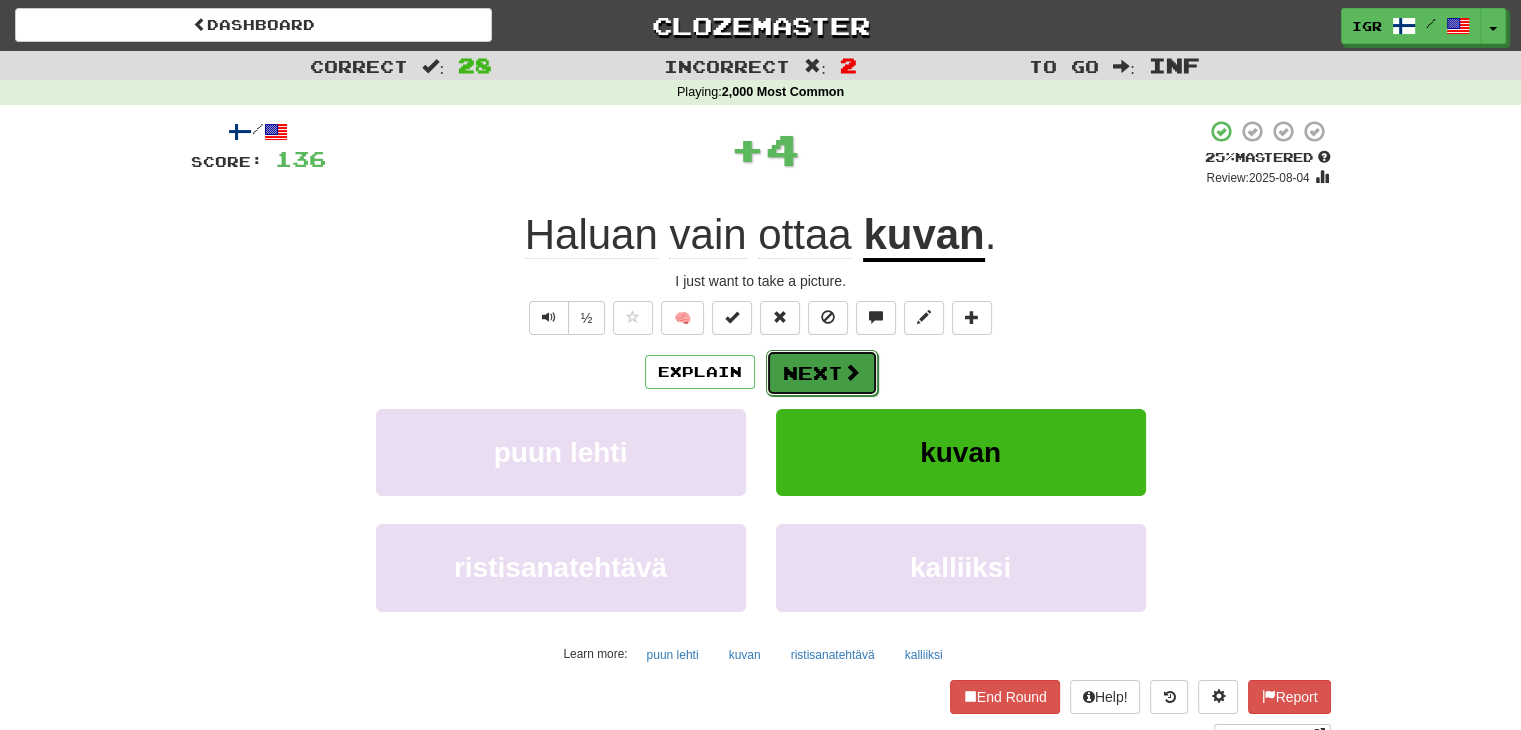 click on "Next" at bounding box center (822, 373) 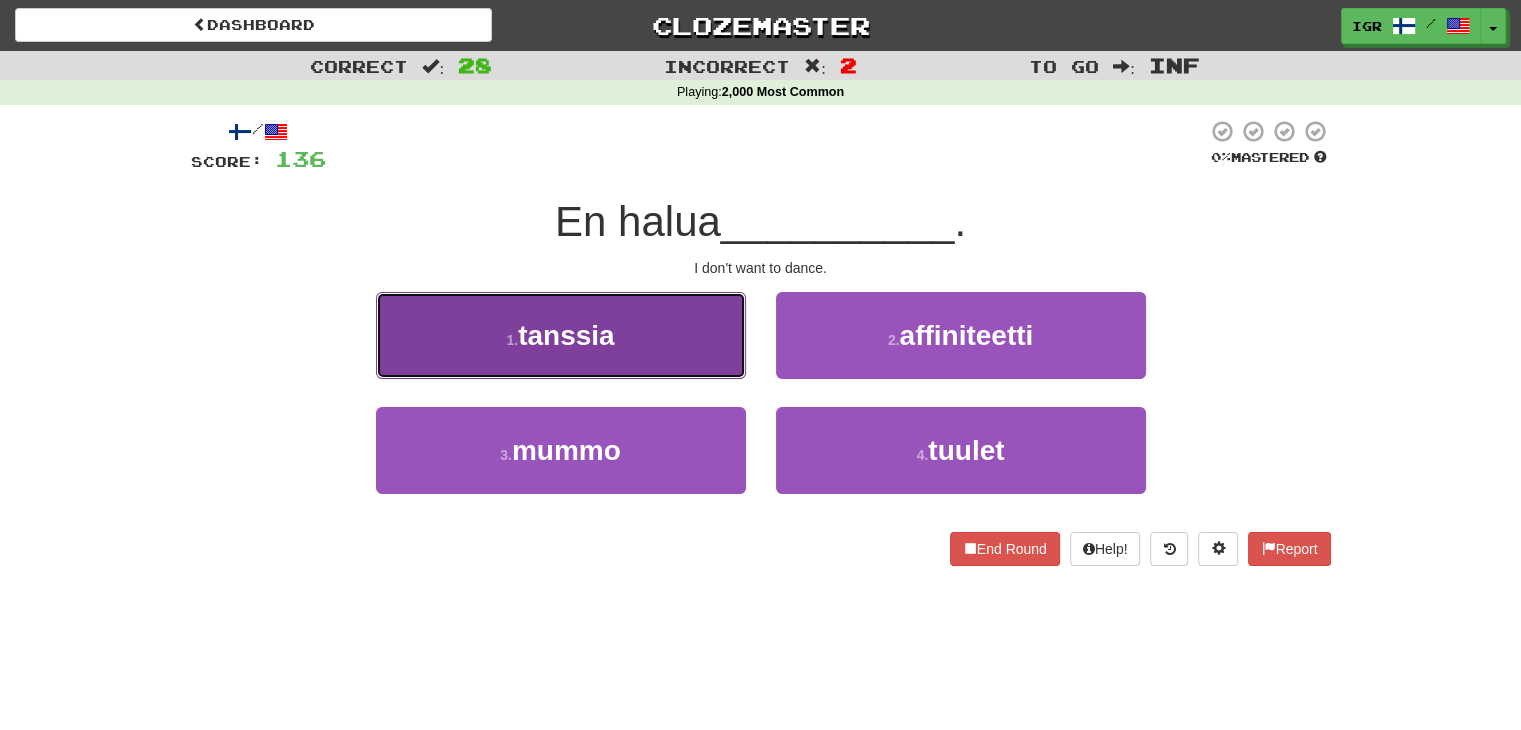 click on "tanssia" at bounding box center (566, 335) 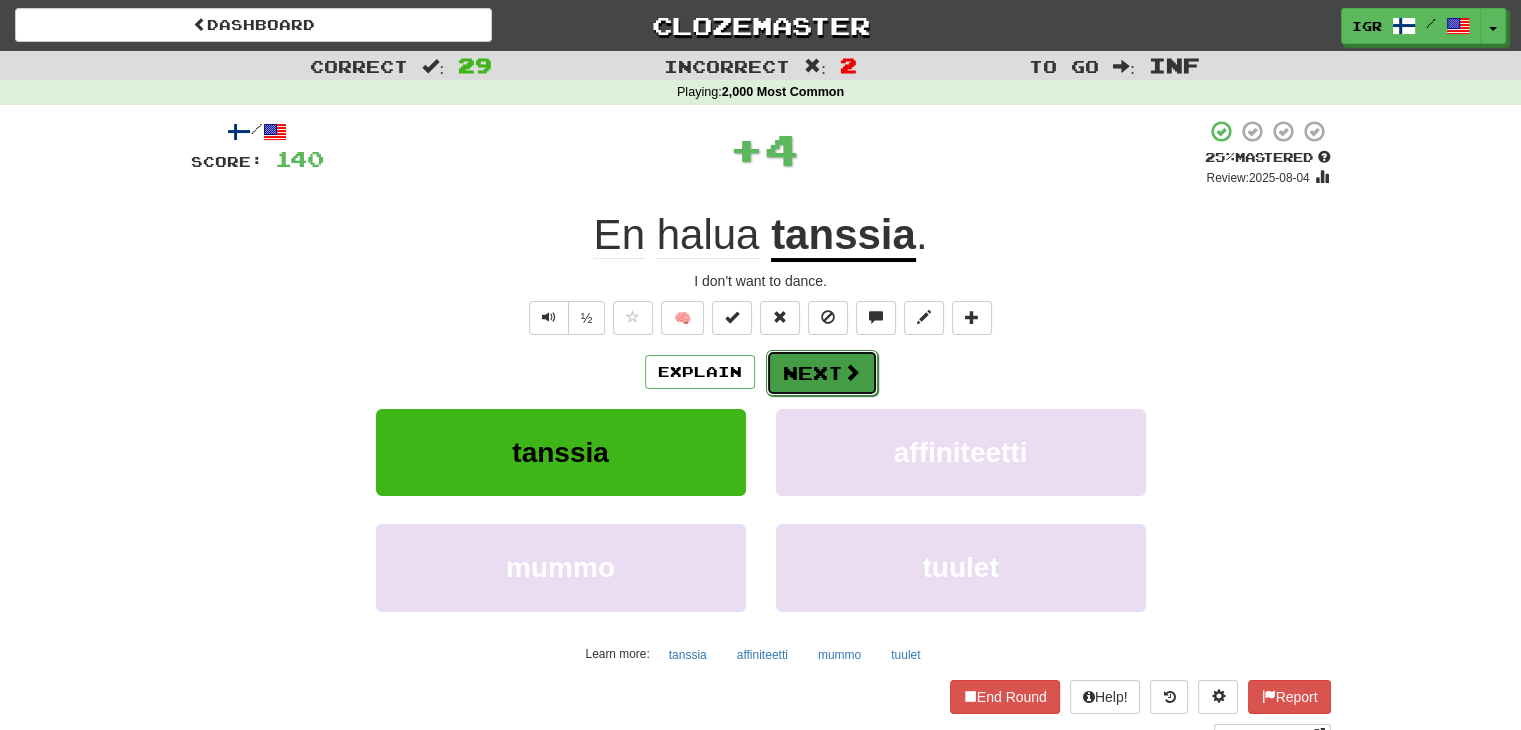 click at bounding box center [852, 372] 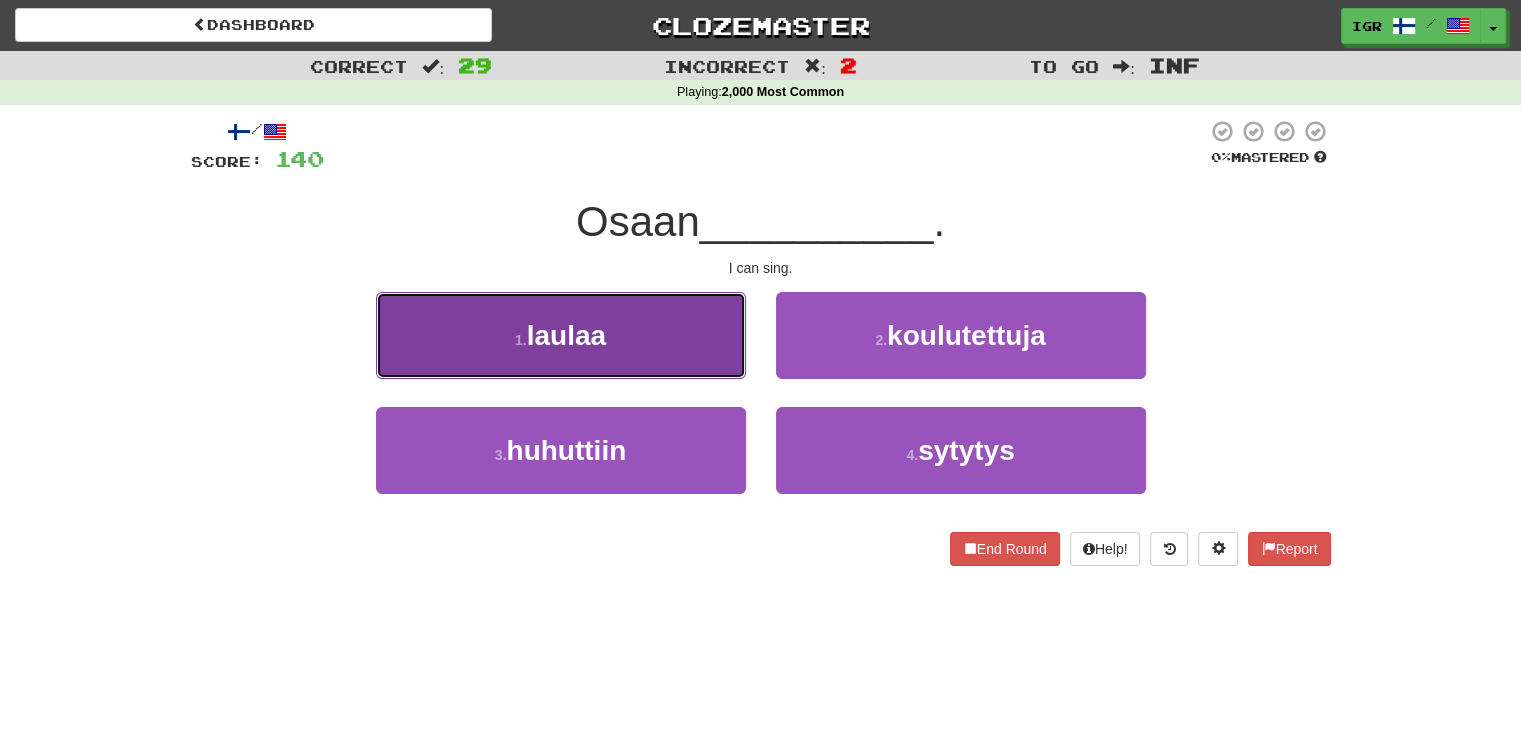 click on "1 .  laulaa" at bounding box center (561, 335) 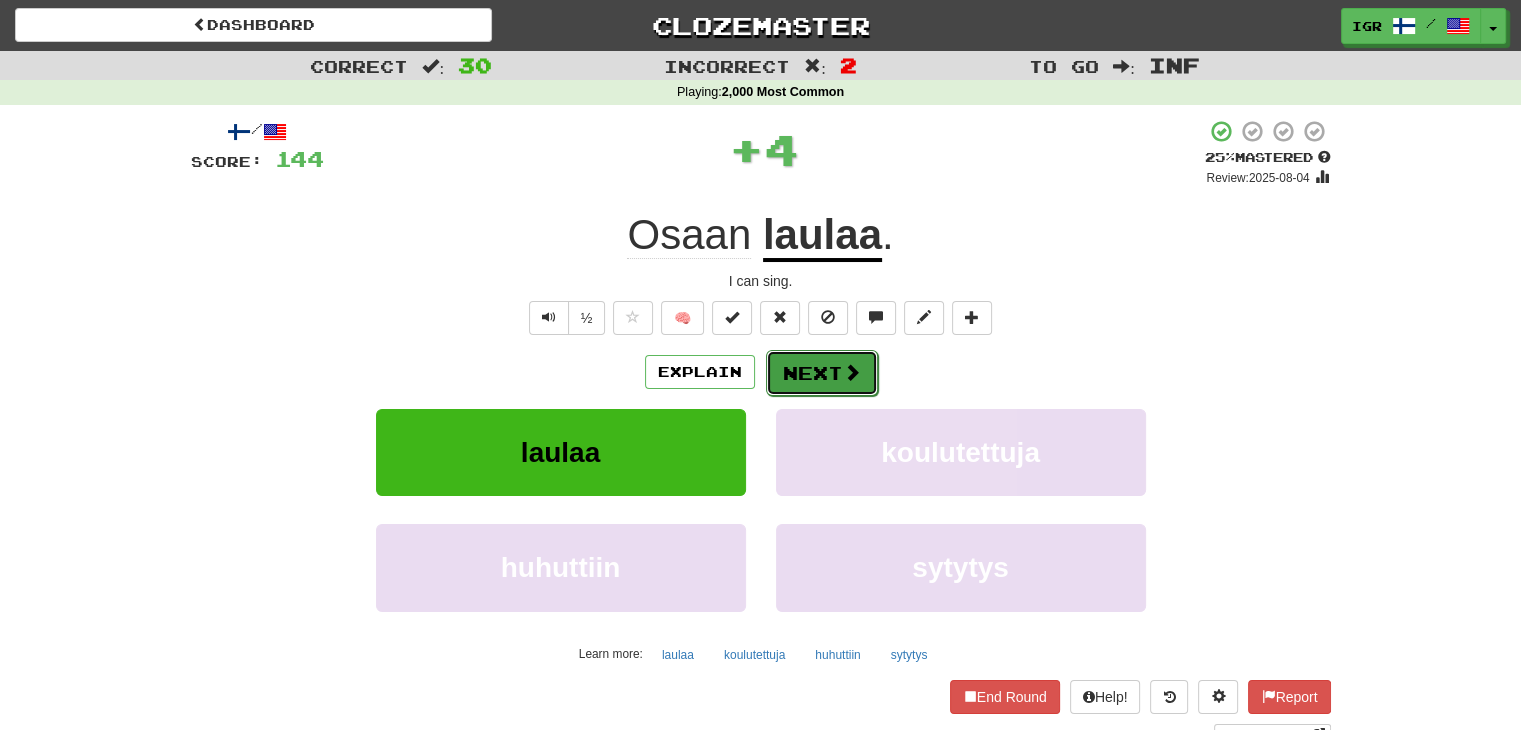 click on "Next" at bounding box center (822, 373) 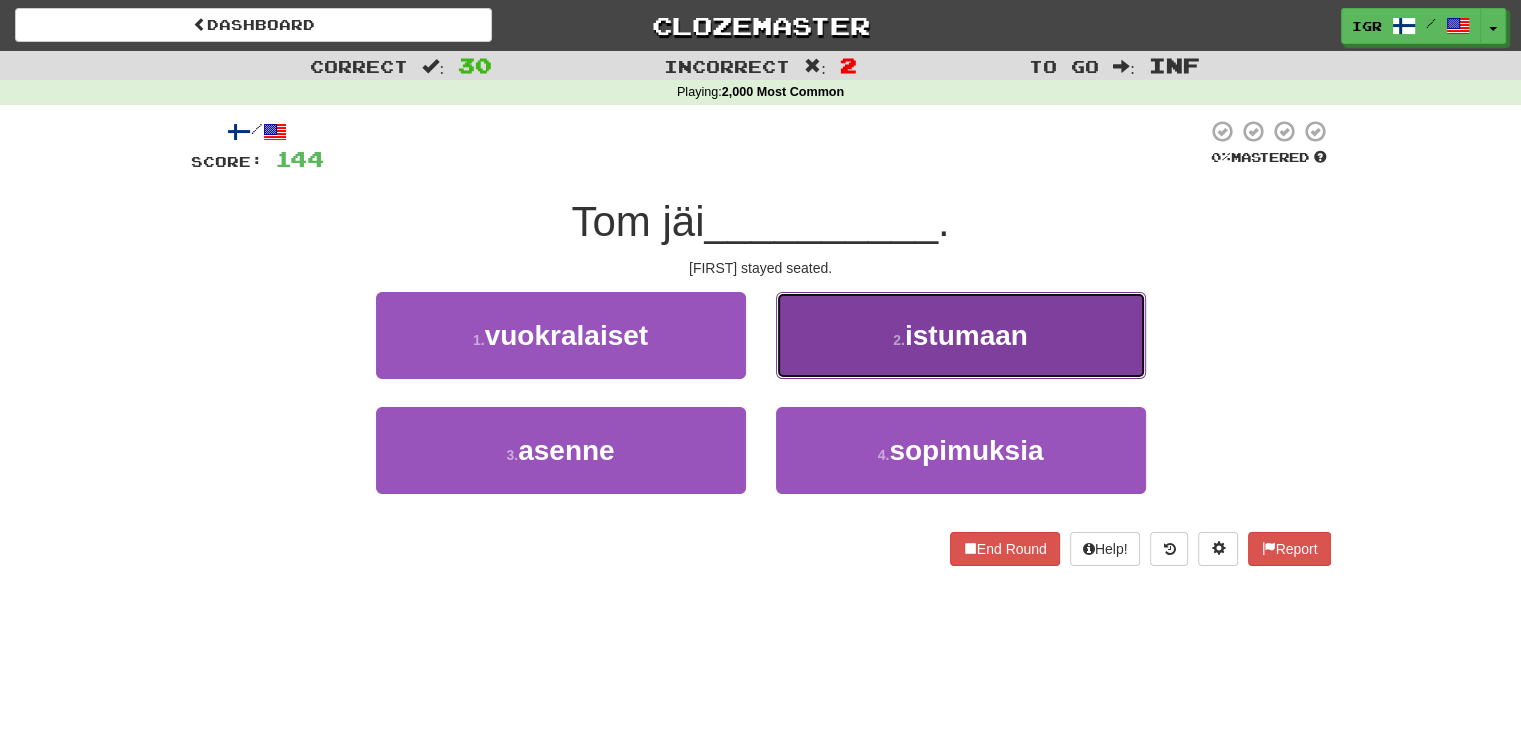 click on "[NUMBER] . istumaan" at bounding box center [961, 335] 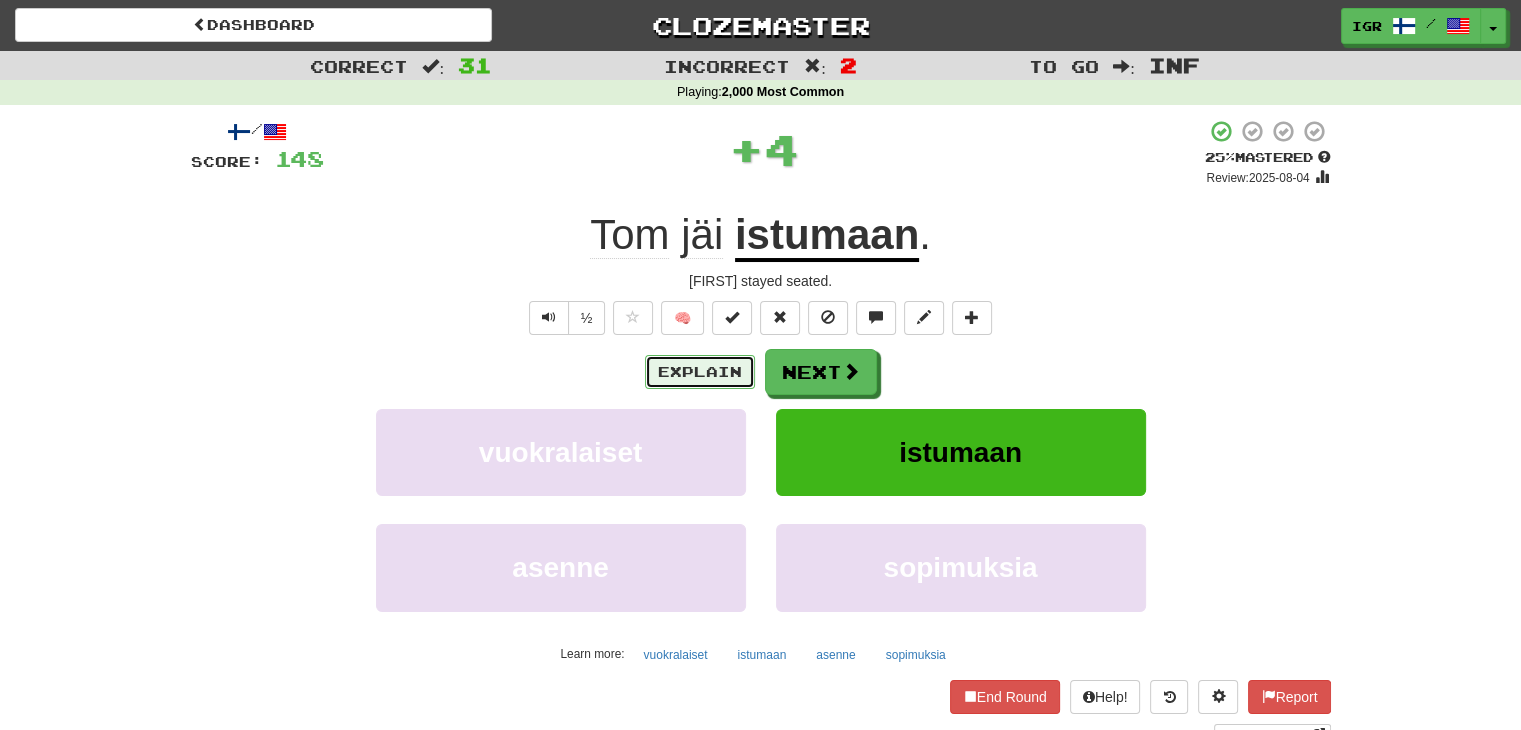 click on "Explain" at bounding box center [700, 372] 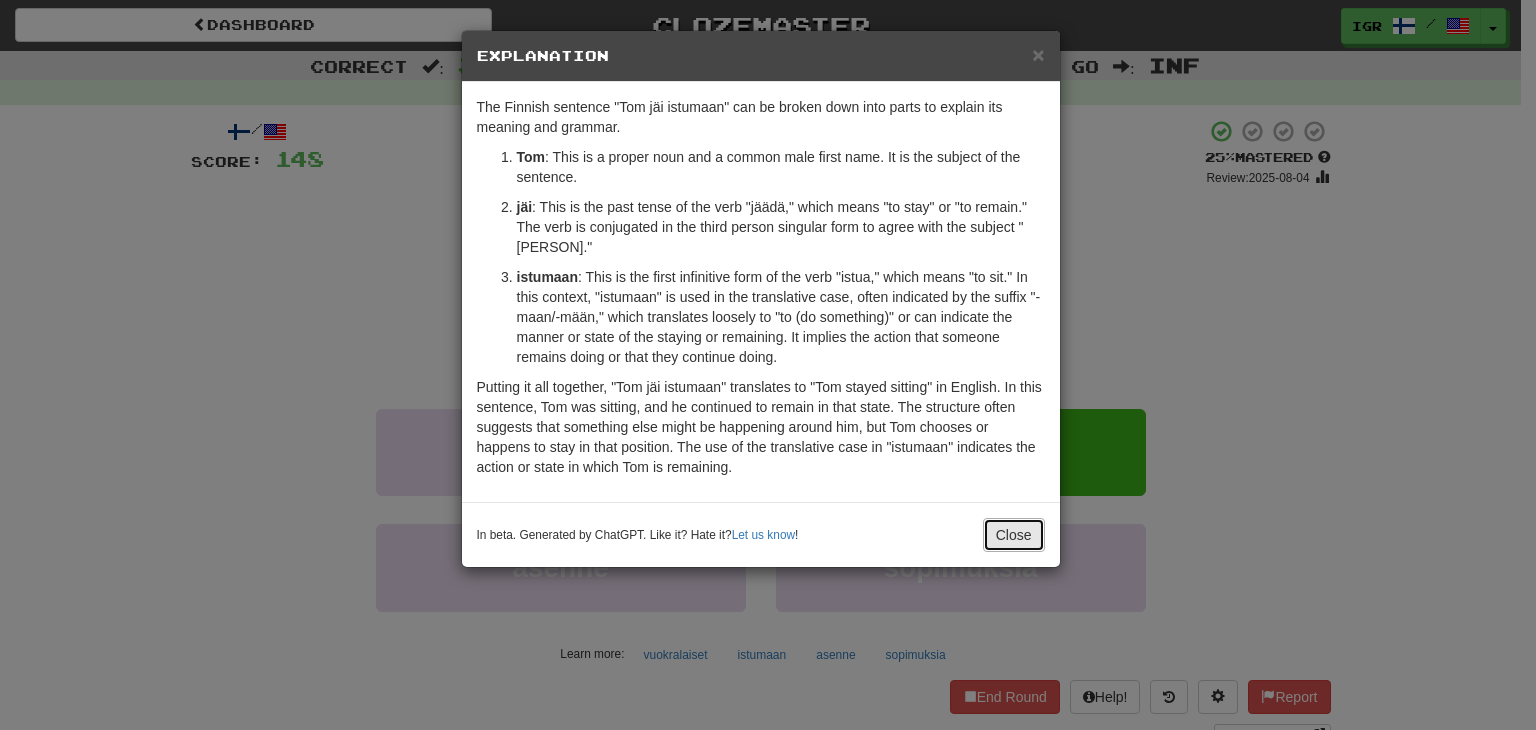 click on "Close" at bounding box center [1014, 535] 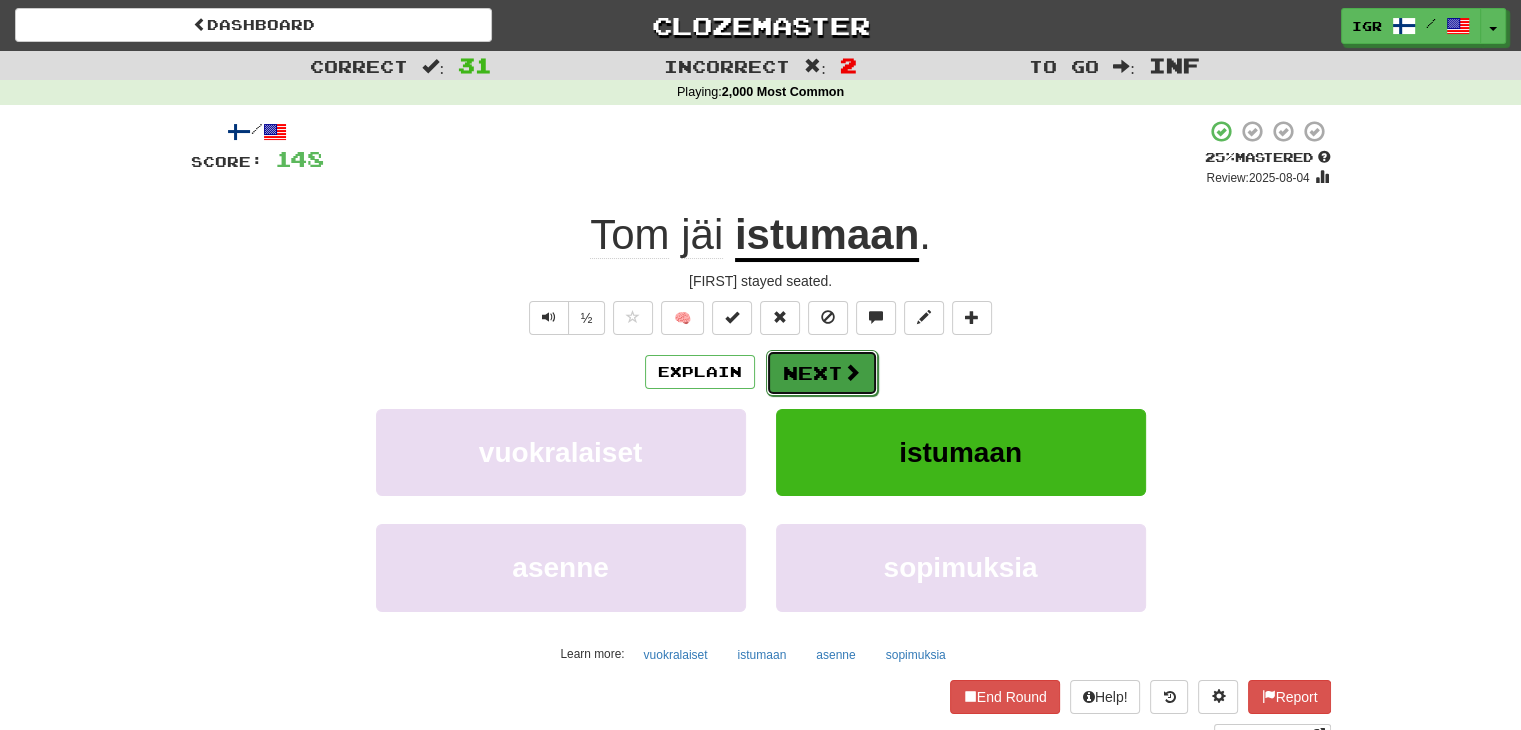 click at bounding box center [852, 372] 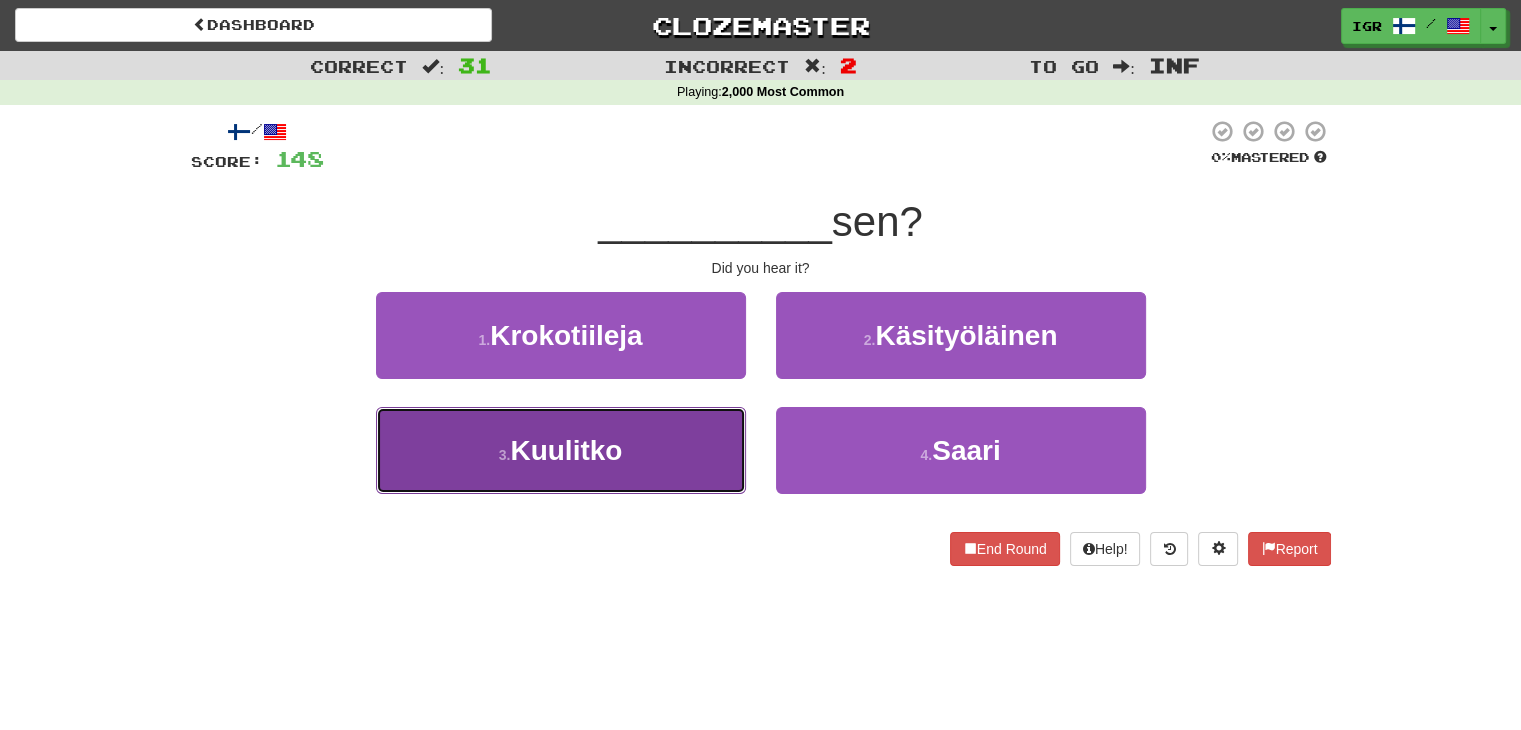 click on "3 .  Kuulitko" at bounding box center (561, 450) 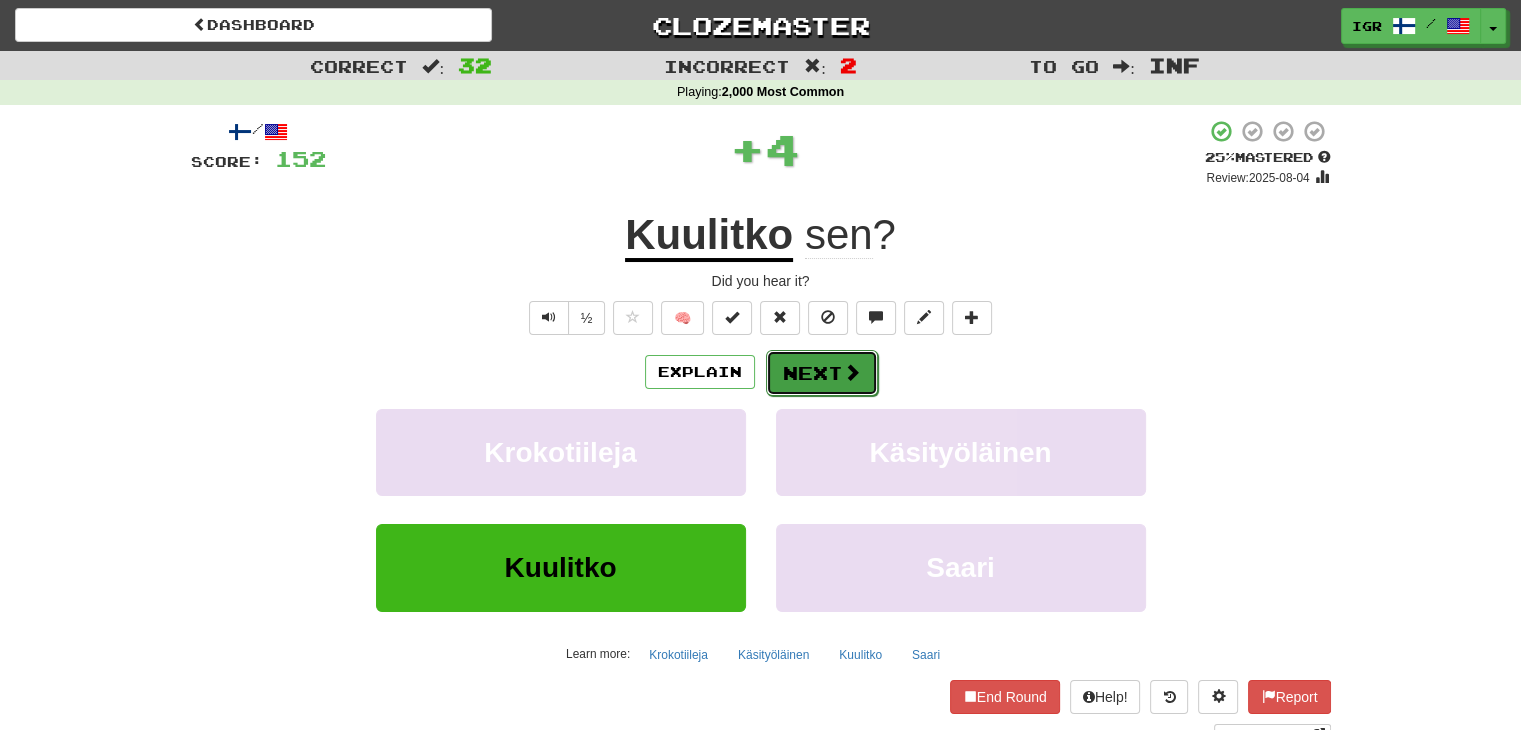click on "Next" at bounding box center [822, 373] 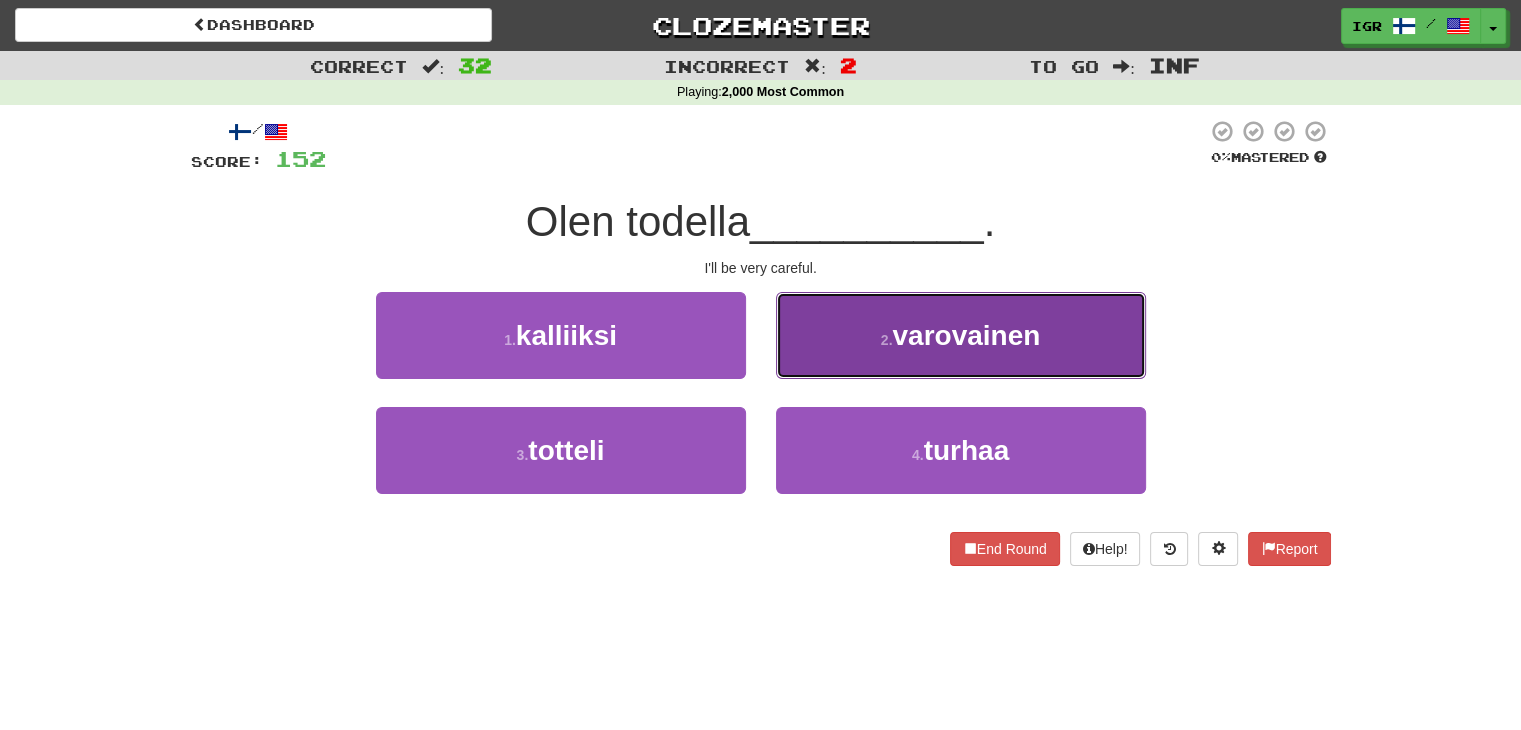 click on "2 .  varovainen" at bounding box center (961, 335) 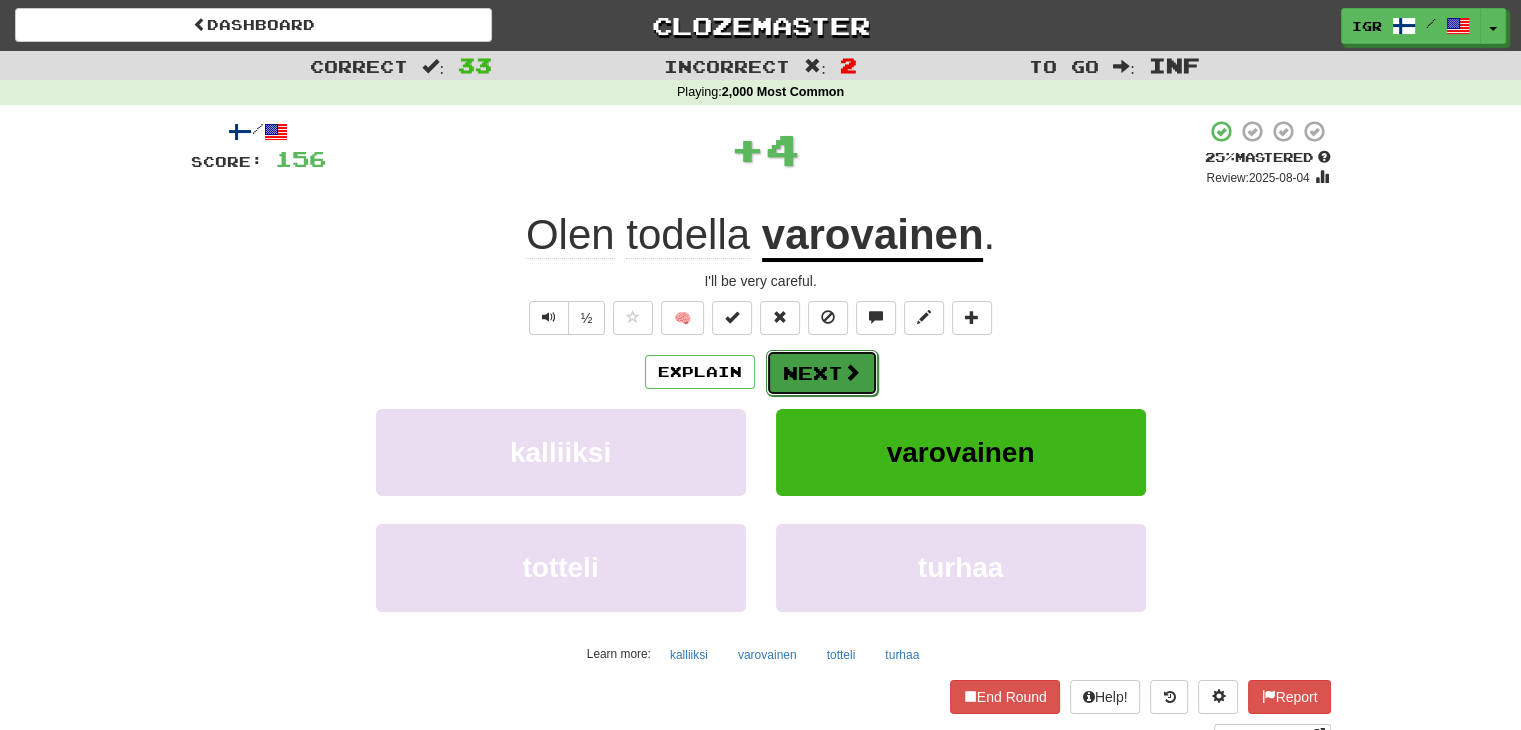 click on "Next" at bounding box center [822, 373] 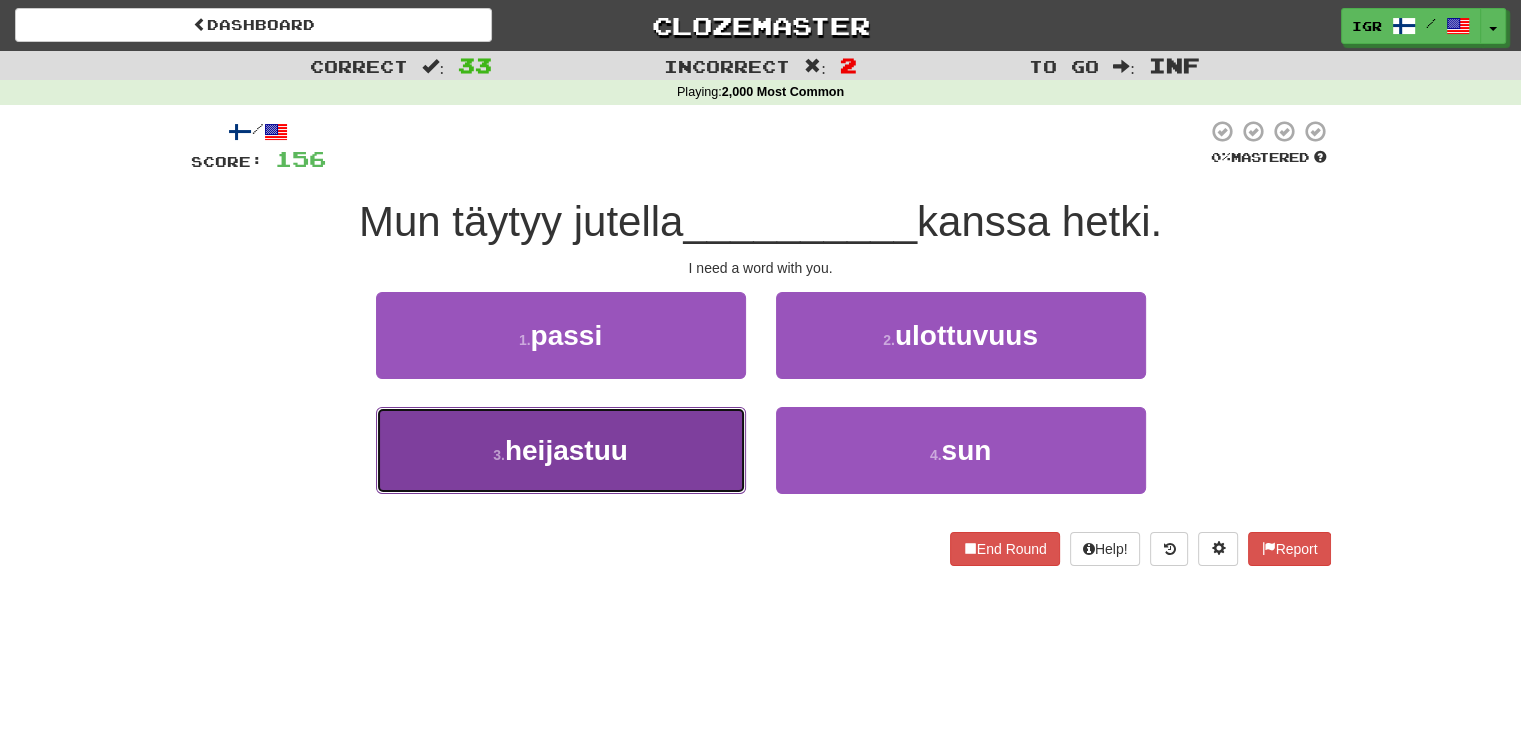 click on "3 .  heijastuu" at bounding box center (561, 450) 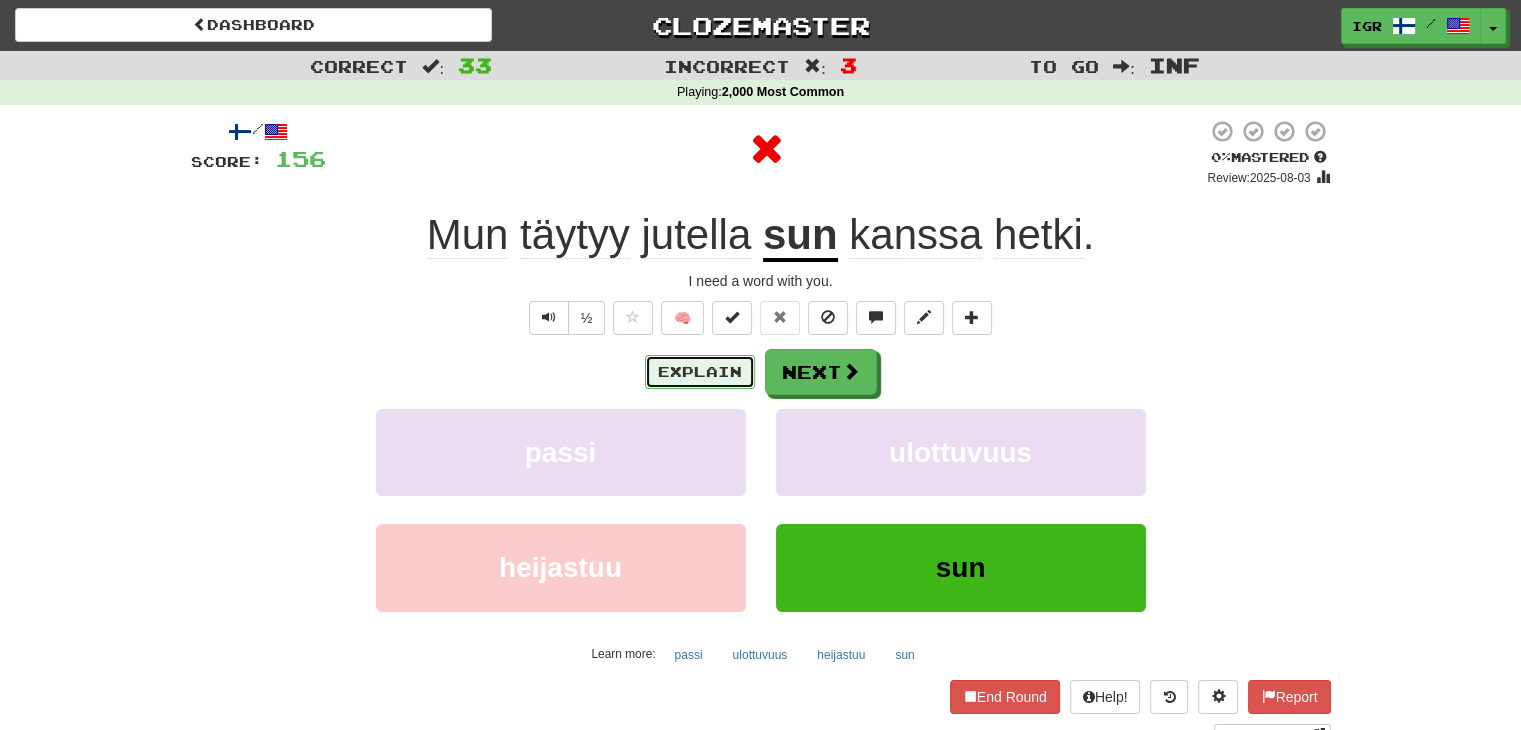 click on "Explain" at bounding box center [700, 372] 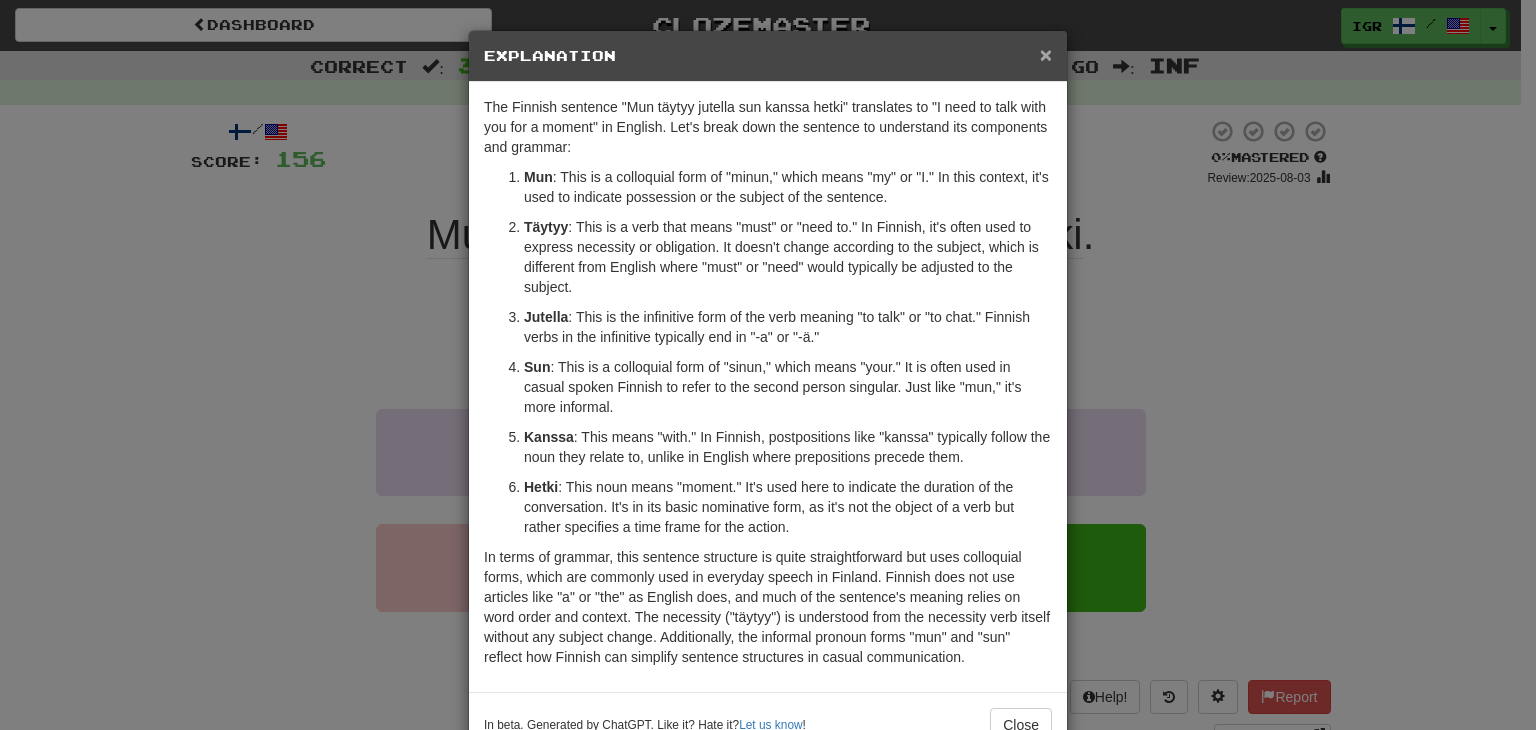 click on "×" at bounding box center [1046, 54] 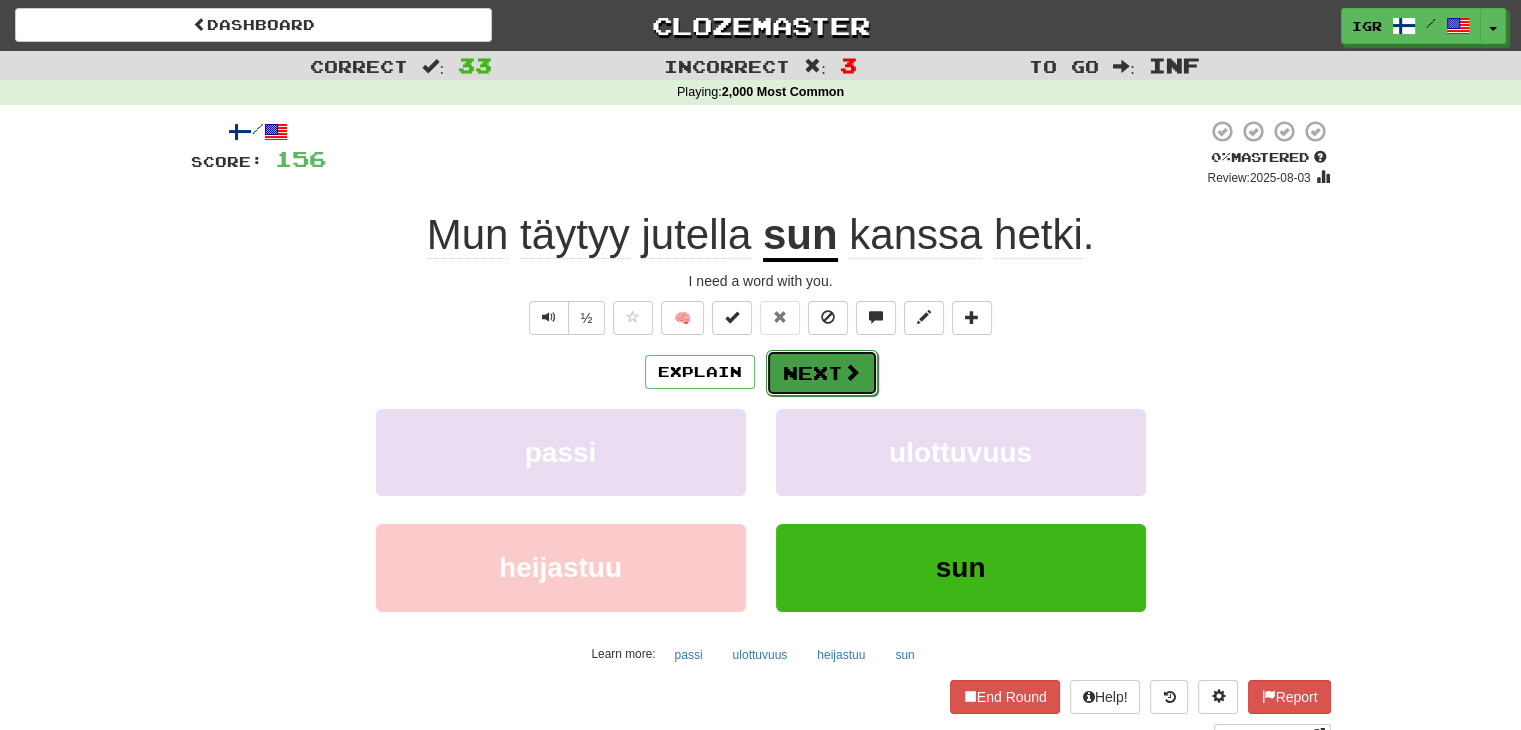click on "Next" at bounding box center (822, 373) 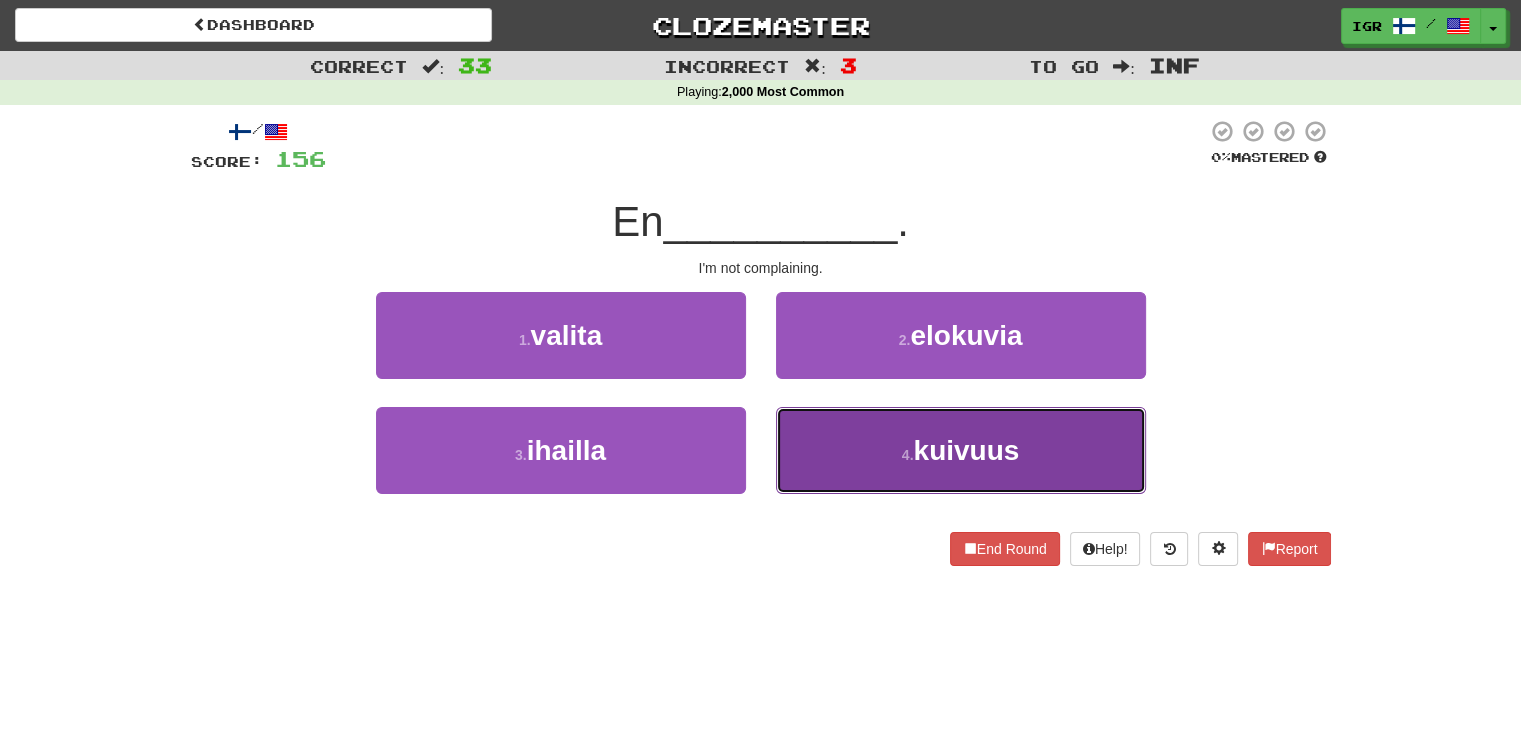 click on "[NUMBER] . kuivuus" at bounding box center (961, 450) 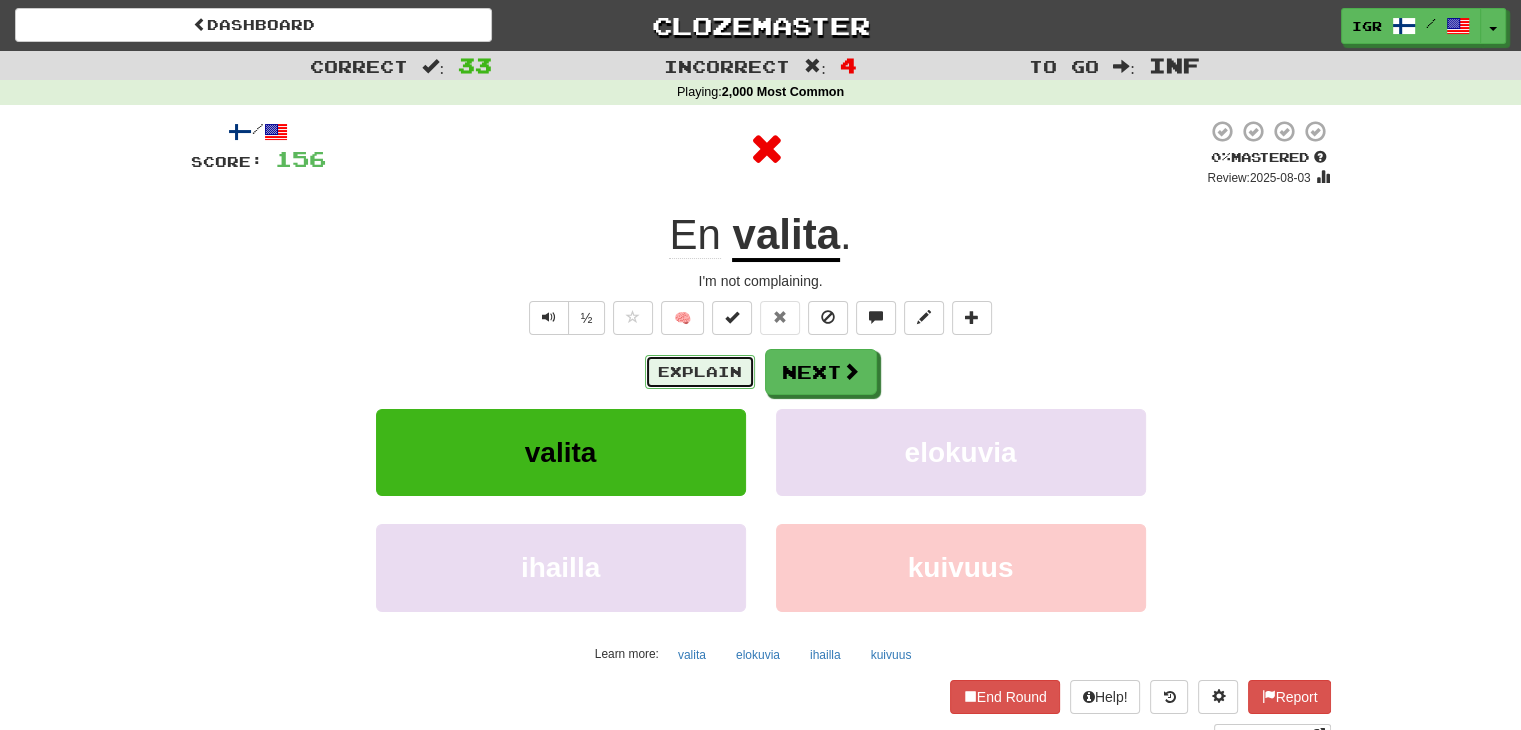 click on "Explain" at bounding box center [700, 372] 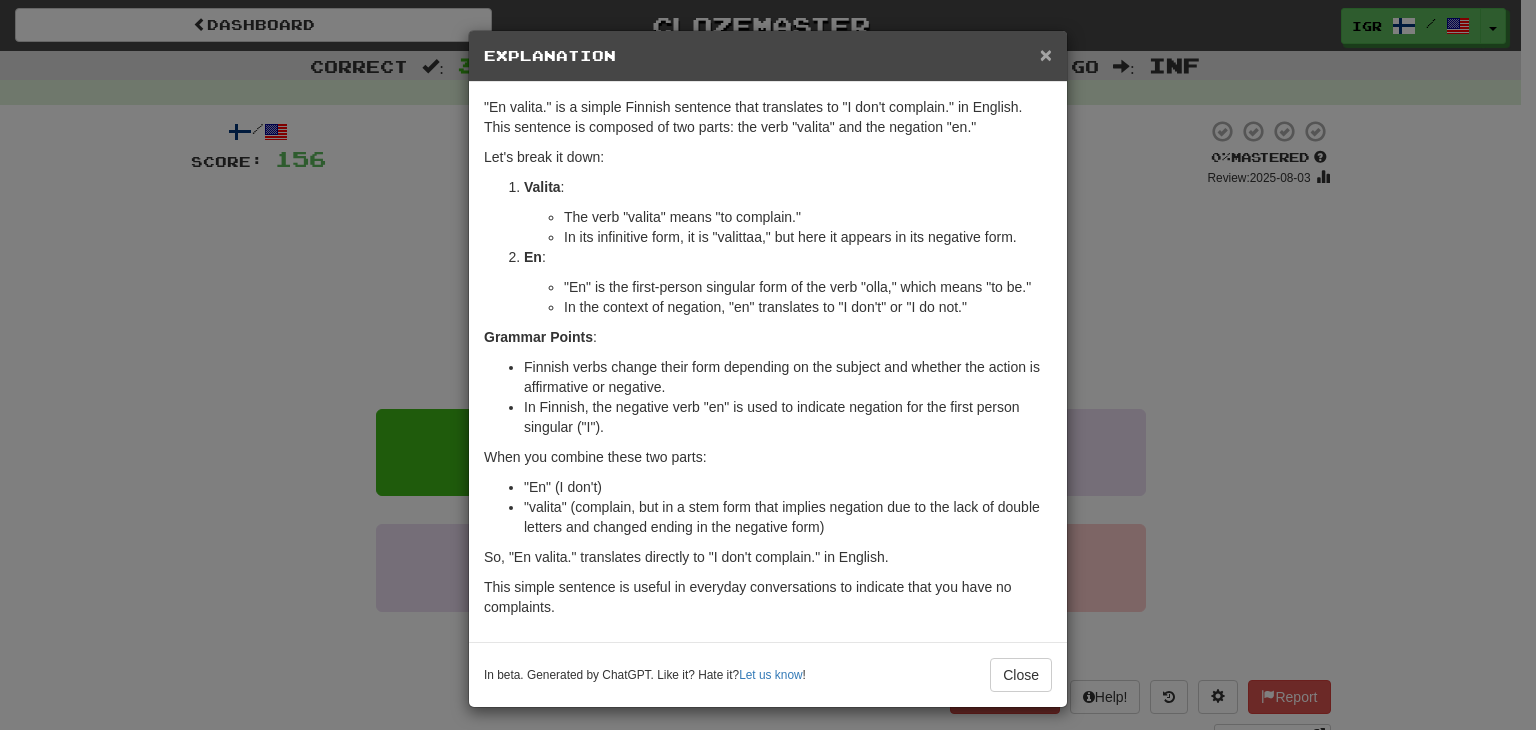 click on "×" at bounding box center [1046, 54] 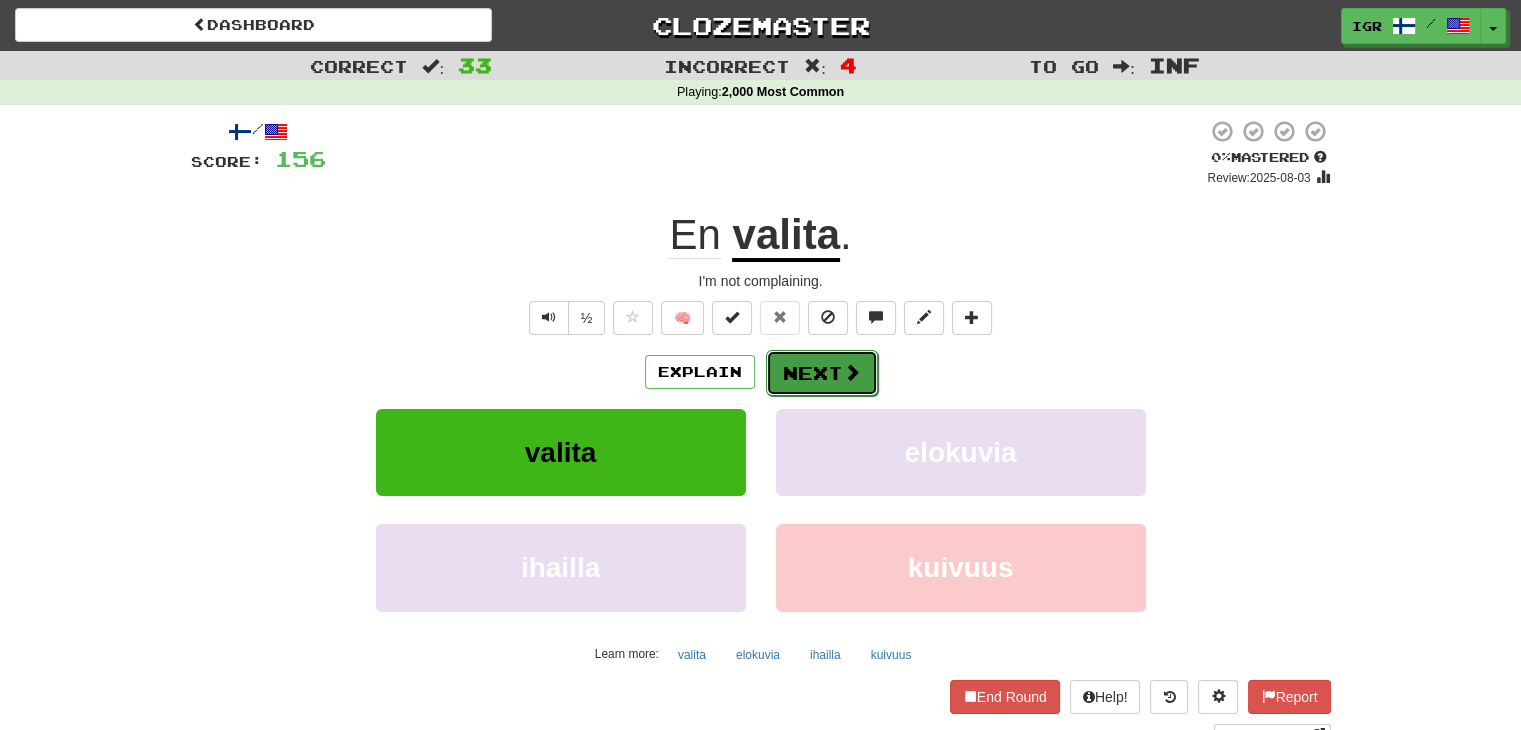 click on "Next" at bounding box center (822, 373) 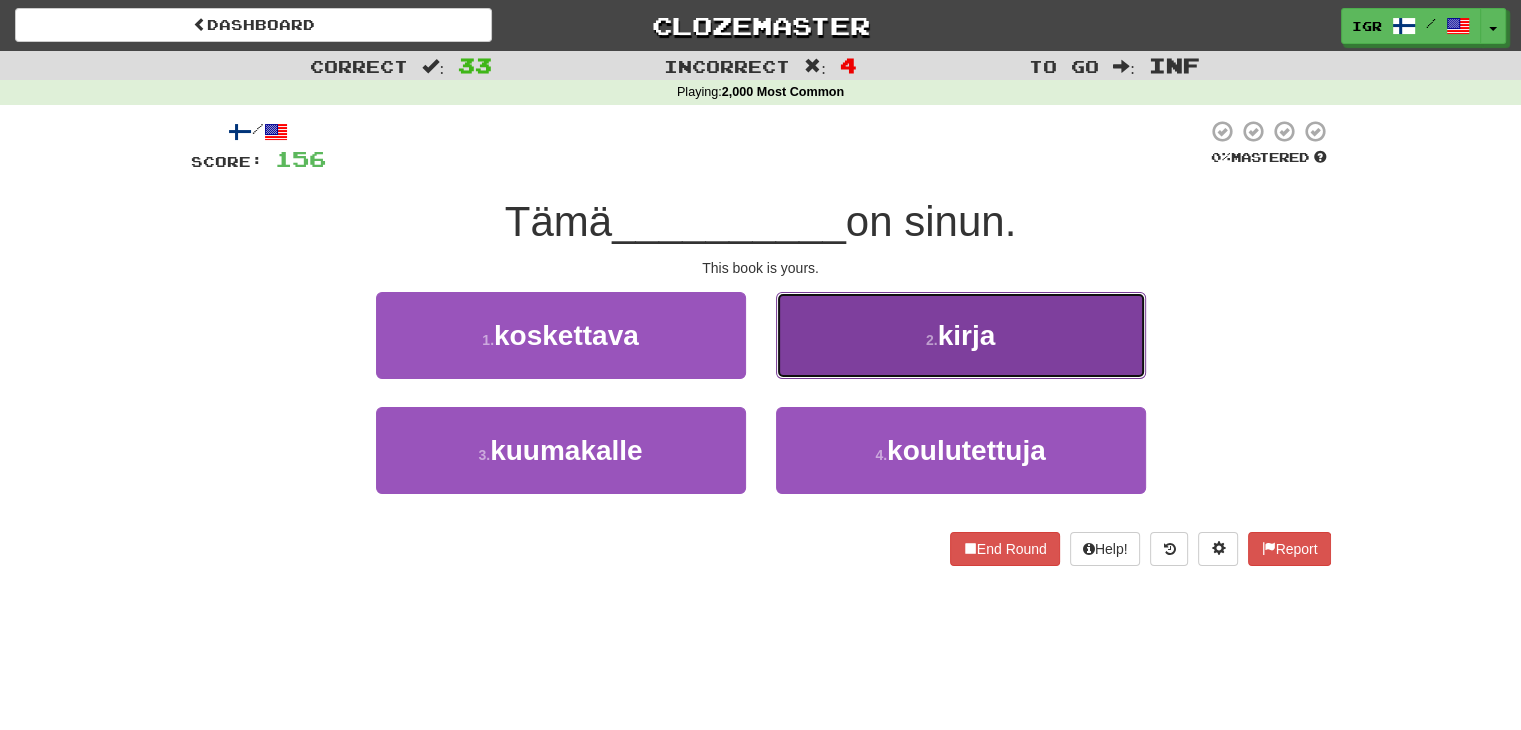 click on "2 .  kirja" at bounding box center (961, 335) 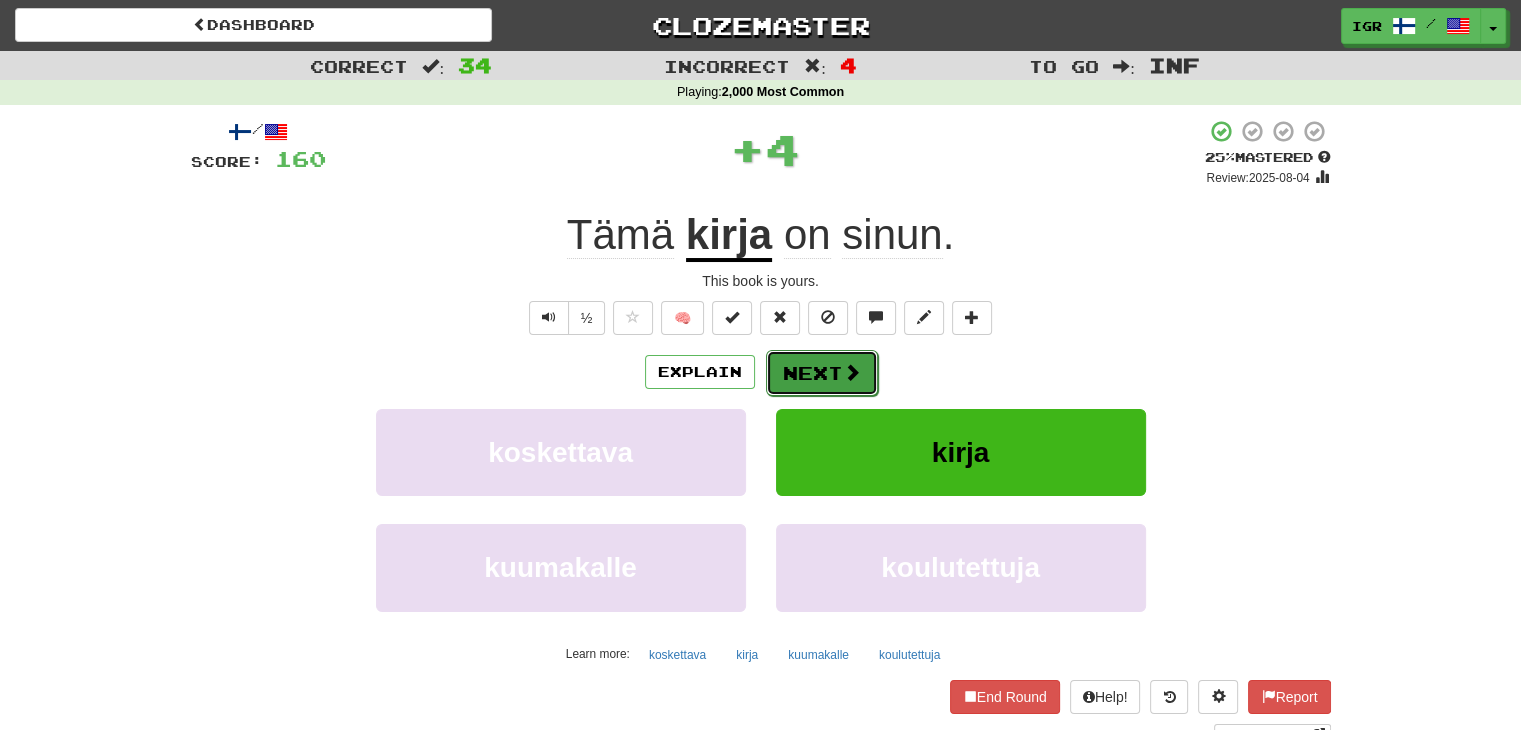 click on "Next" at bounding box center (822, 373) 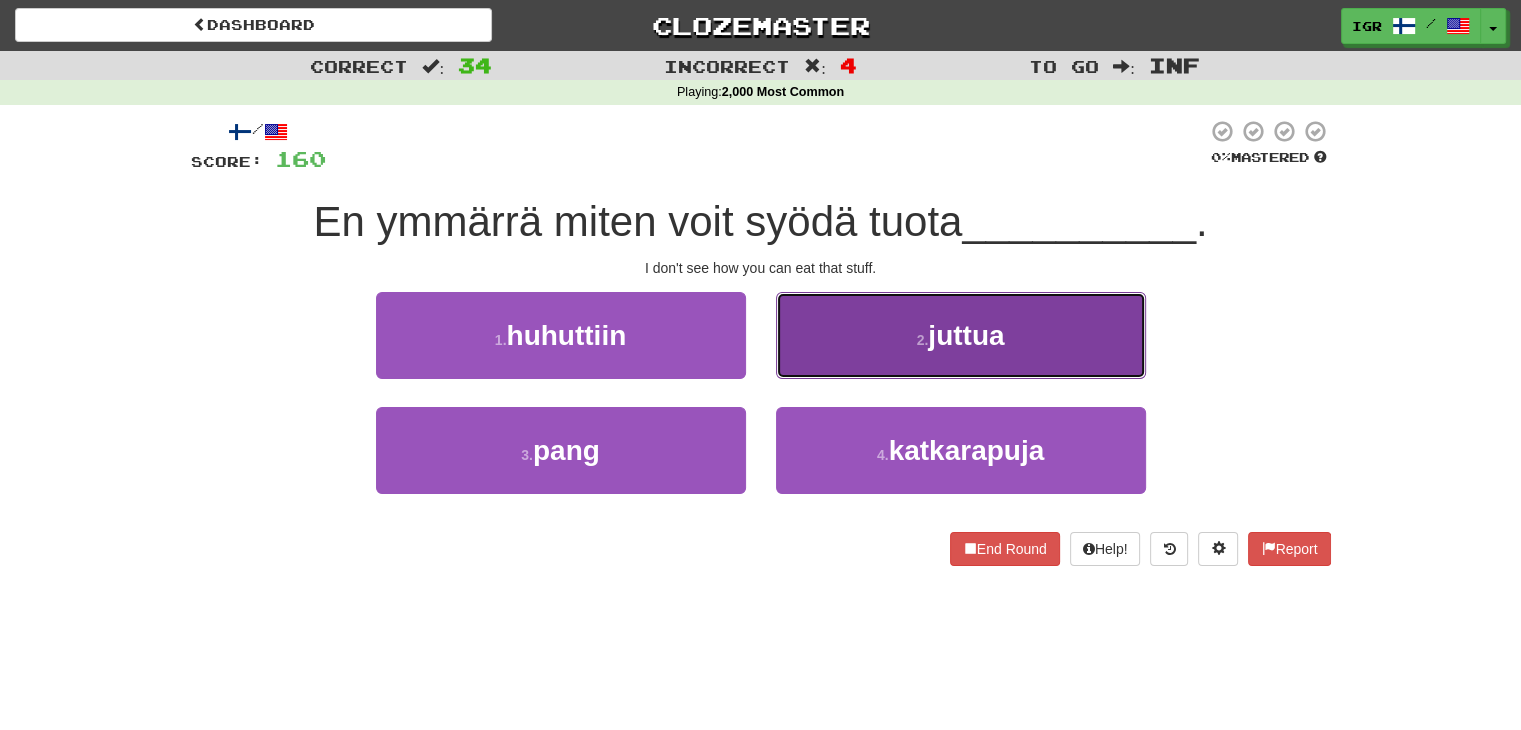 click on "[NUMBER] . juttua" at bounding box center [961, 335] 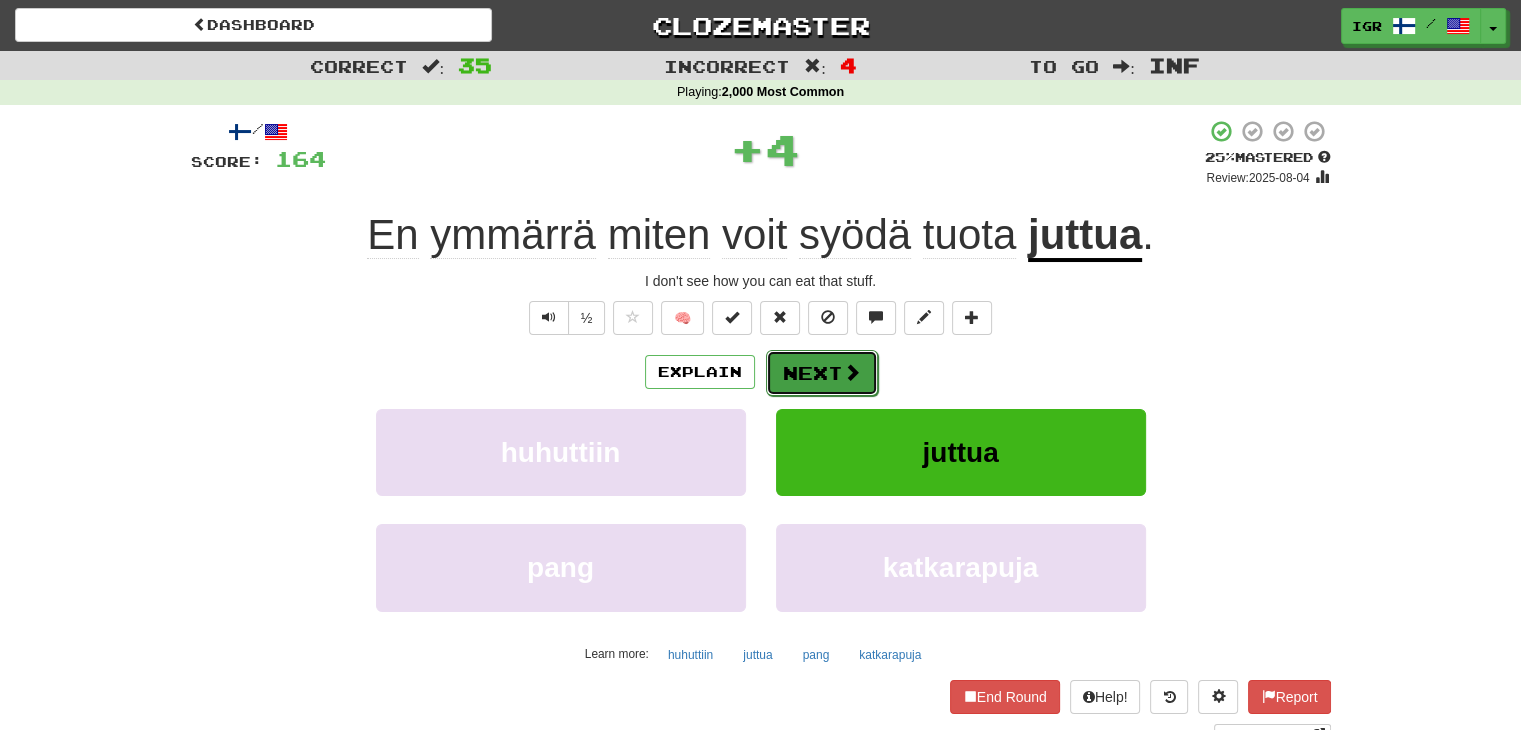 click on "Next" at bounding box center (822, 373) 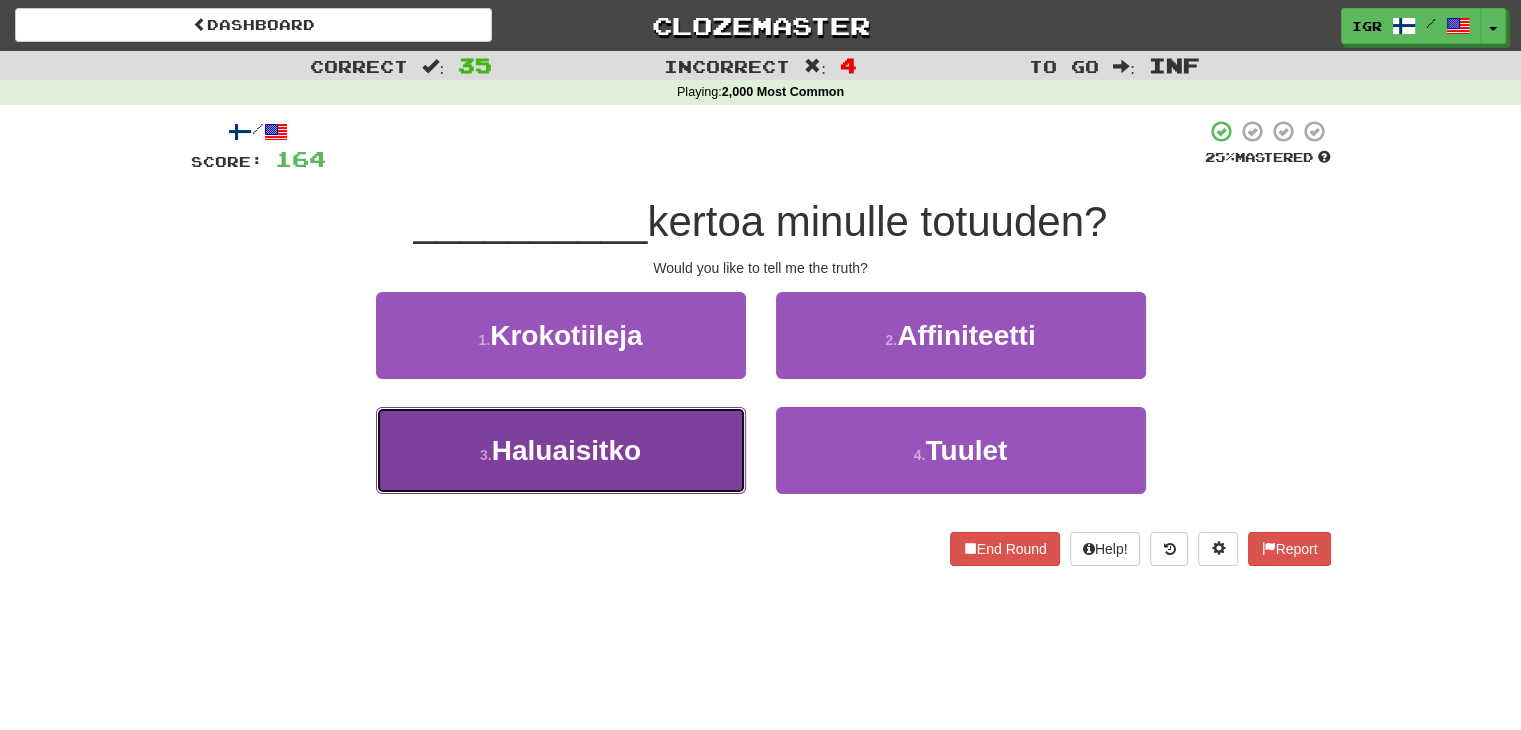 click on "Haluaisitko" at bounding box center (566, 450) 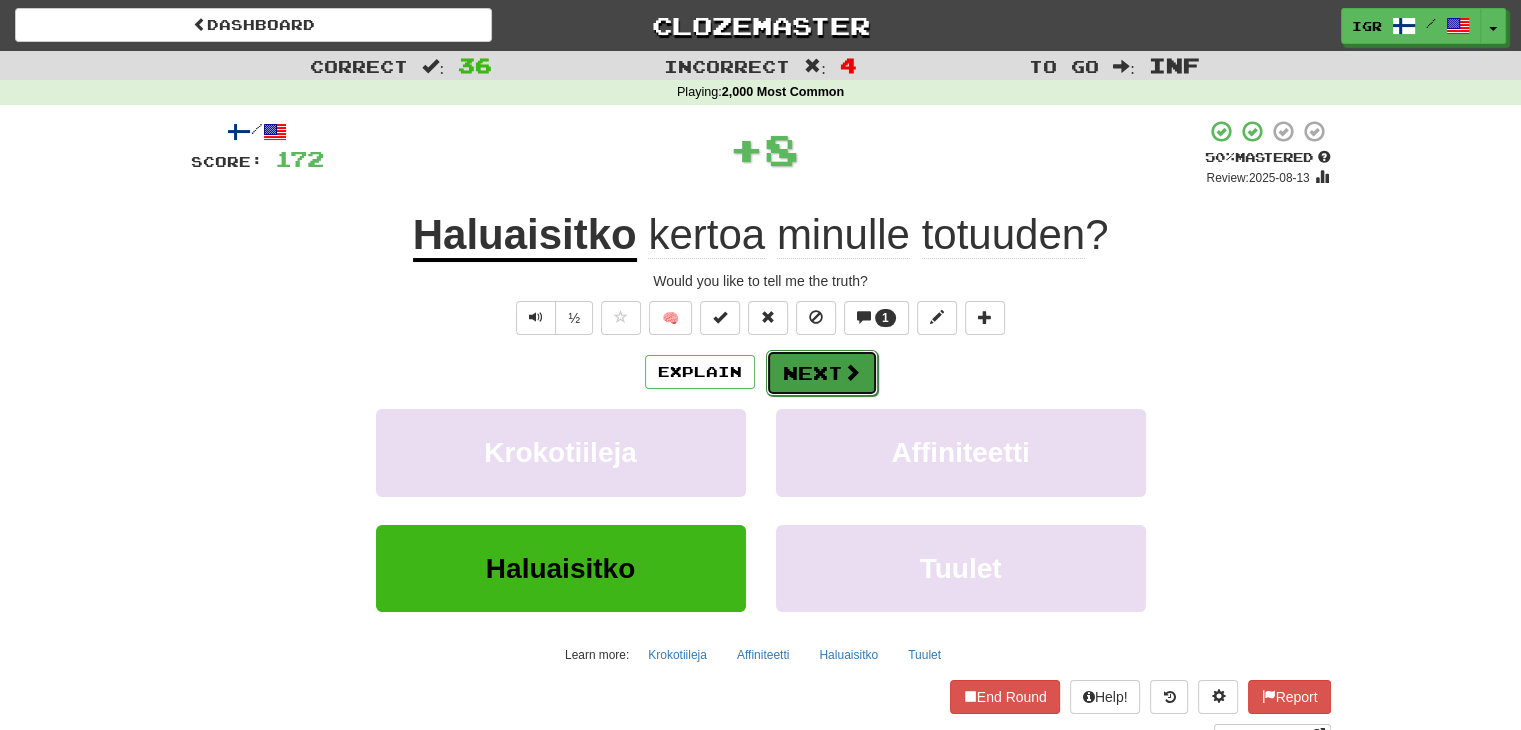 click on "Next" at bounding box center [822, 373] 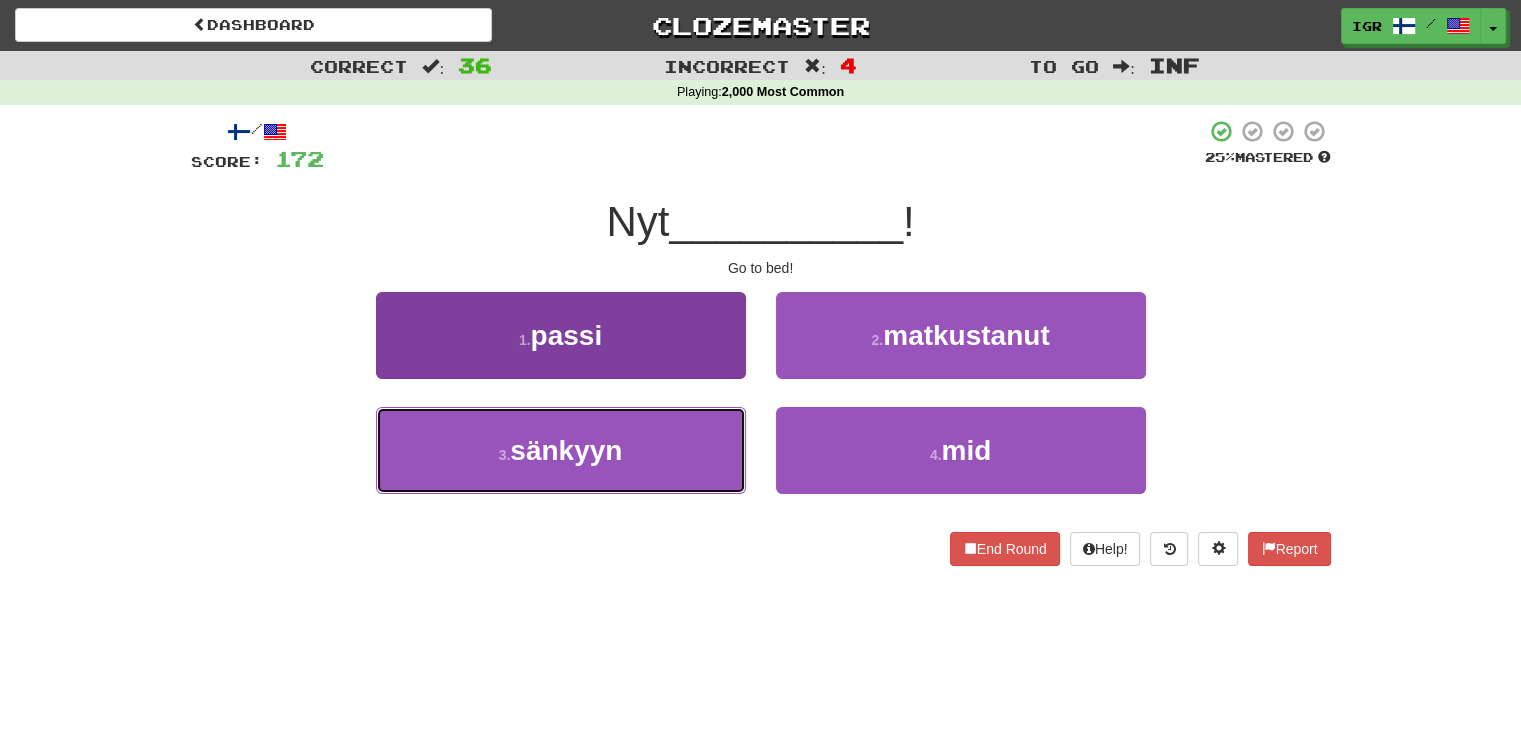 click on "3 .  sänkyyn" at bounding box center (561, 450) 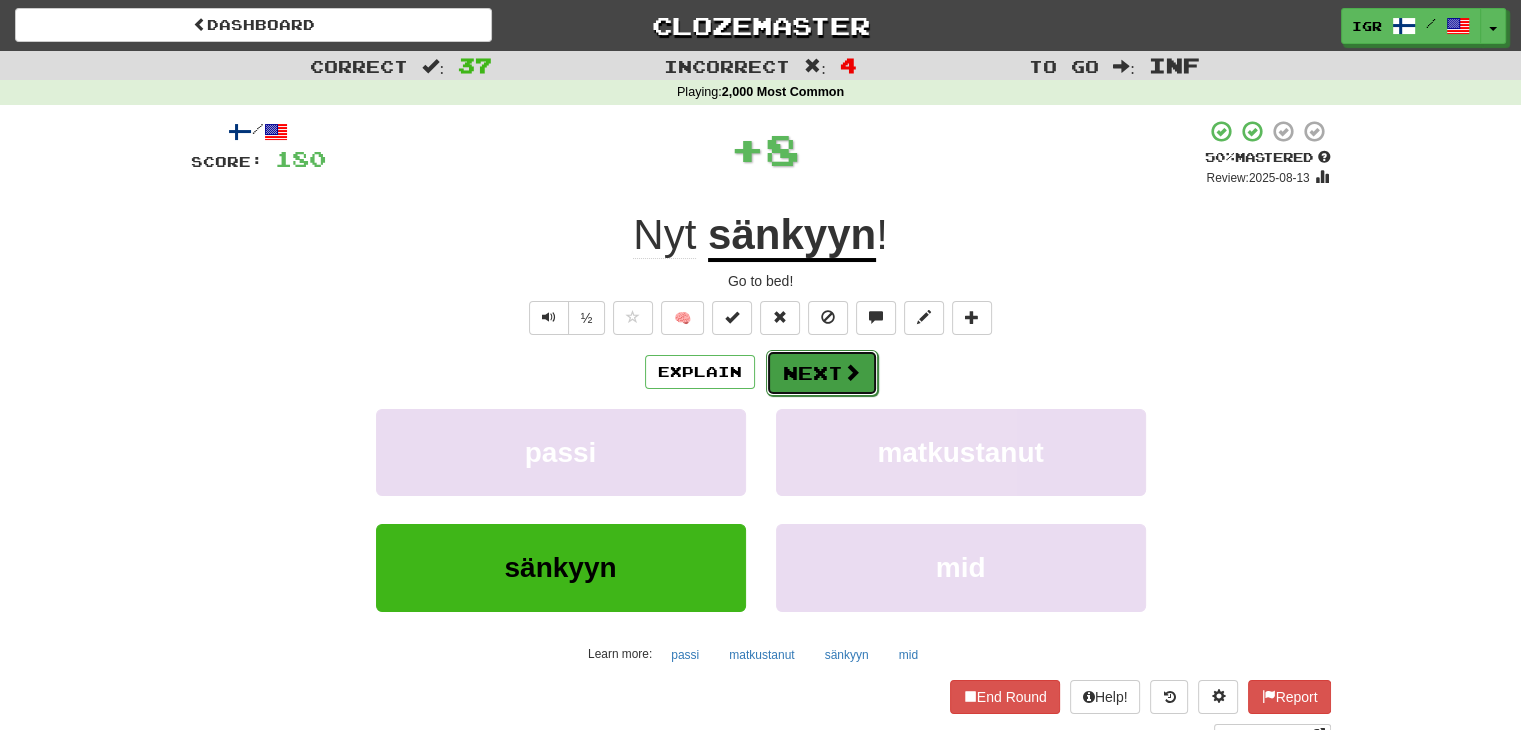click on "Next" at bounding box center [822, 373] 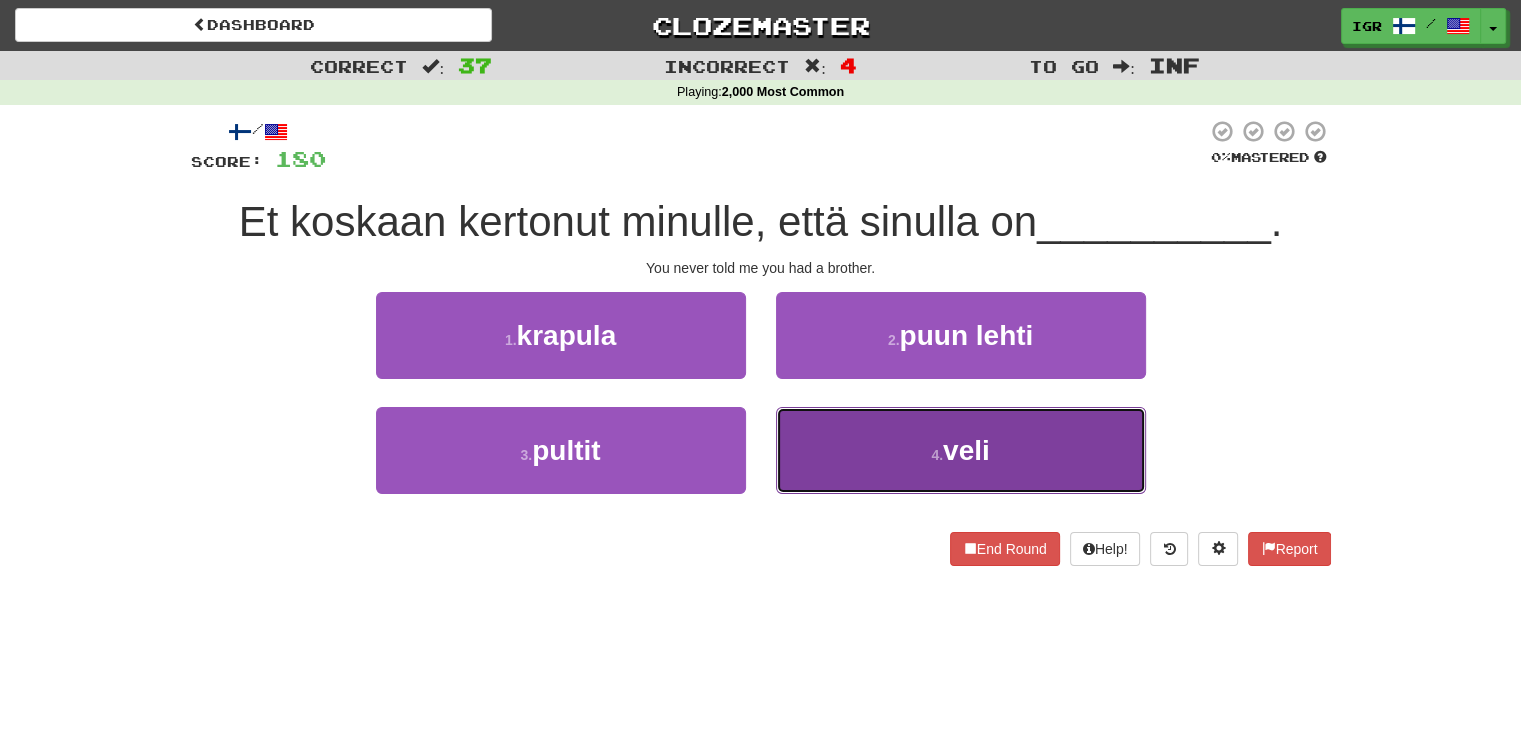 click on "4 .  veli" at bounding box center (961, 450) 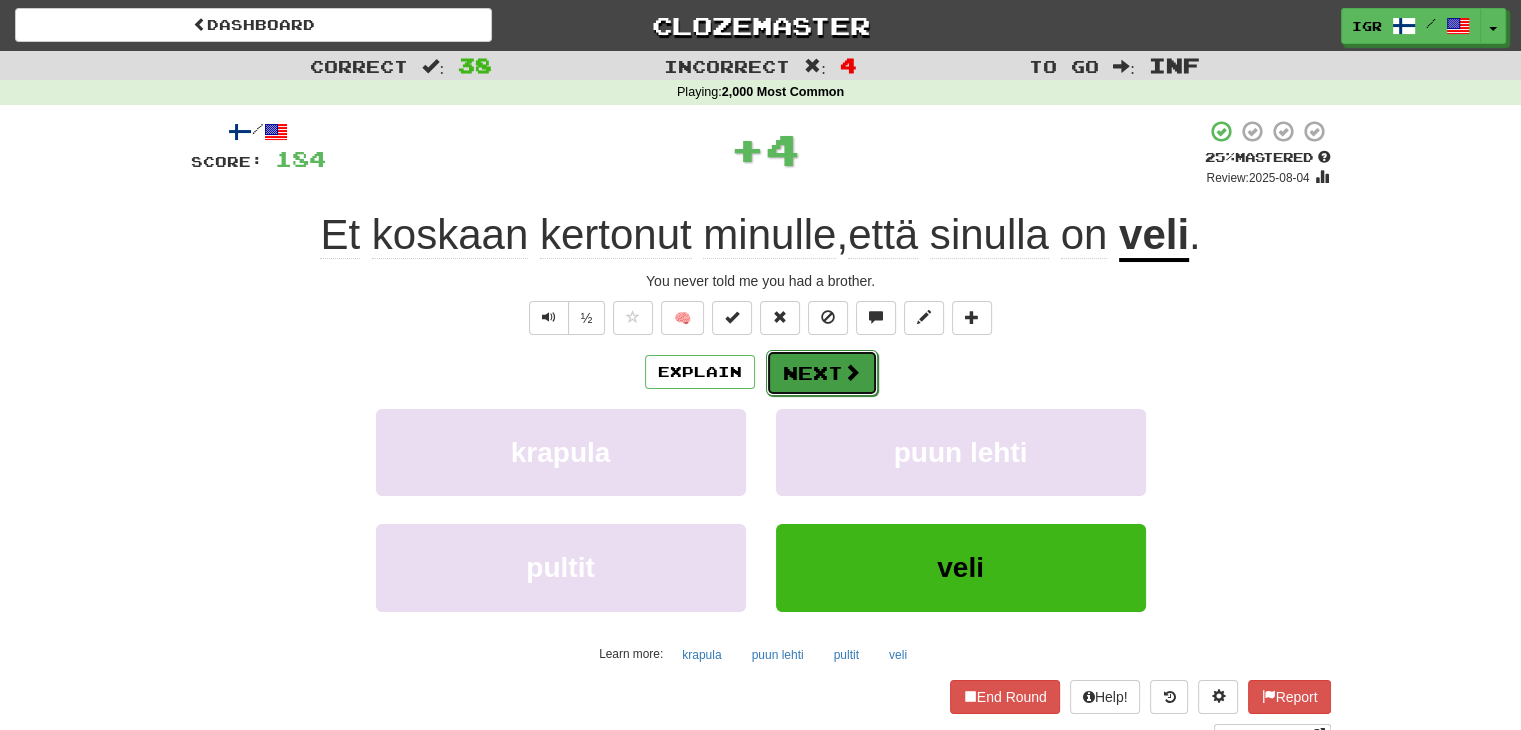 click on "Next" at bounding box center (822, 373) 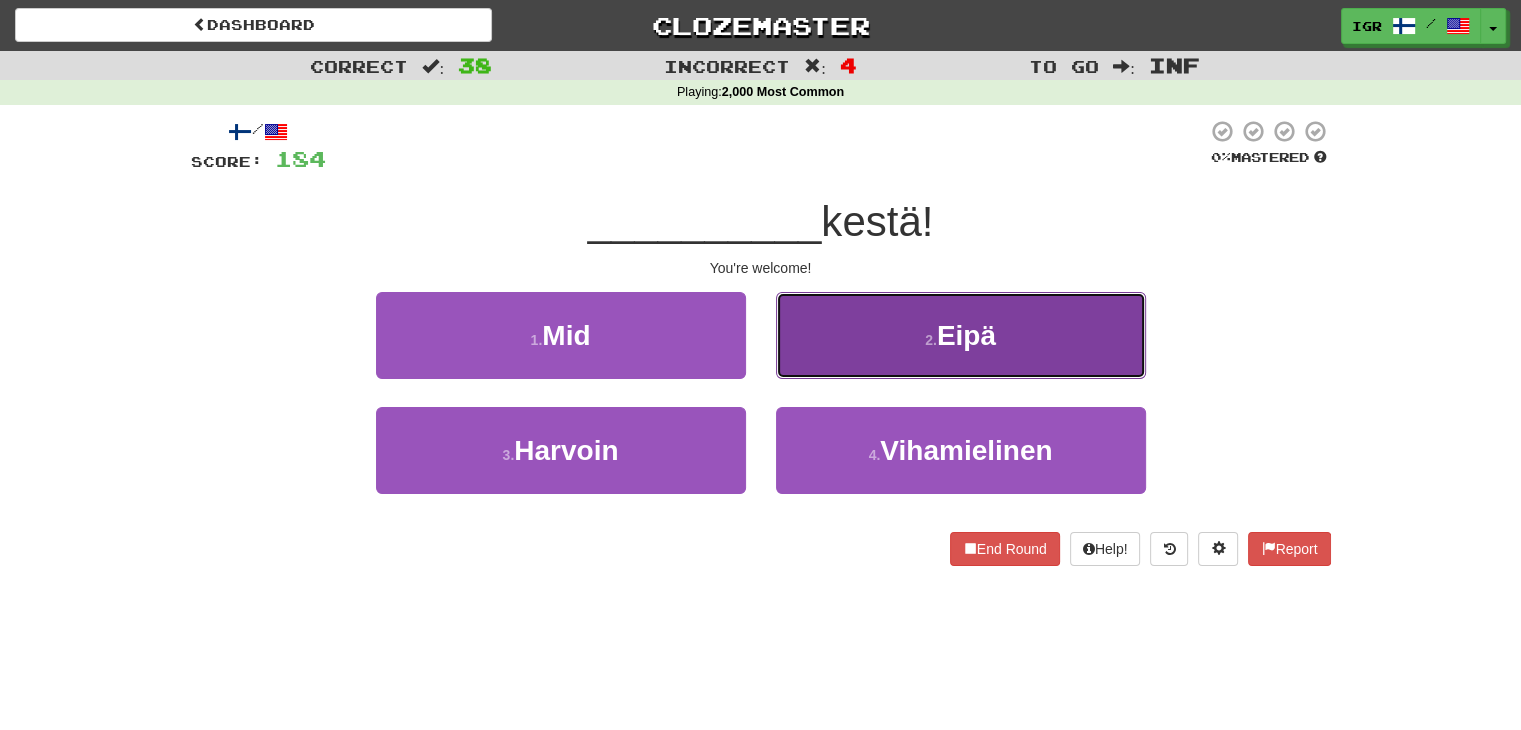 click on "2 .  Eipä" at bounding box center [961, 335] 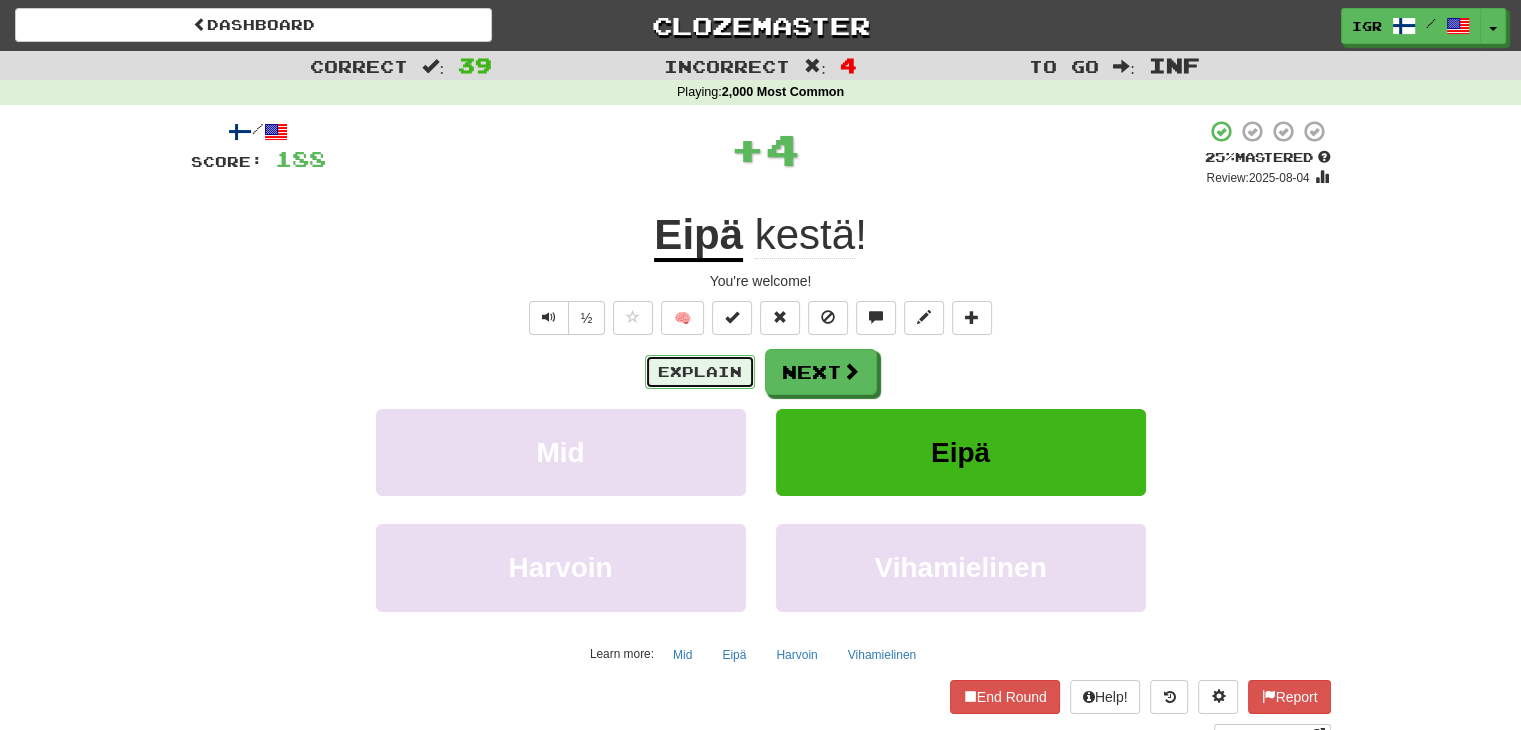 click on "Explain" at bounding box center (700, 372) 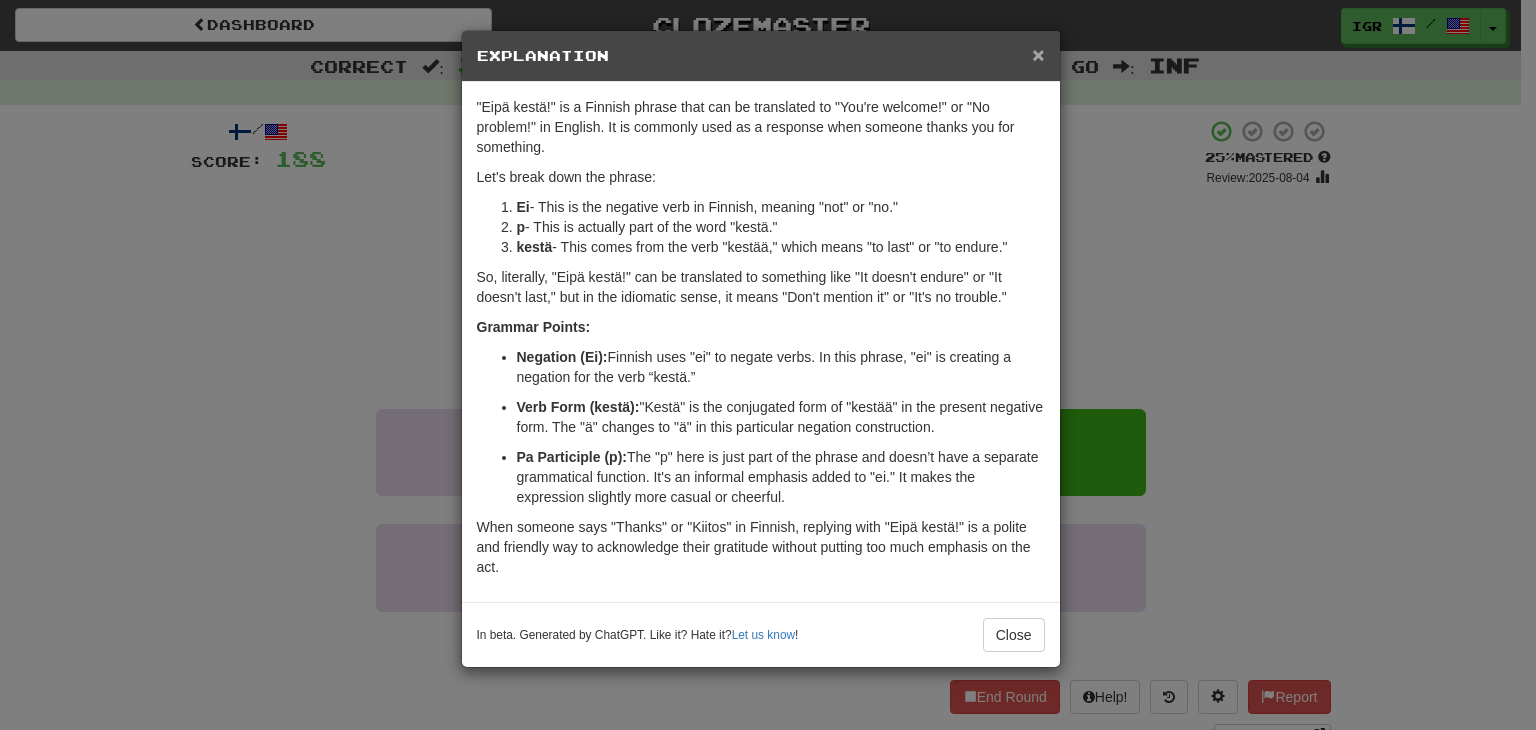 click on "×" at bounding box center [1038, 54] 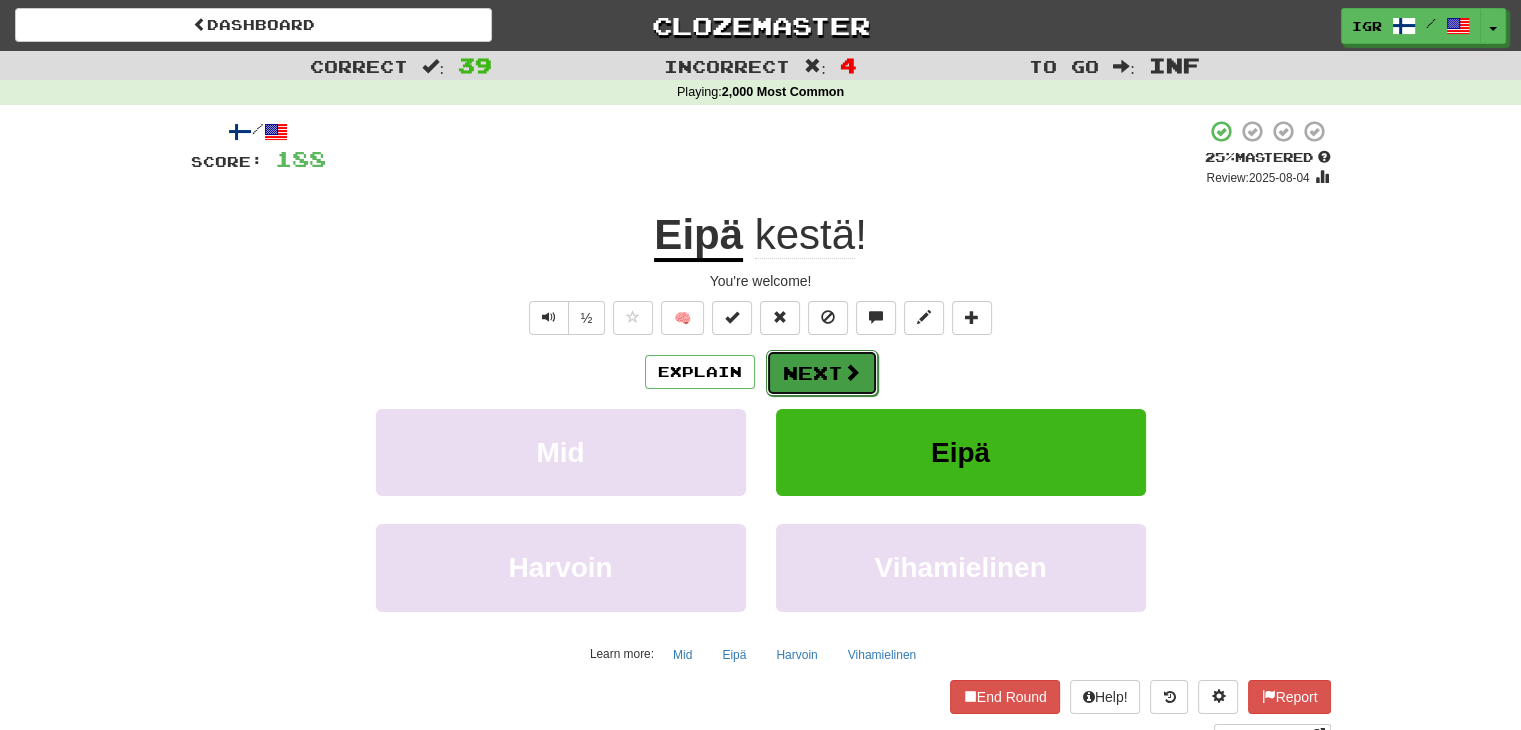 click at bounding box center (852, 372) 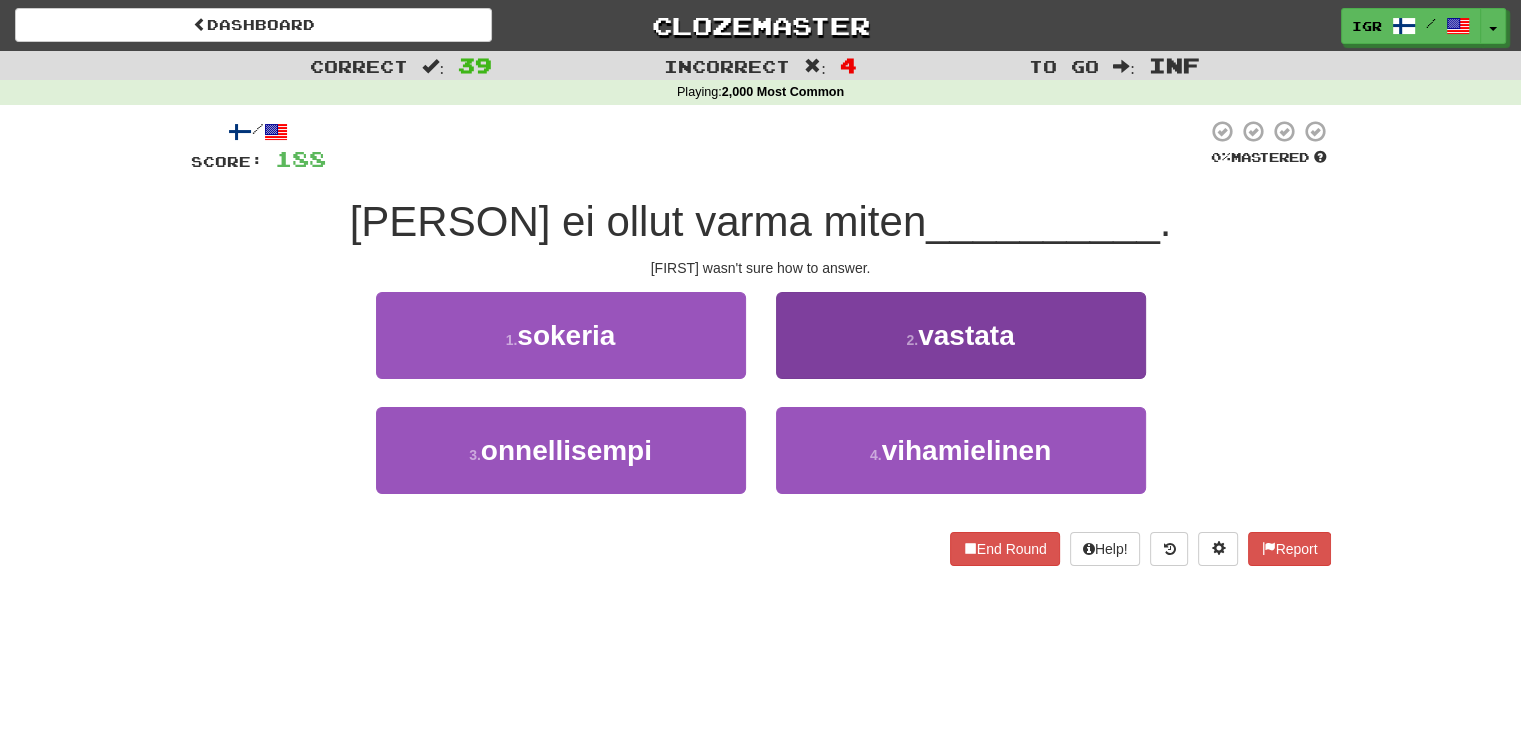 drag, startPoint x: 752, startPoint y: 331, endPoint x: 878, endPoint y: 337, distance: 126.14278 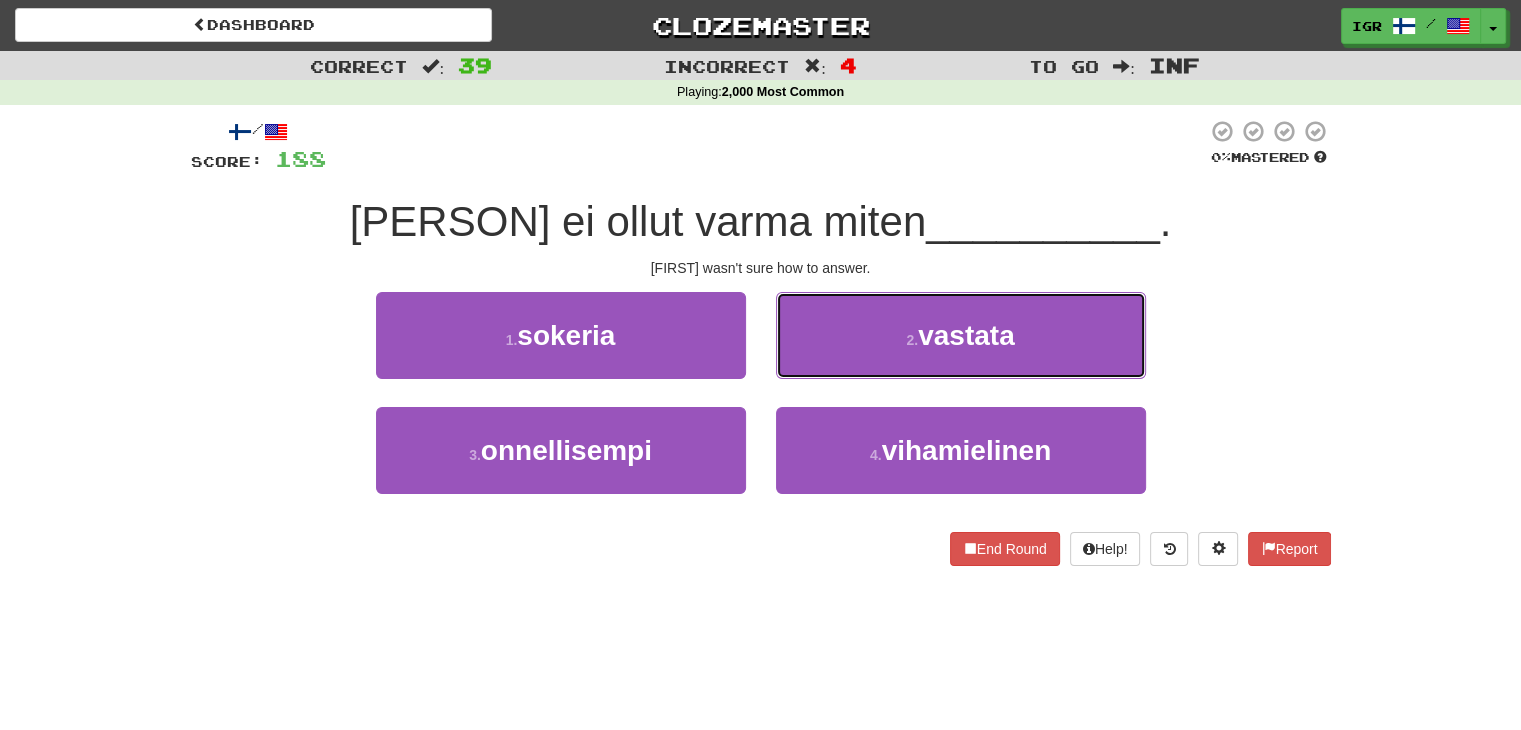 click on "2 .  vastata" at bounding box center (961, 335) 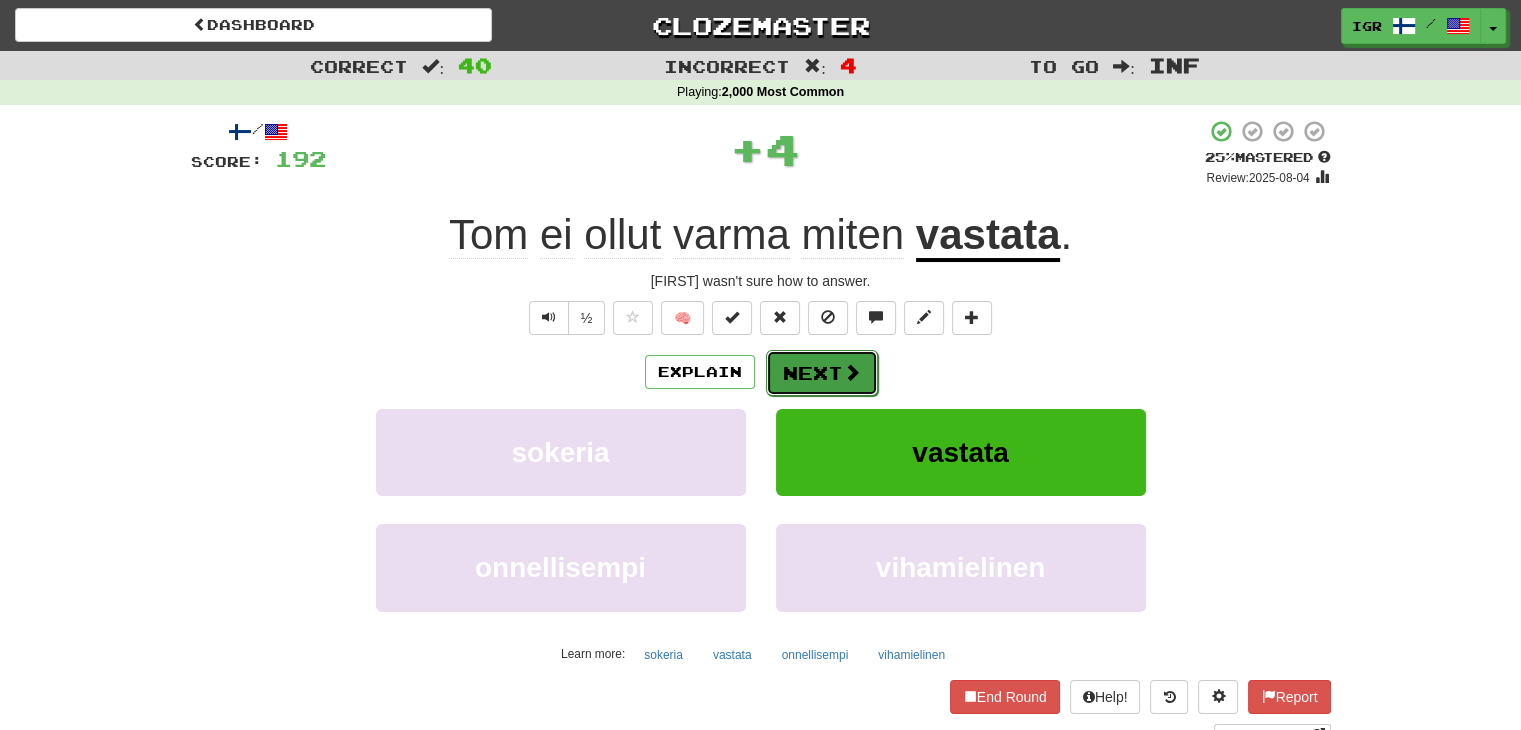 click on "Next" at bounding box center (822, 373) 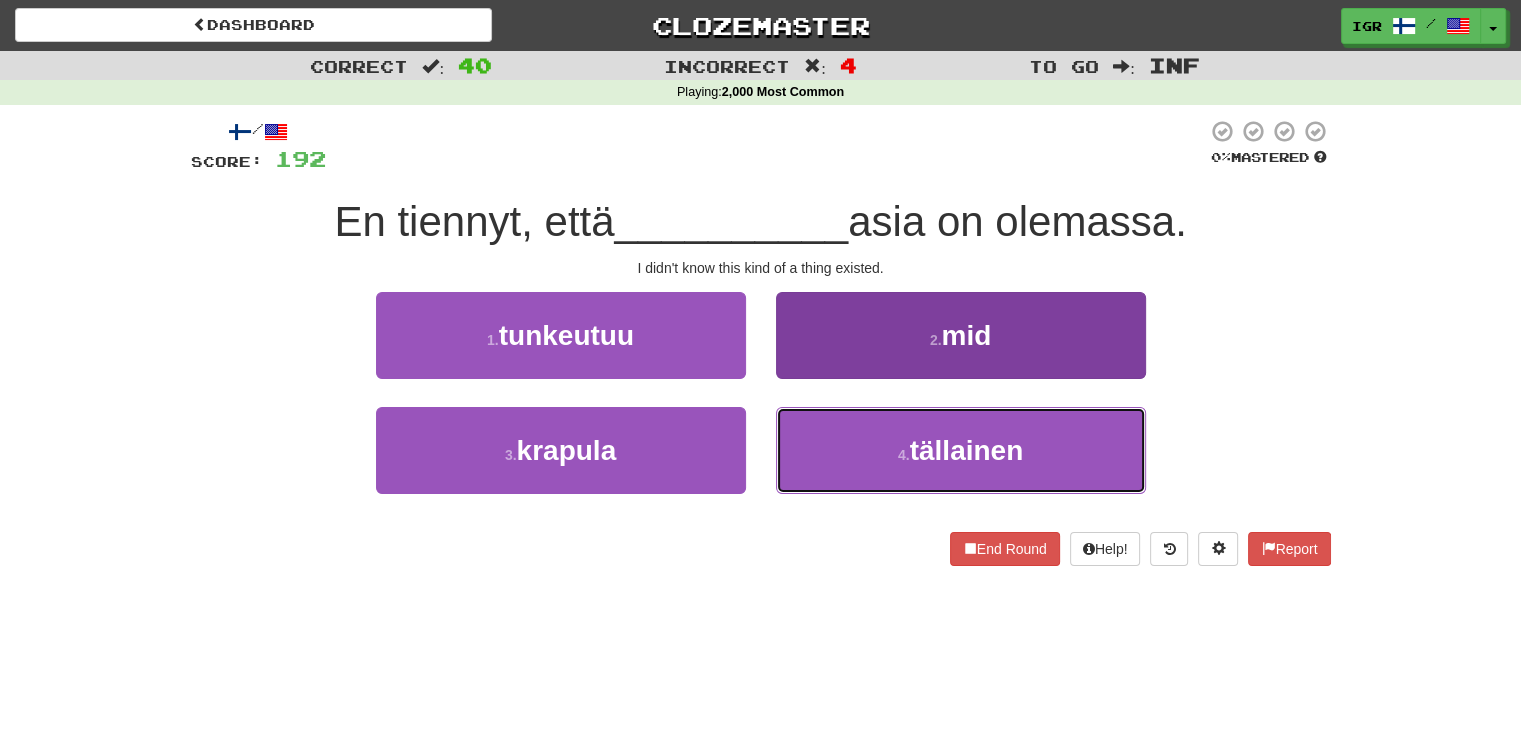 click on "4 .  tällainen" at bounding box center (961, 450) 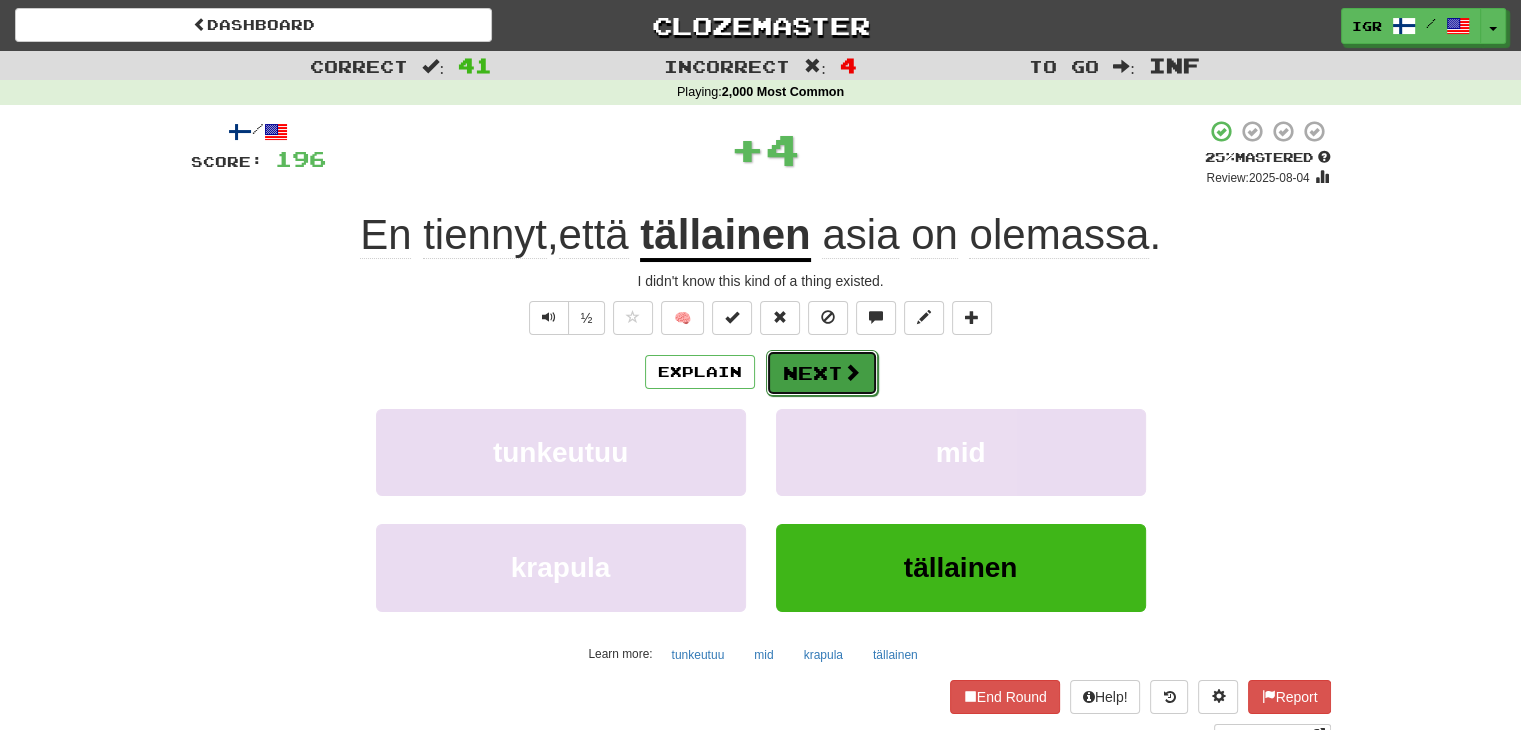 click on "Next" at bounding box center (822, 373) 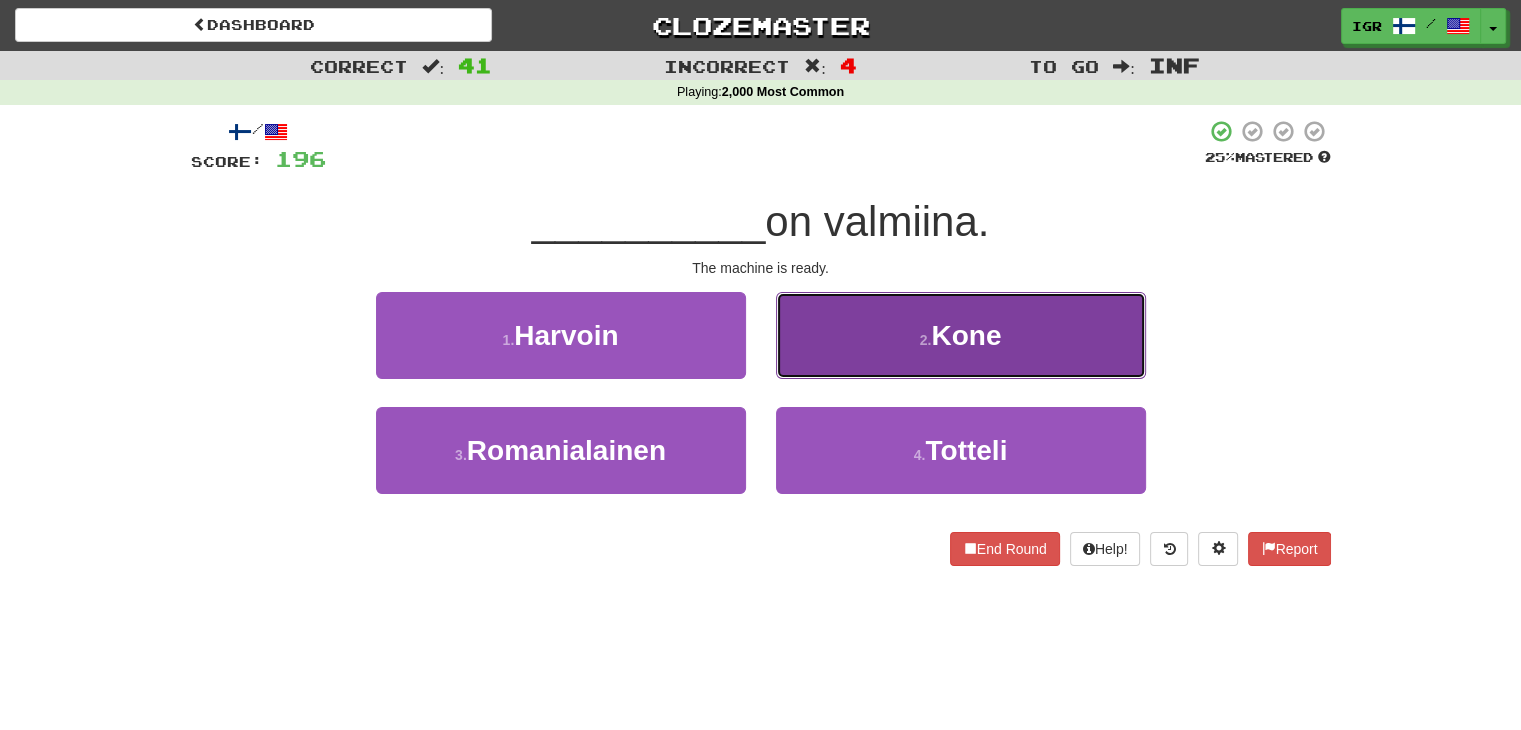 click on "2 .  Kone" at bounding box center [961, 335] 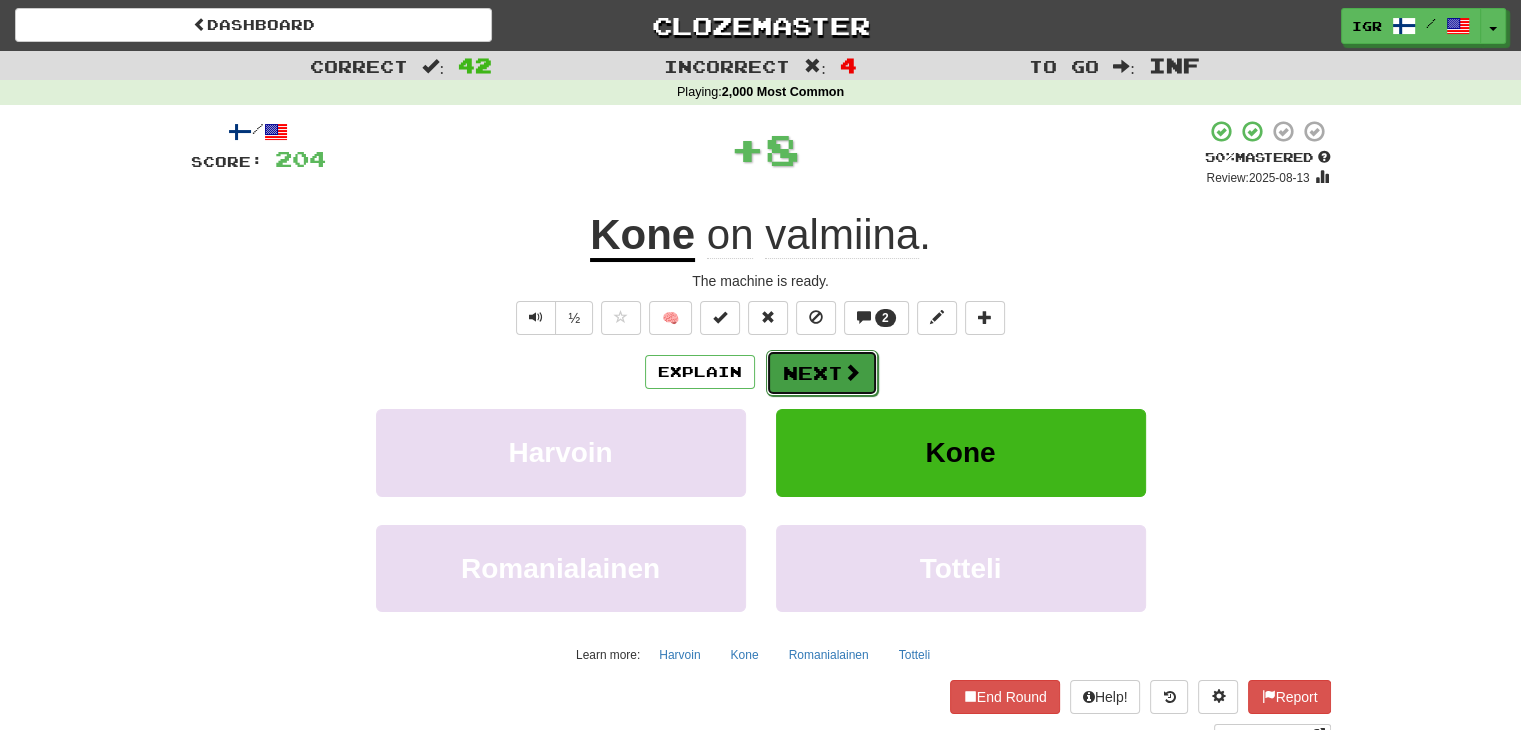 click on "Next" at bounding box center (822, 373) 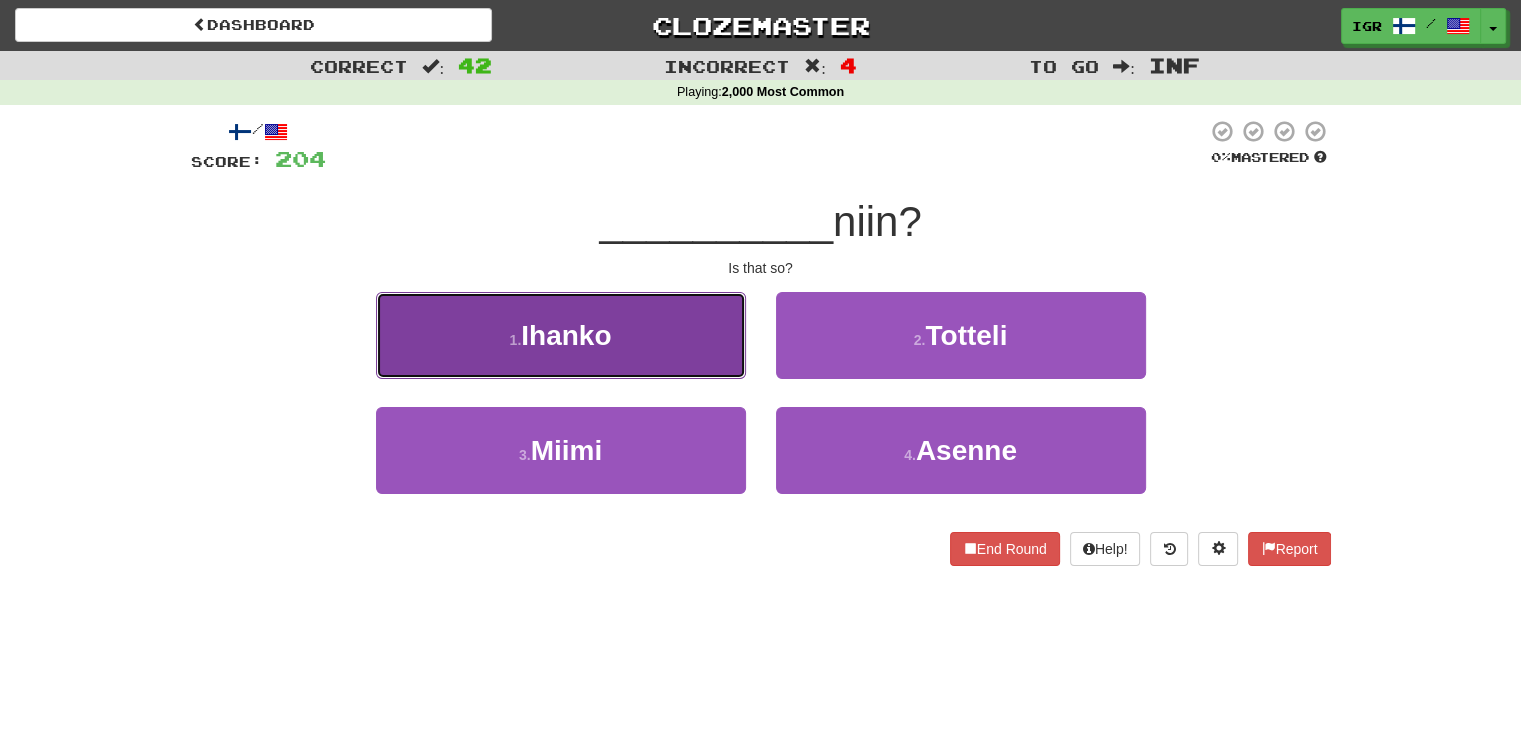 click on "[NUMBER] . Ihanko" at bounding box center [561, 335] 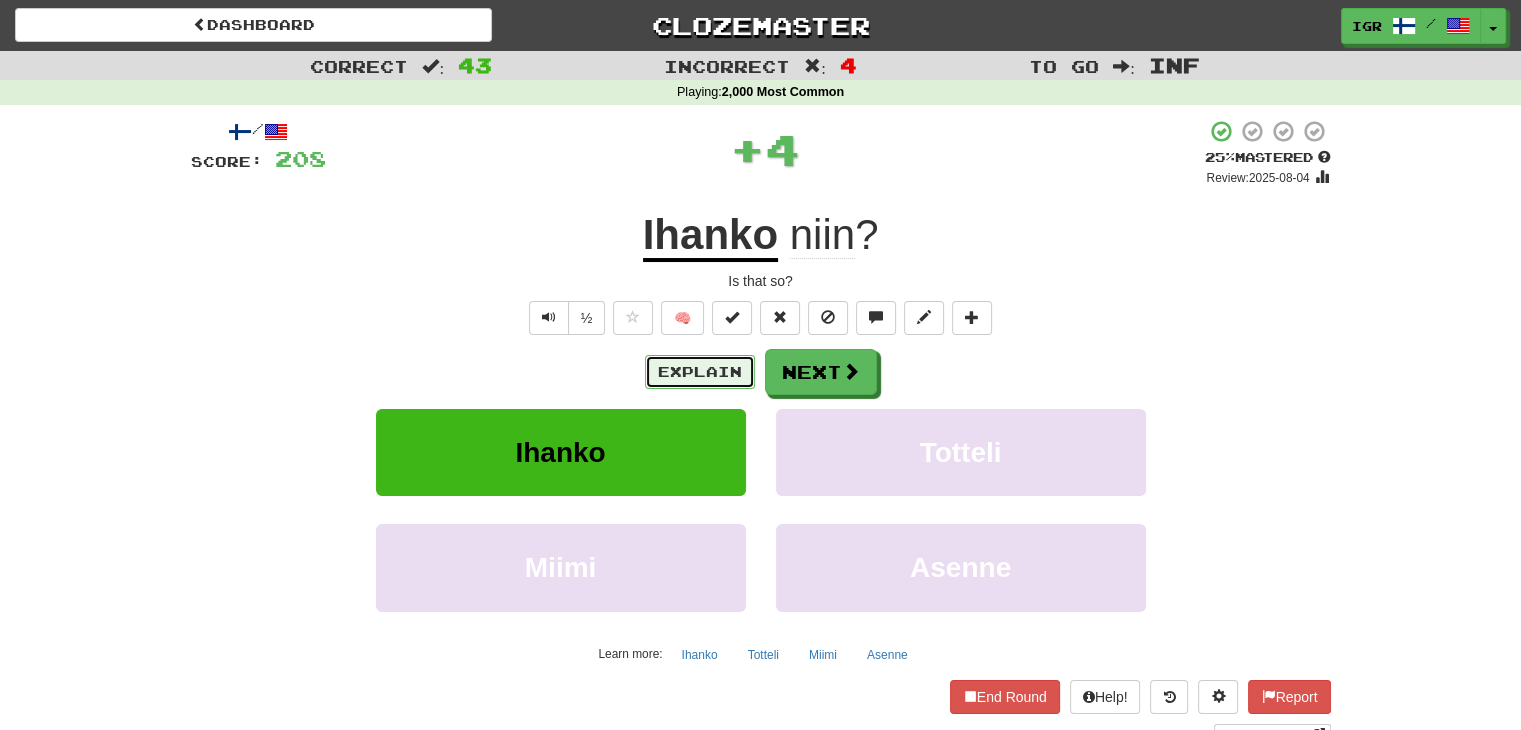 click on "Explain" at bounding box center (700, 372) 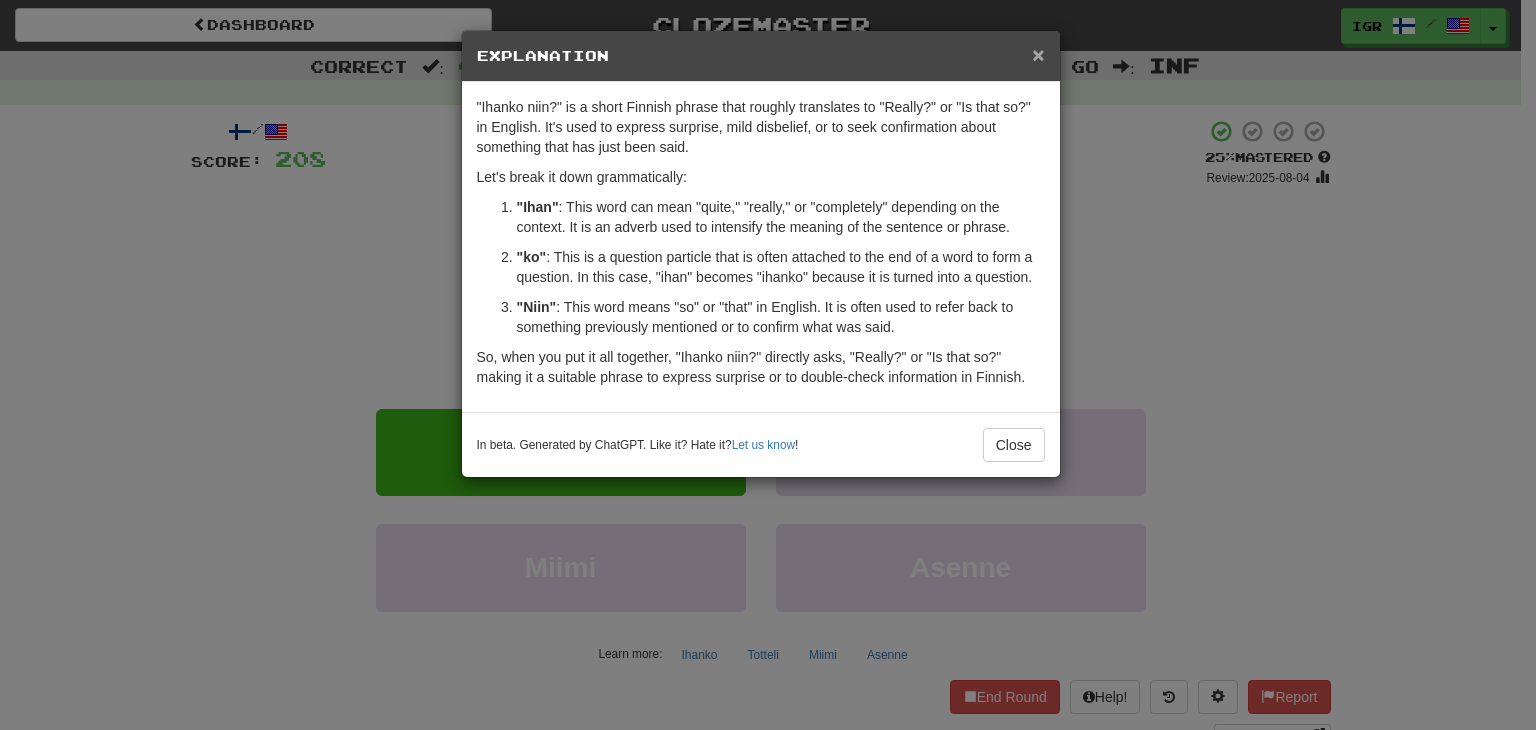 click on "×" at bounding box center (1038, 54) 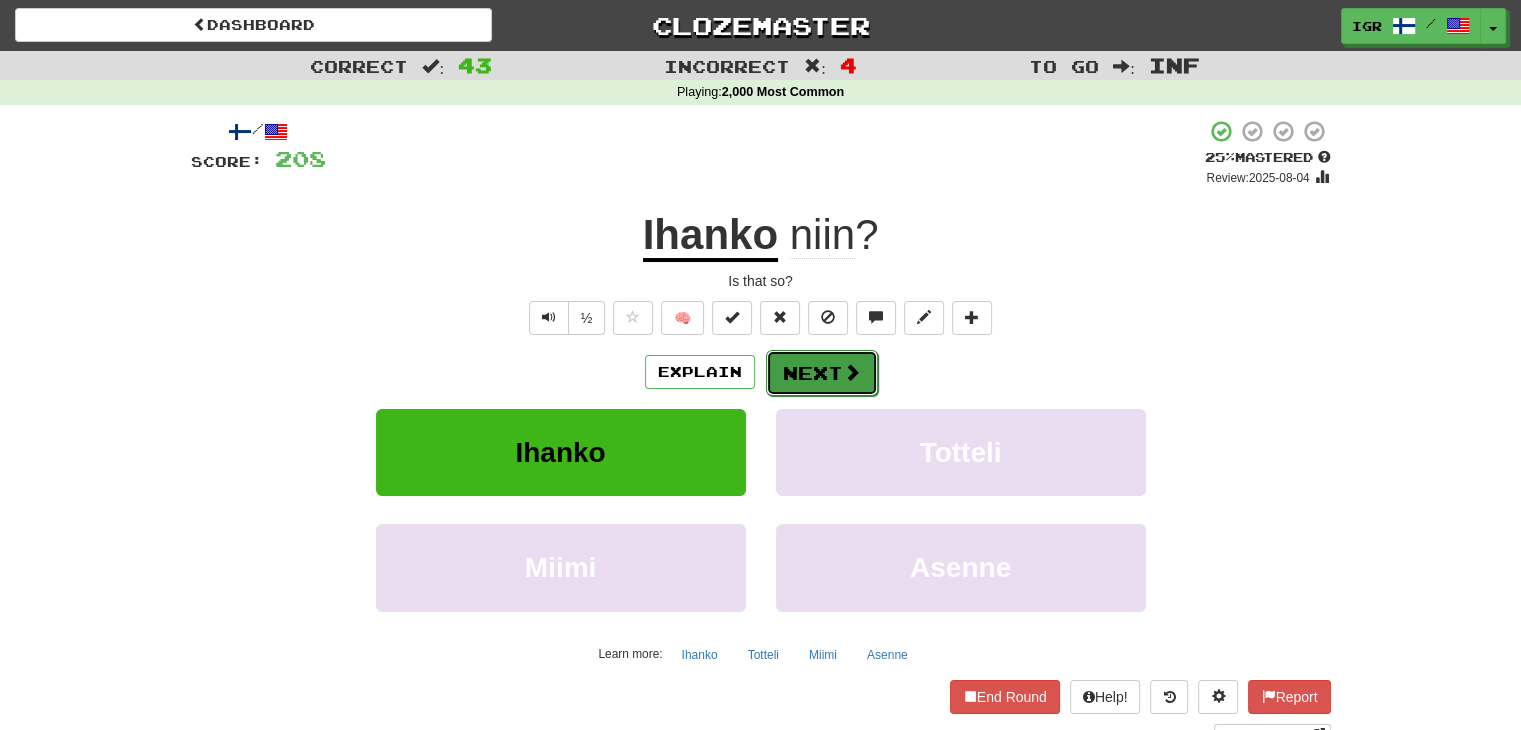 click on "Next" at bounding box center [822, 373] 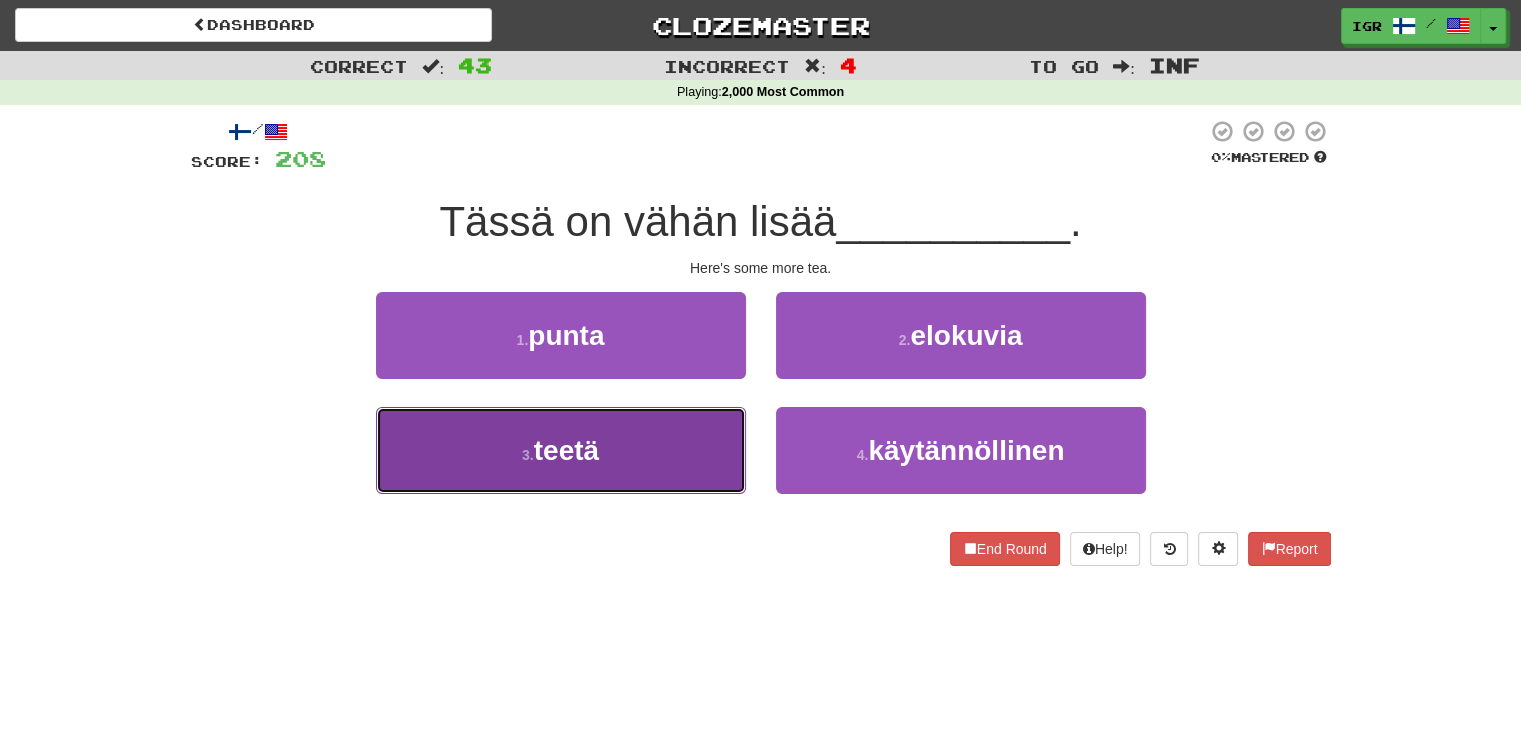 click on "3 .  teetä" at bounding box center (561, 450) 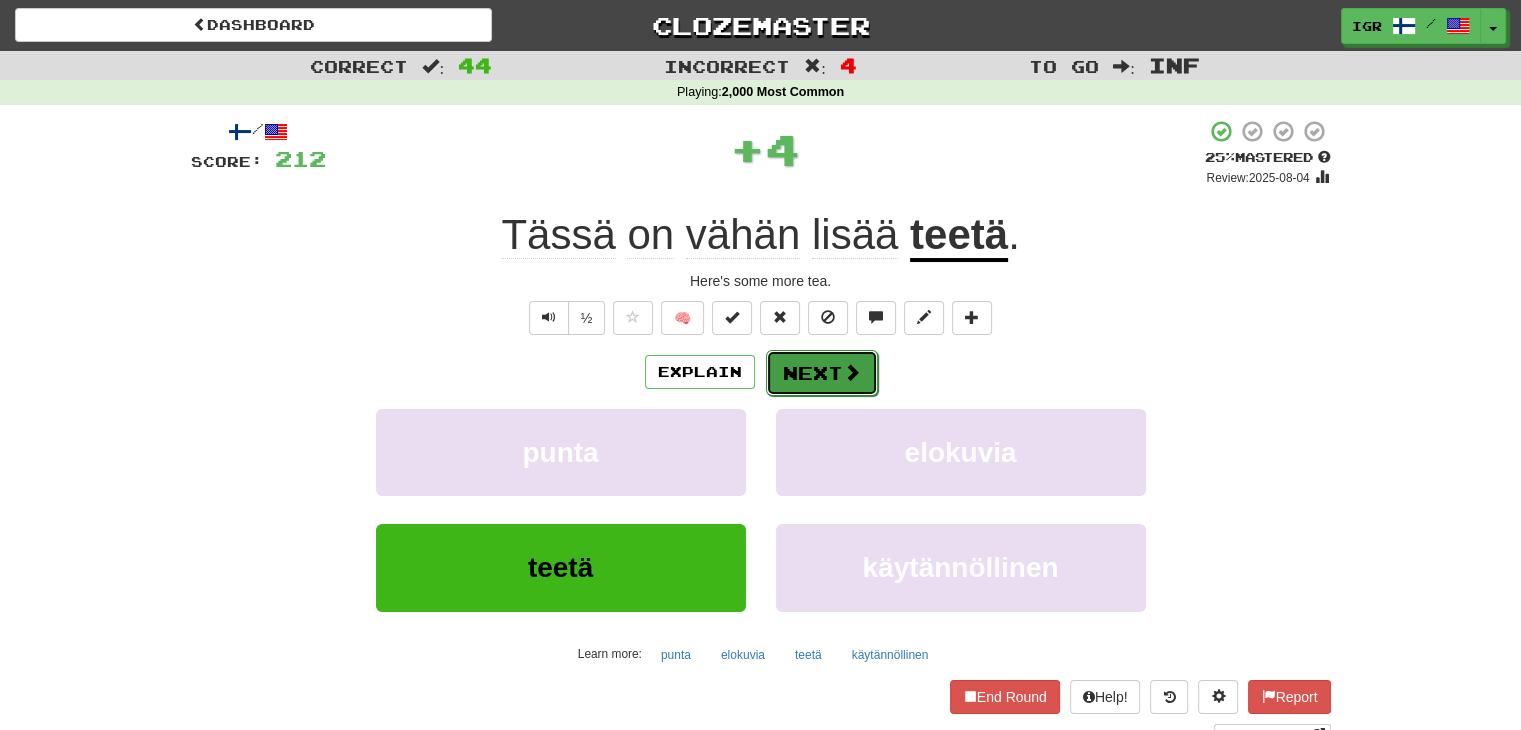 click on "Next" at bounding box center (822, 373) 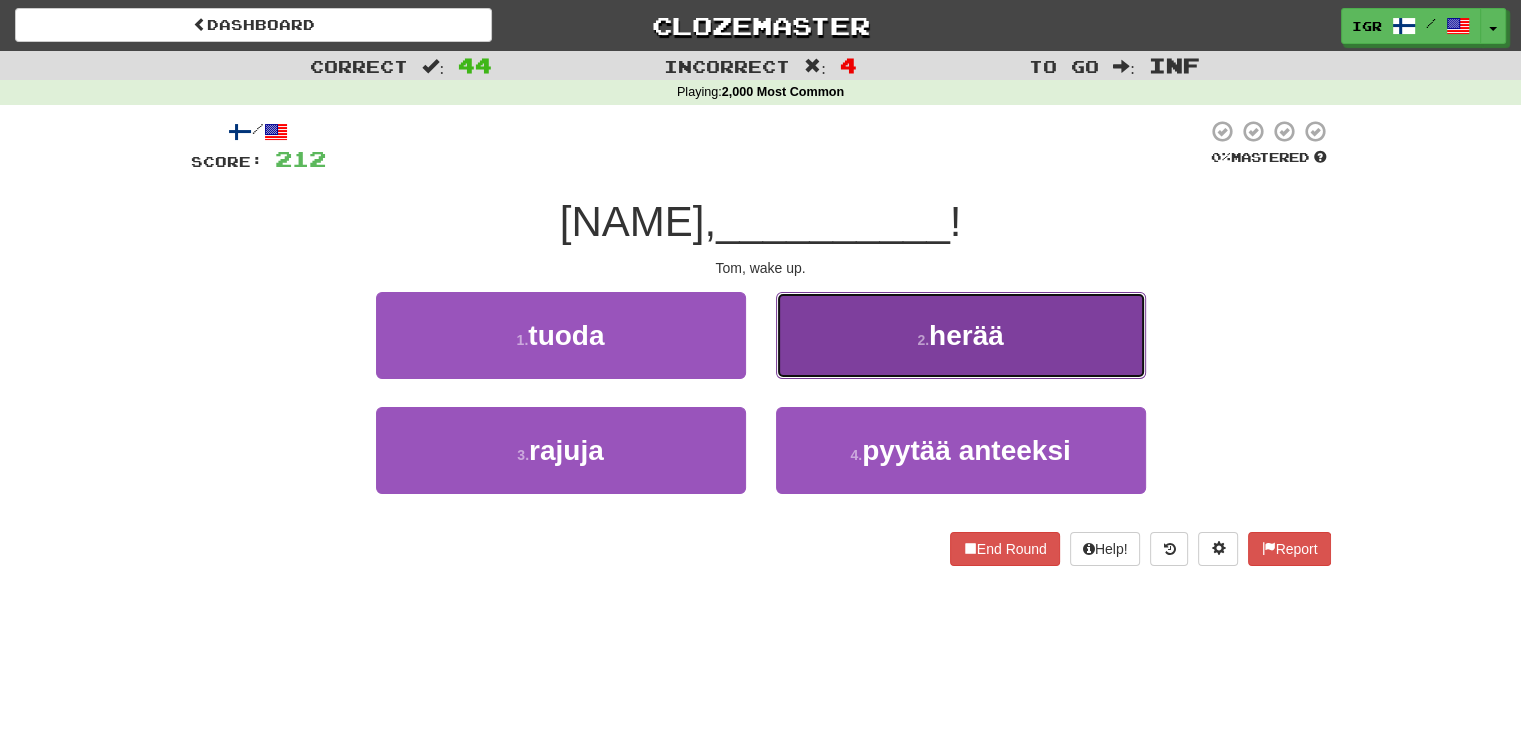 click on "2 .  herää" at bounding box center (961, 335) 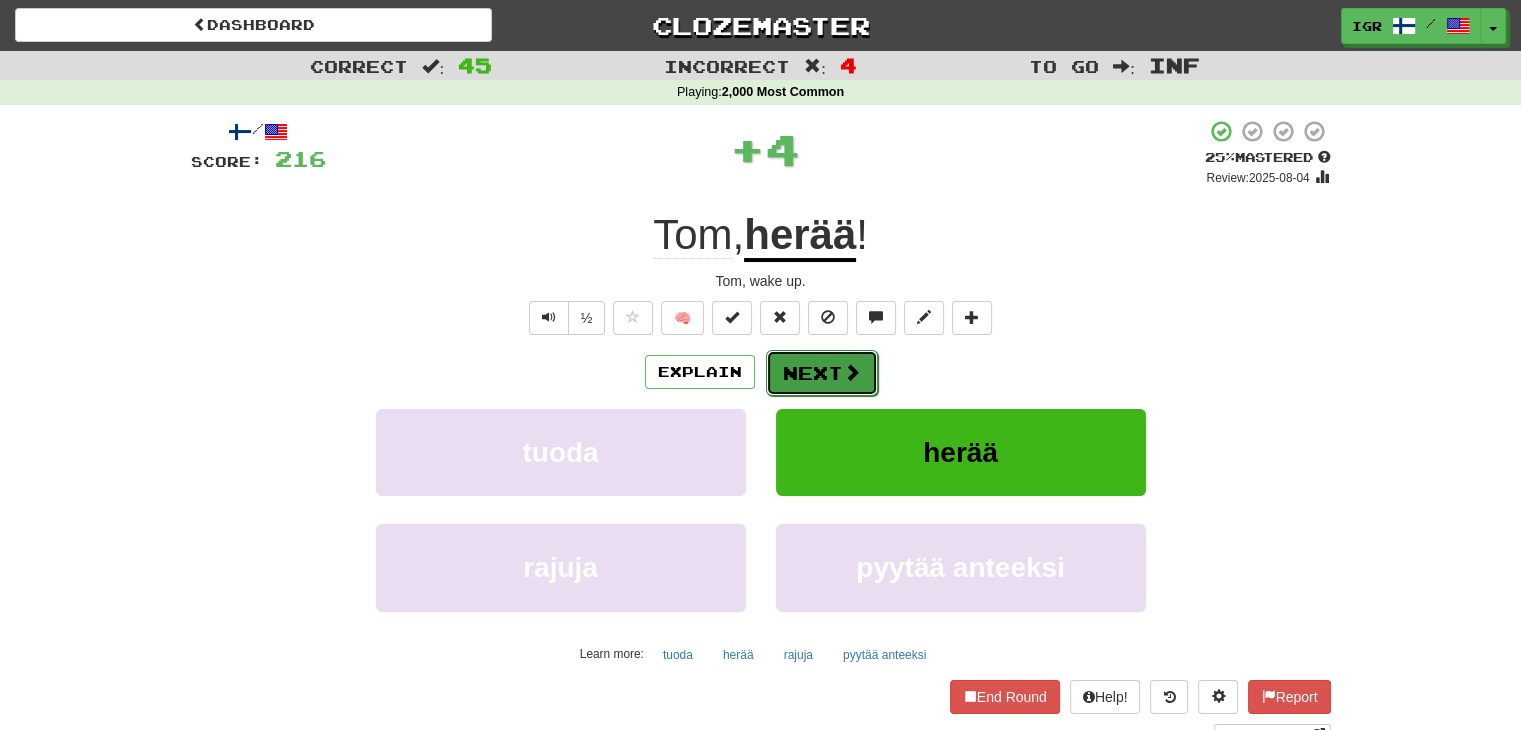 click on "Next" at bounding box center [822, 373] 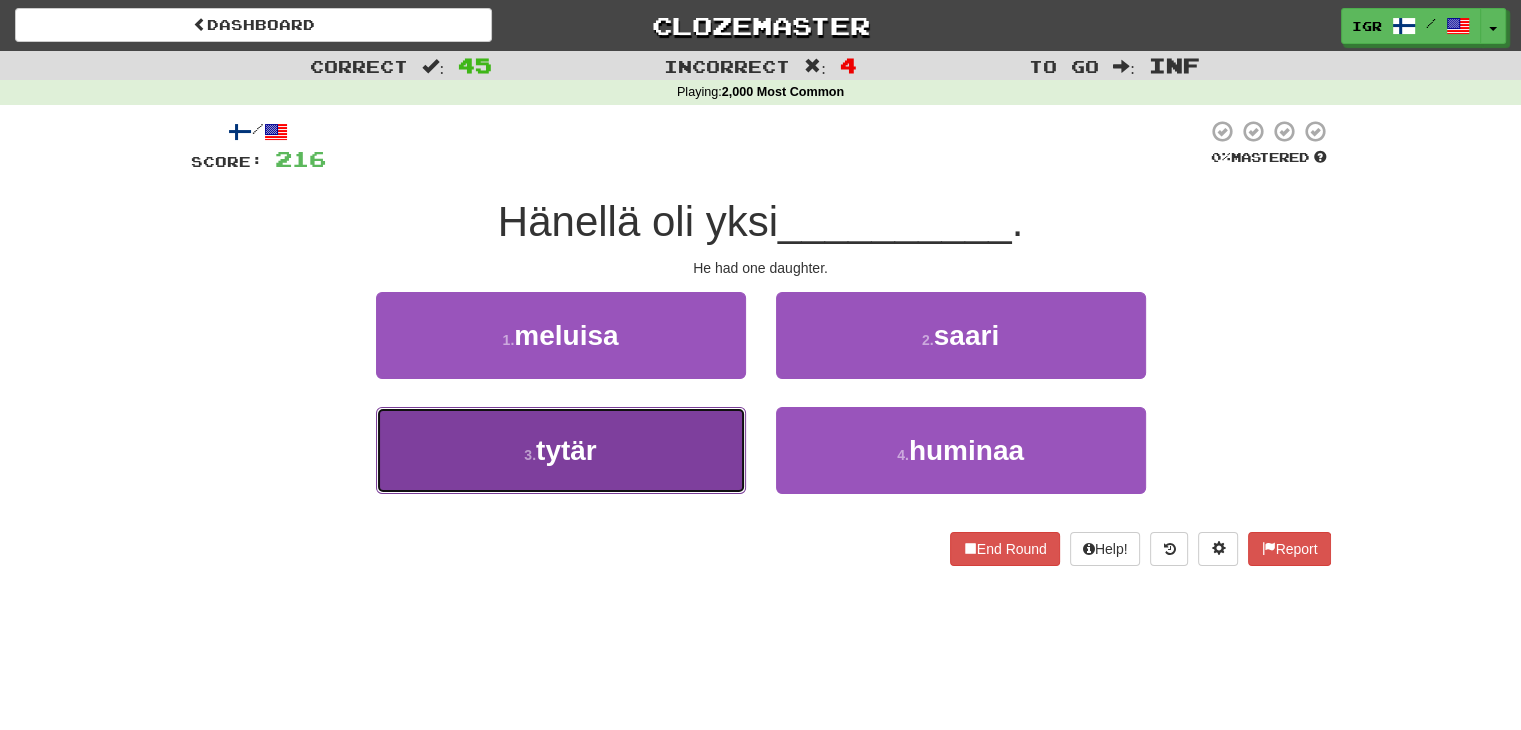 click on "3 .  tytär" at bounding box center [561, 450] 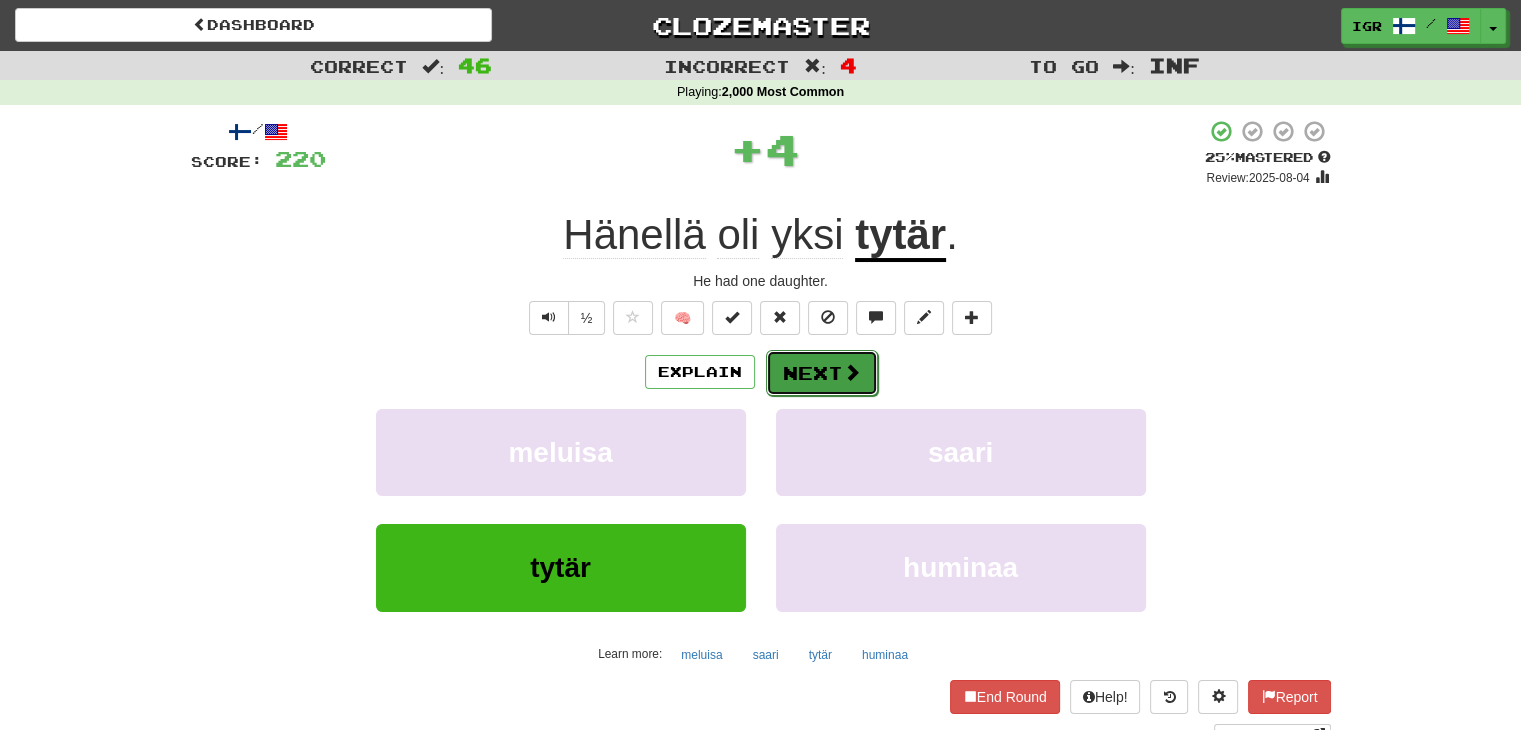 click on "Next" at bounding box center (822, 373) 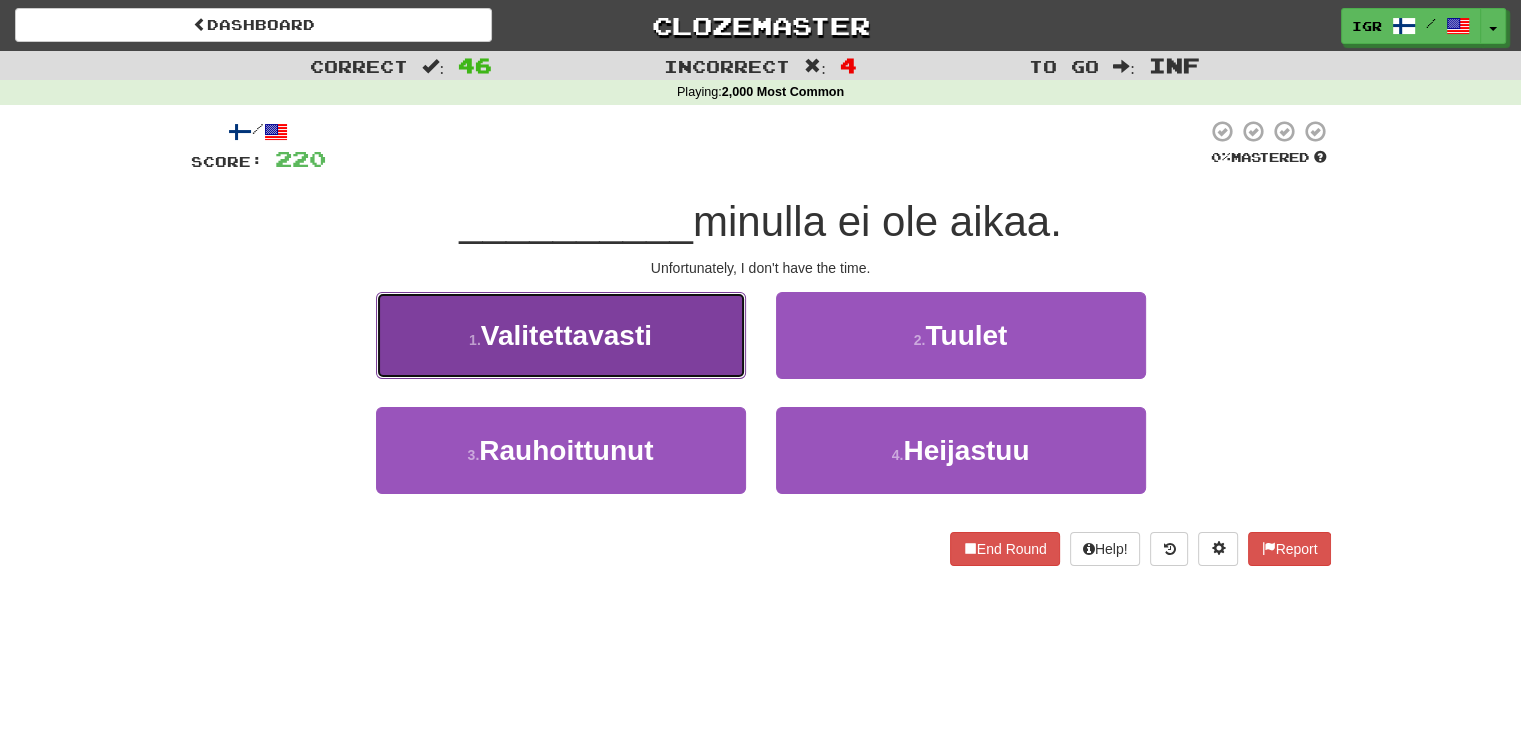 click on "1 .  Valitettavasti" at bounding box center [561, 335] 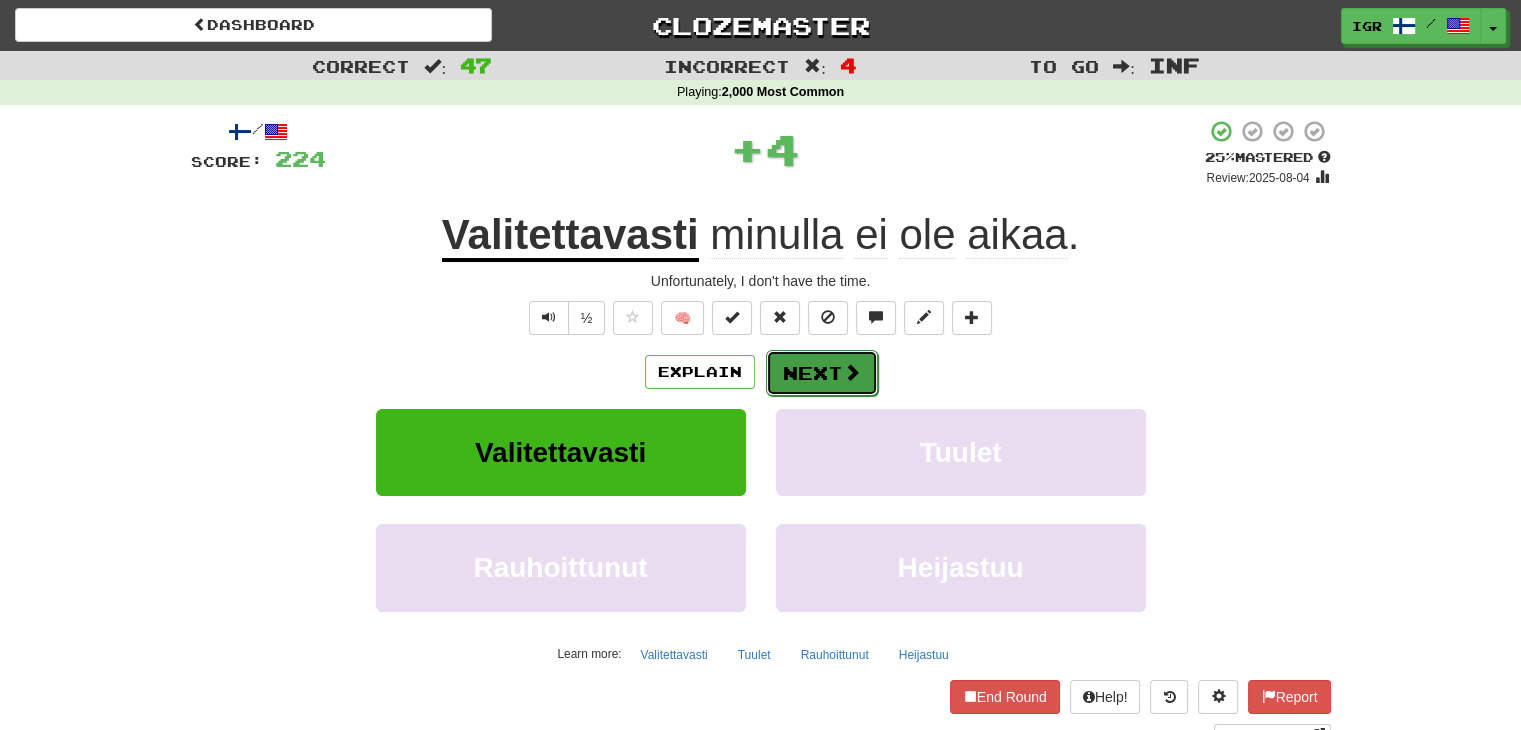 click on "Next" at bounding box center [822, 373] 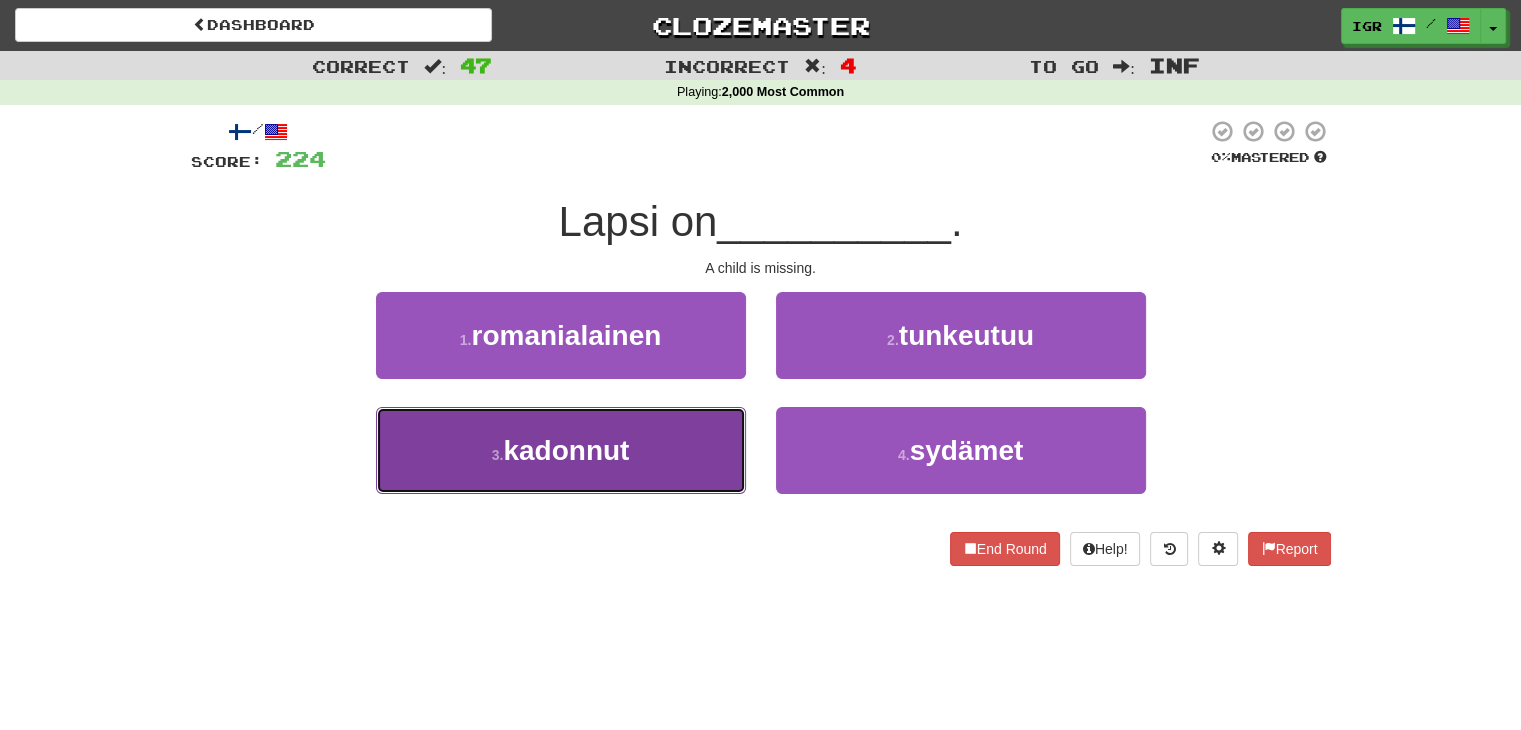 click on "3 .  kadonnut" at bounding box center (561, 450) 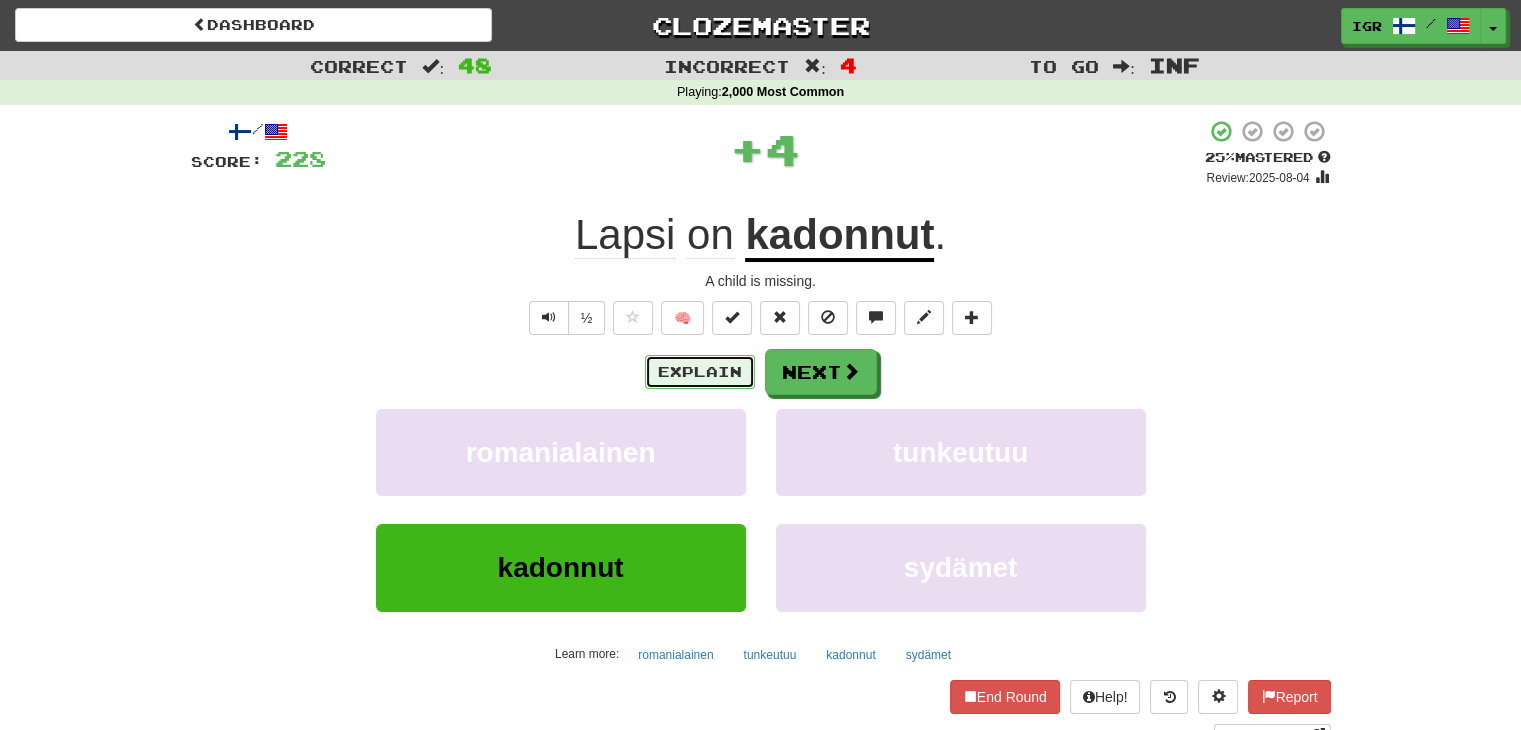 click on "Explain" at bounding box center (700, 372) 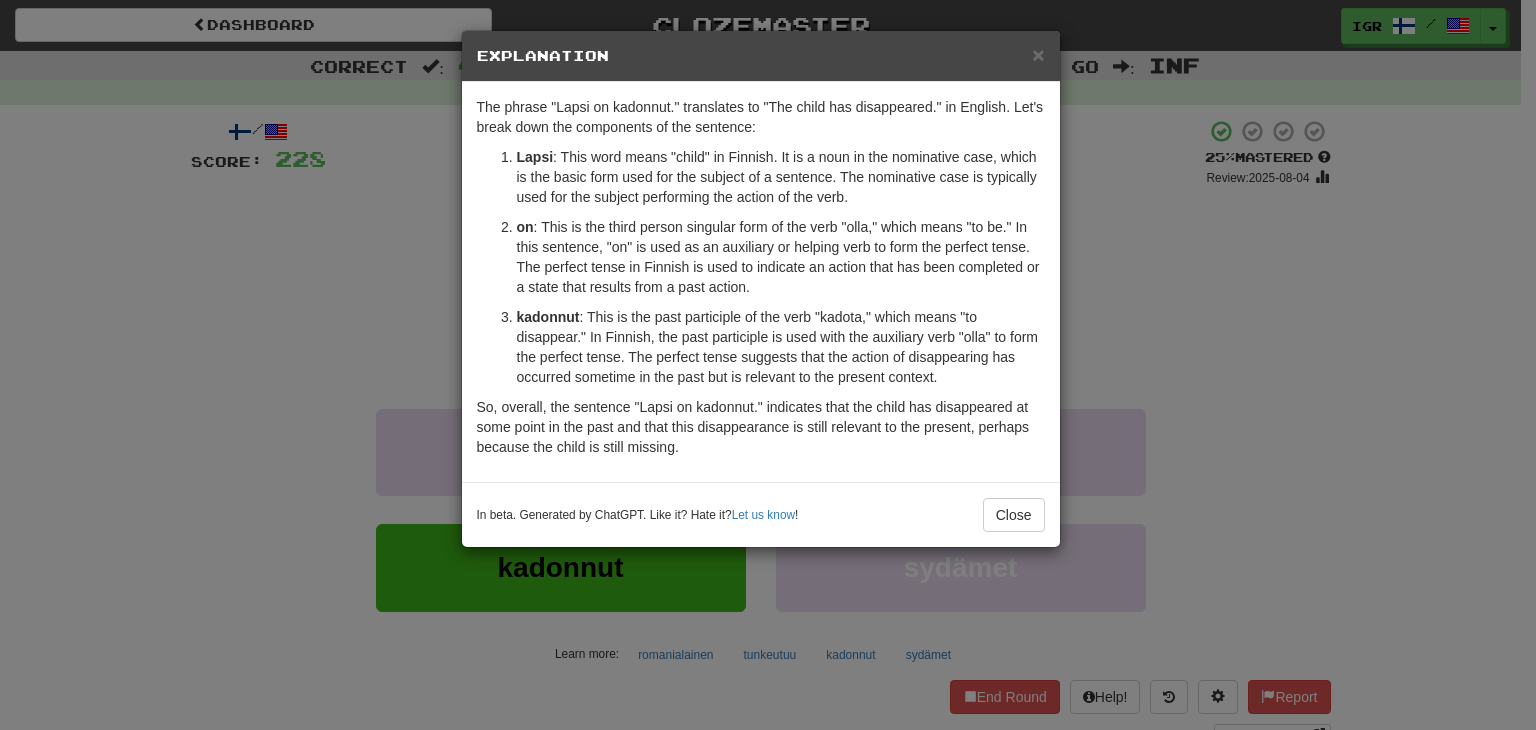 click on "In beta. Generated by ChatGPT. Like it? Hate it?  Let us know ! Close" at bounding box center (761, 514) 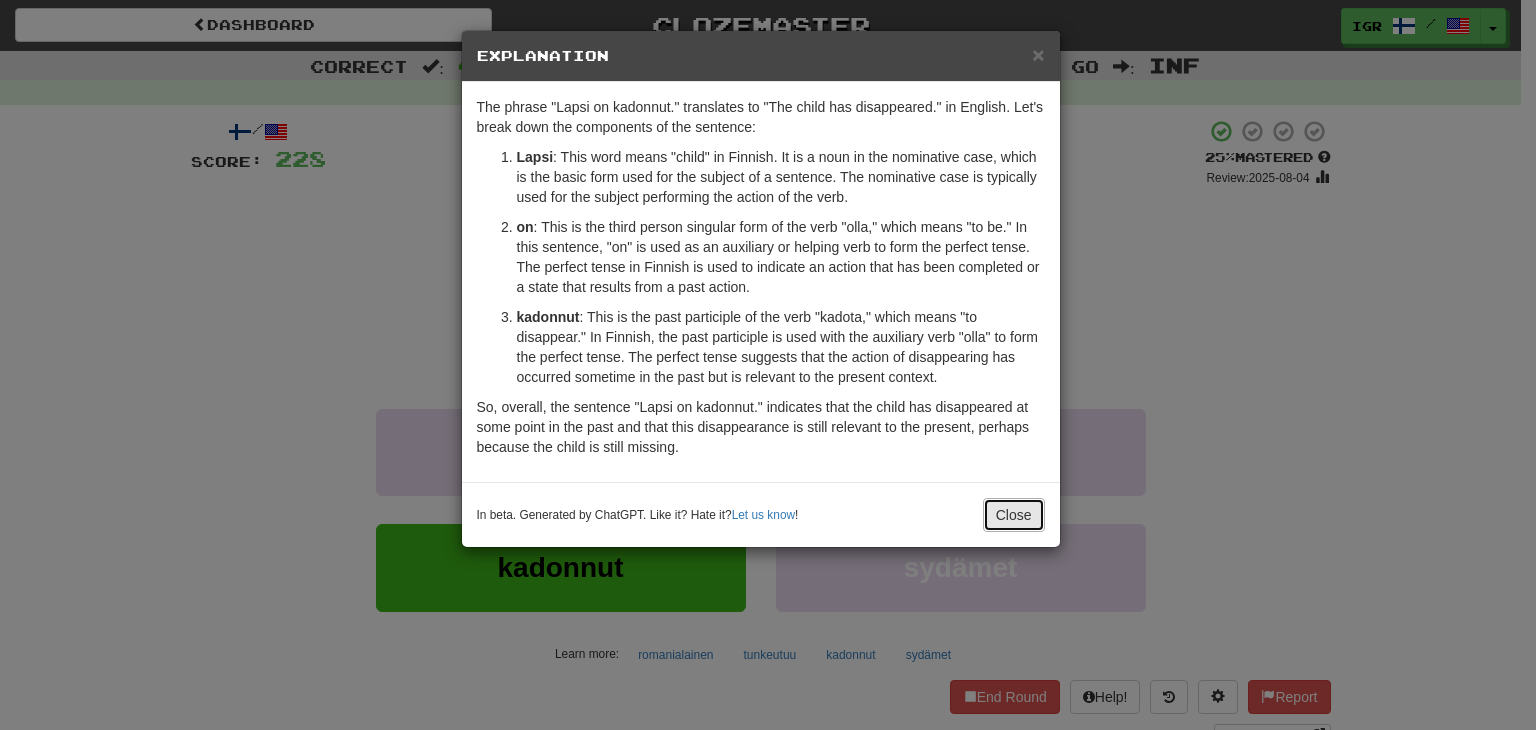 click on "Close" at bounding box center (1014, 515) 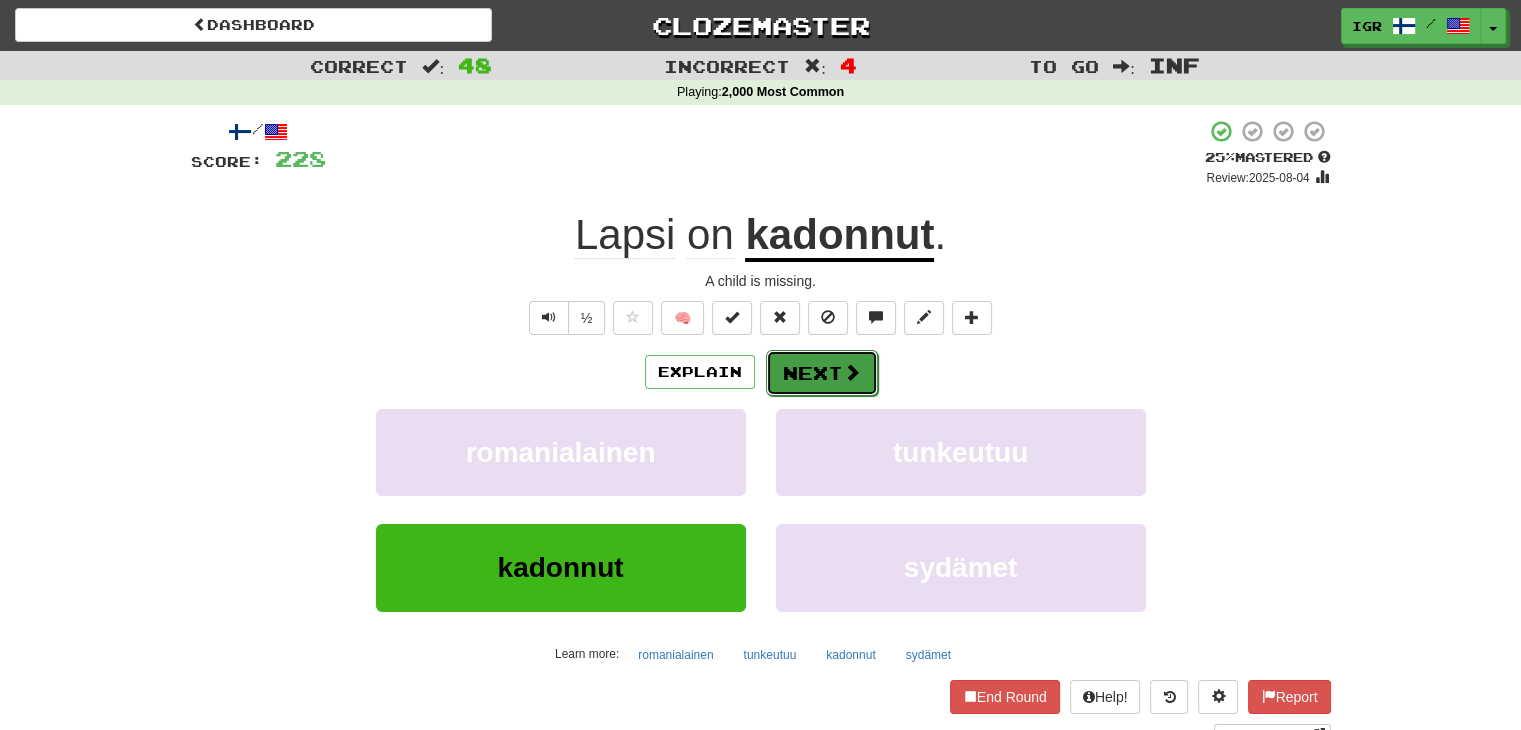 click at bounding box center [852, 372] 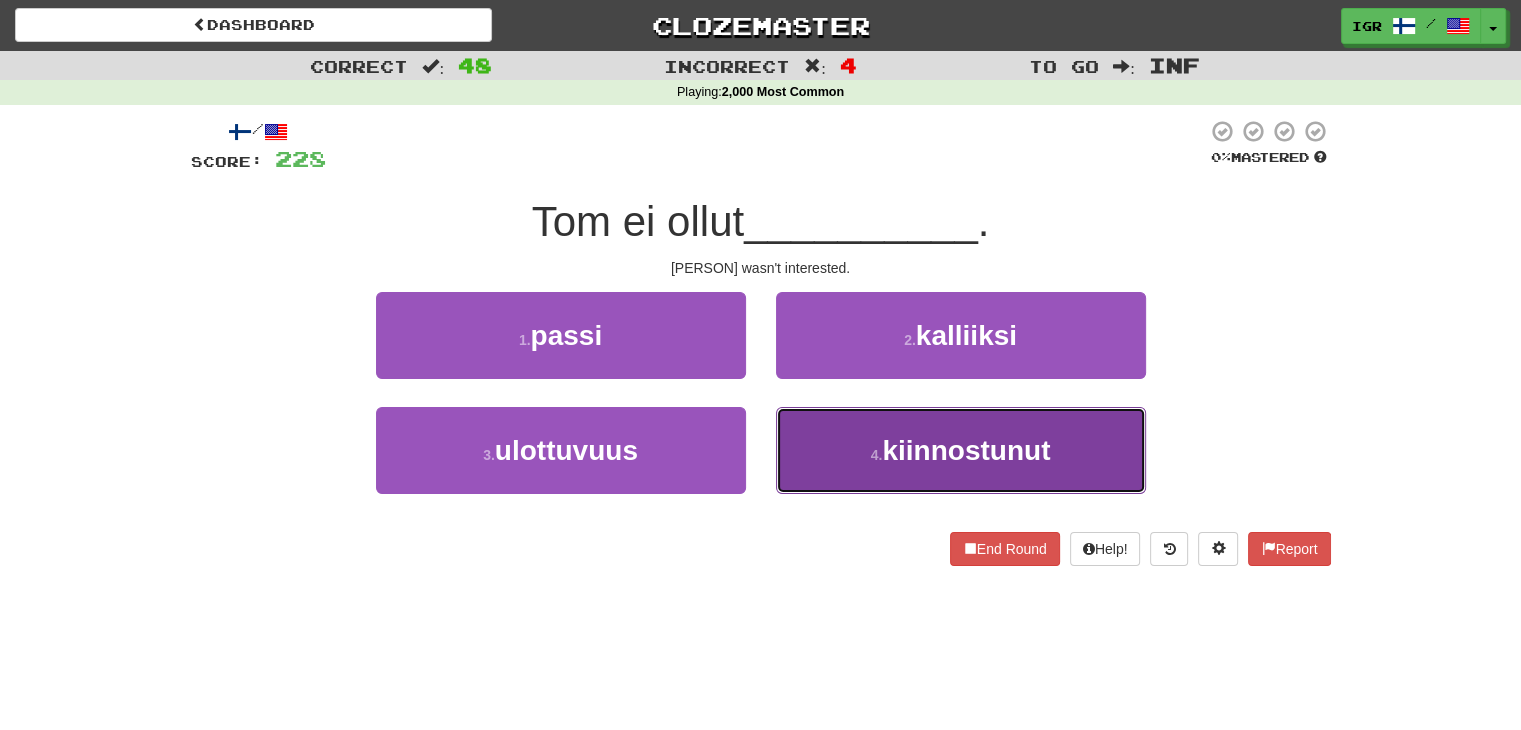 click on "kiinnostunut" at bounding box center (966, 450) 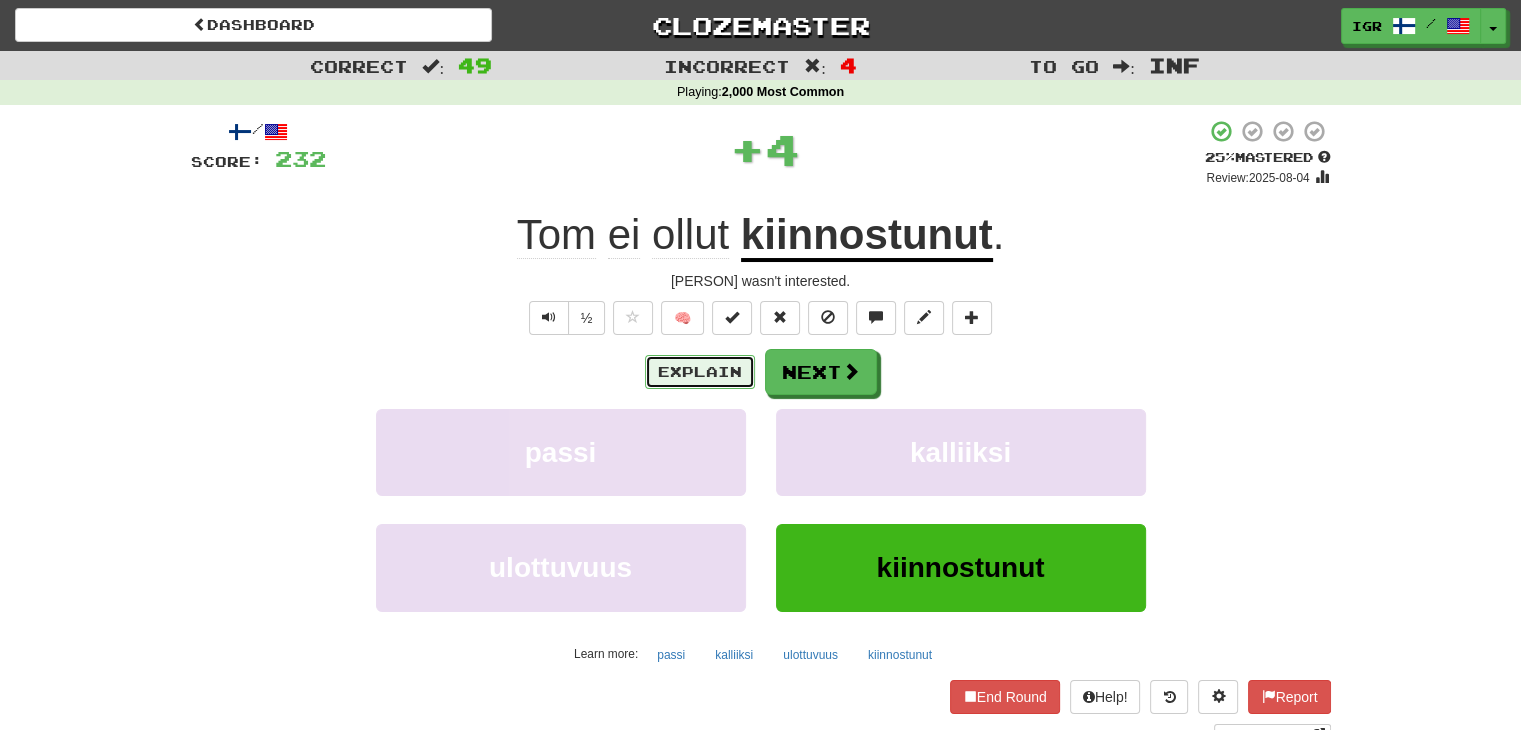 click on "Explain" at bounding box center (700, 372) 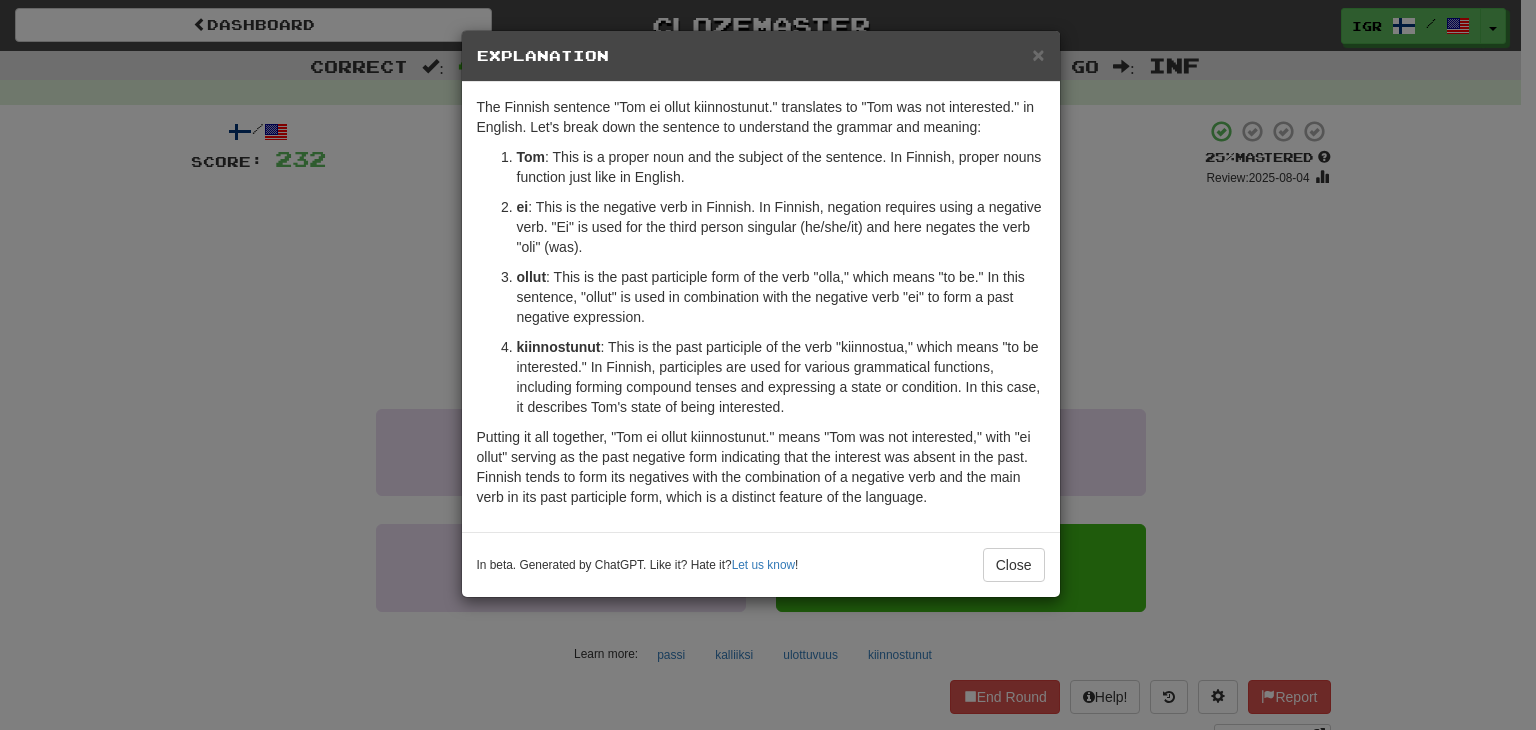 drag, startPoint x: 1036, startPoint y: 593, endPoint x: 1022, endPoint y: 575, distance: 22.803509 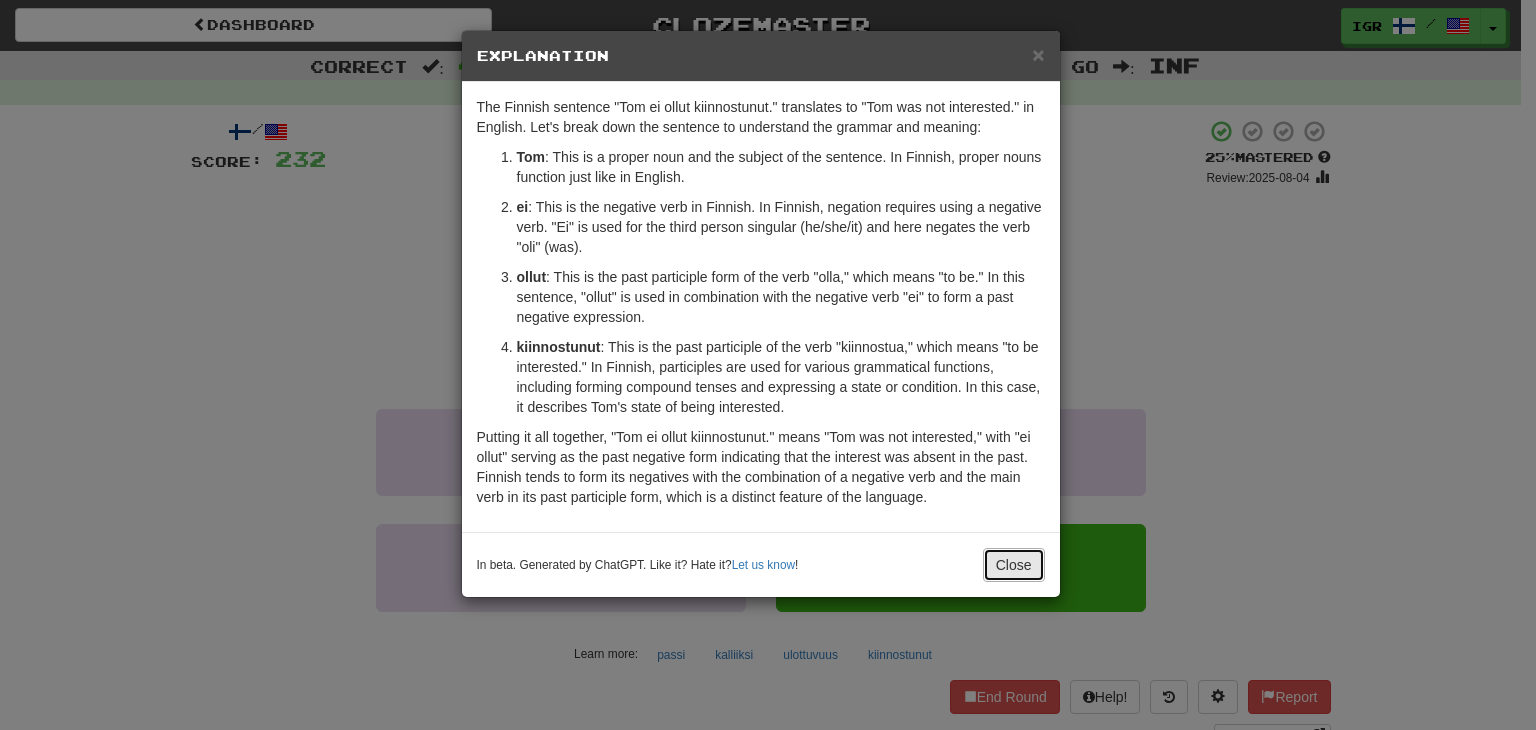 click on "Close" at bounding box center (1014, 565) 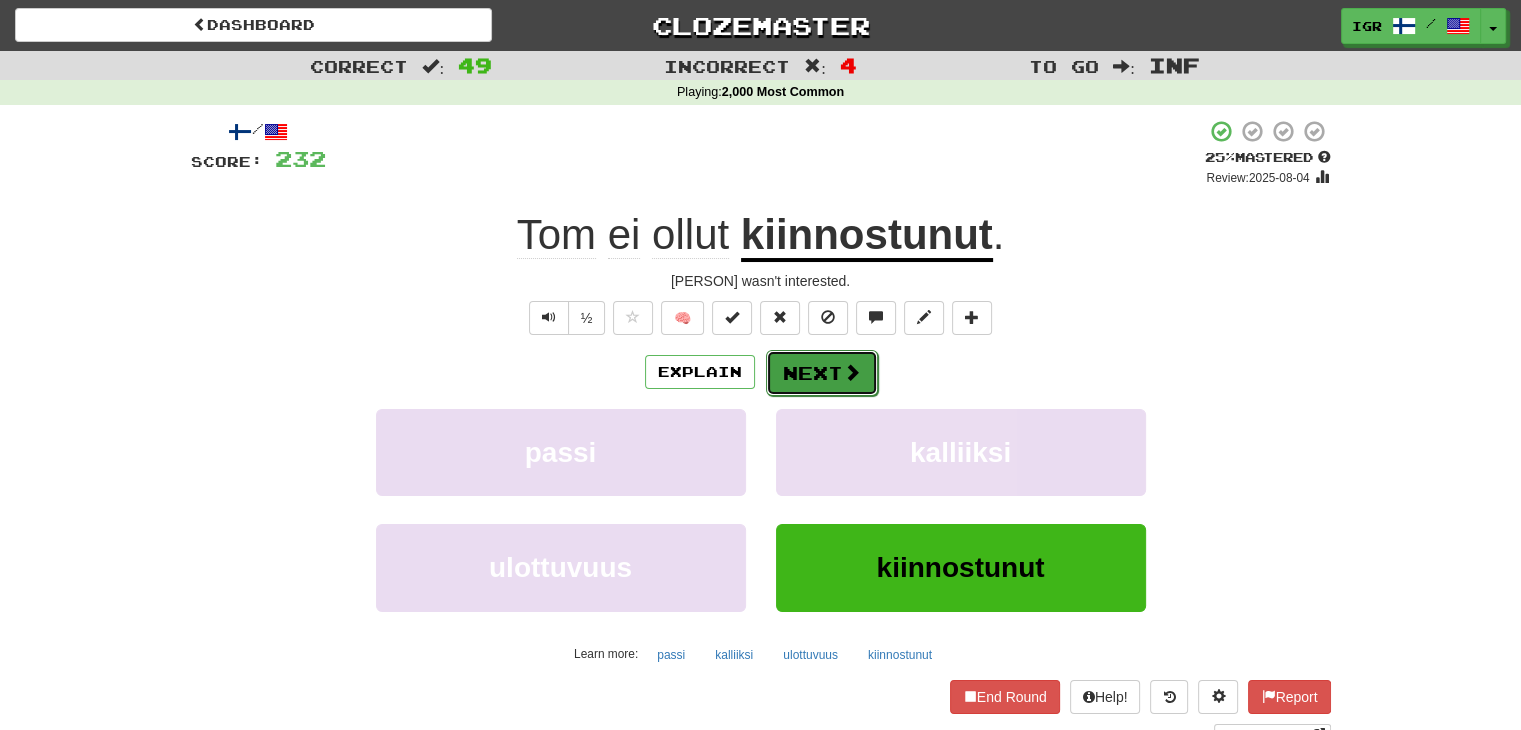click on "Next" at bounding box center (822, 373) 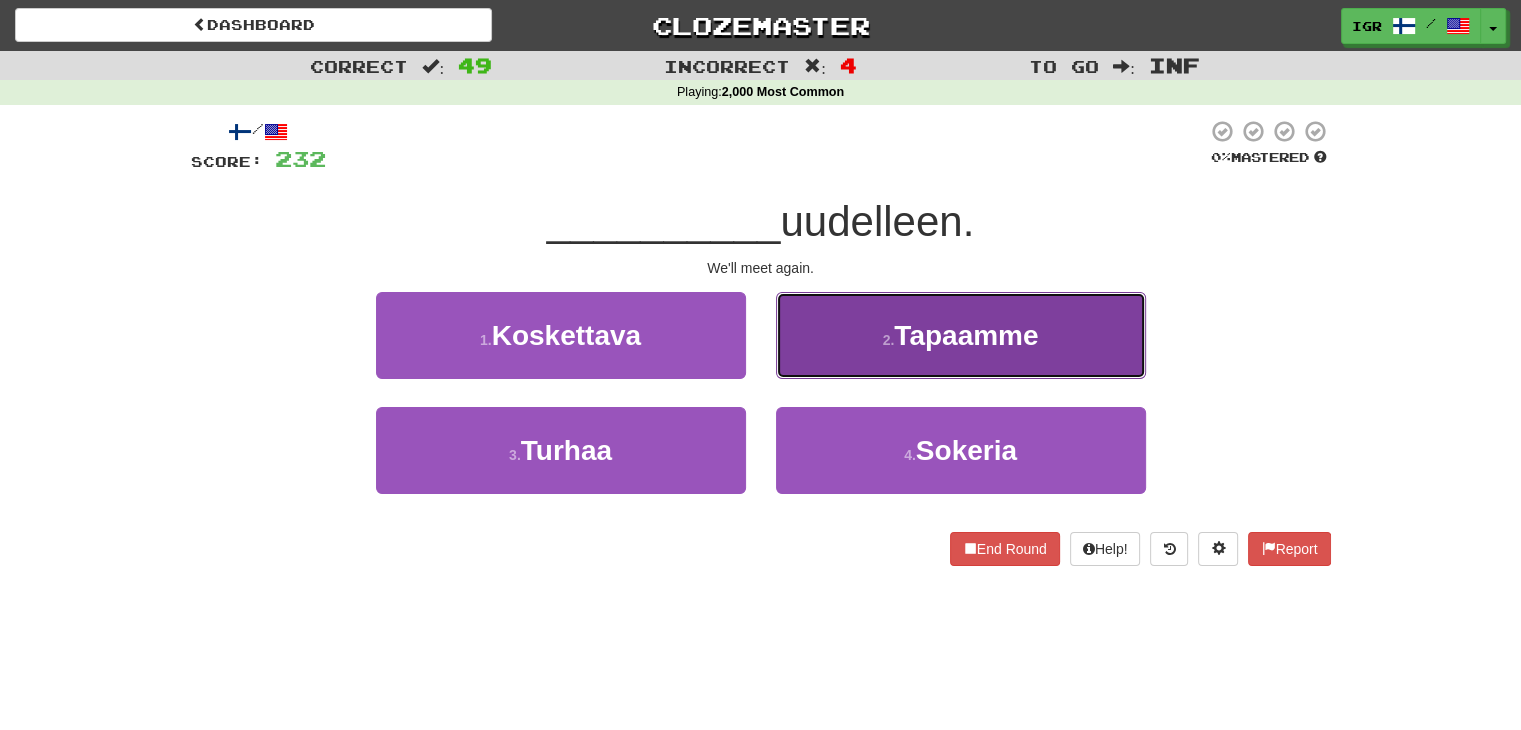click on "2 .  Tapaamme" at bounding box center (961, 335) 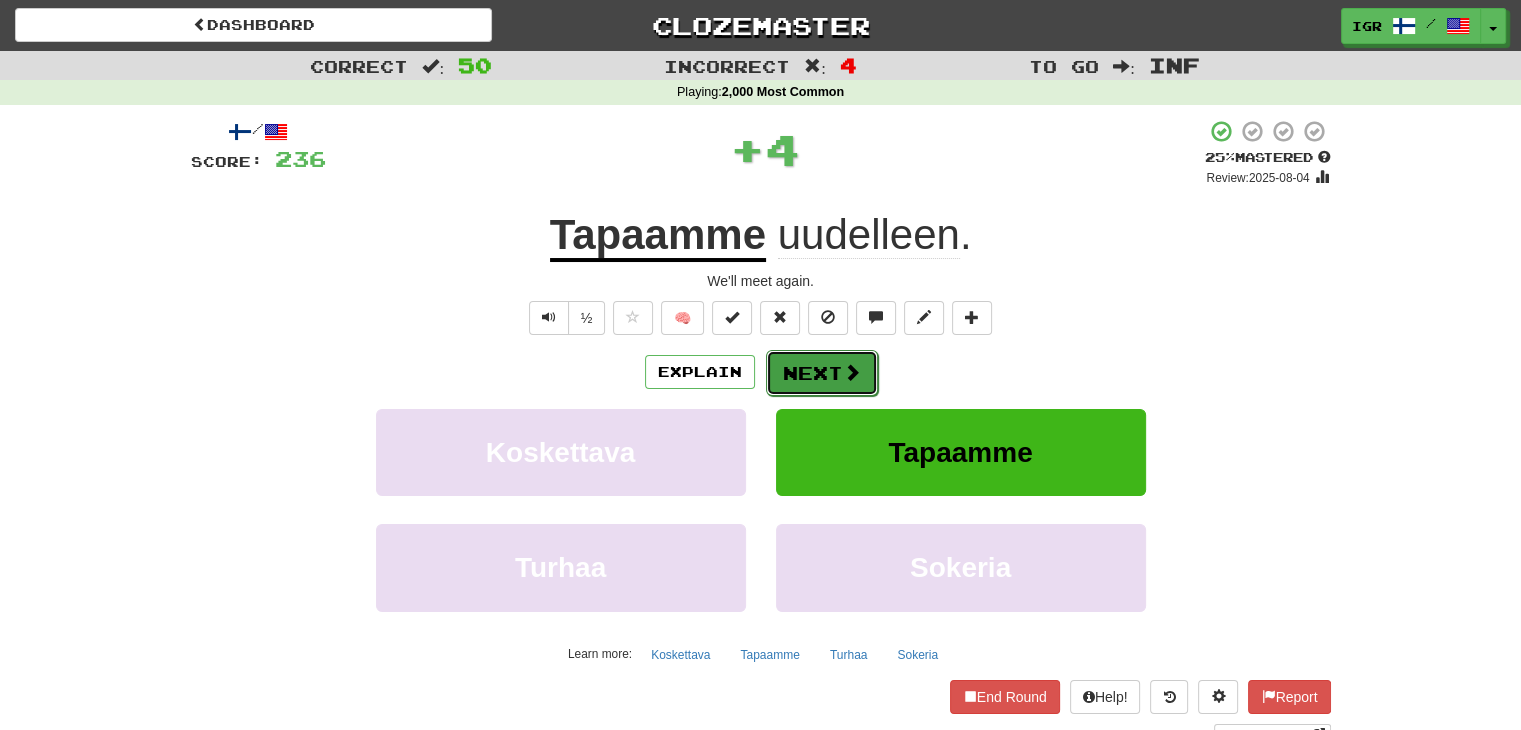 click on "Next" at bounding box center [822, 373] 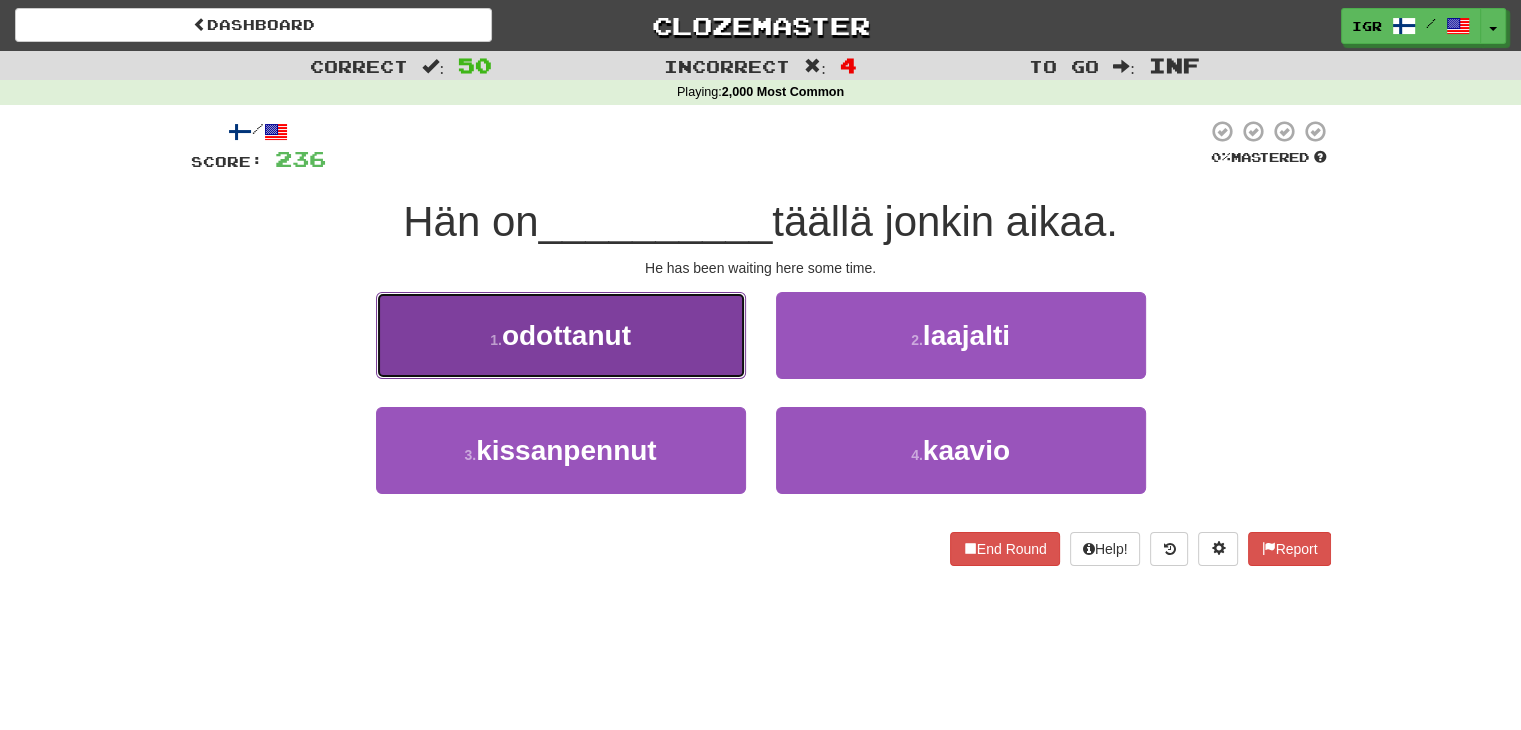 click on "1 .  odottanut" at bounding box center [561, 335] 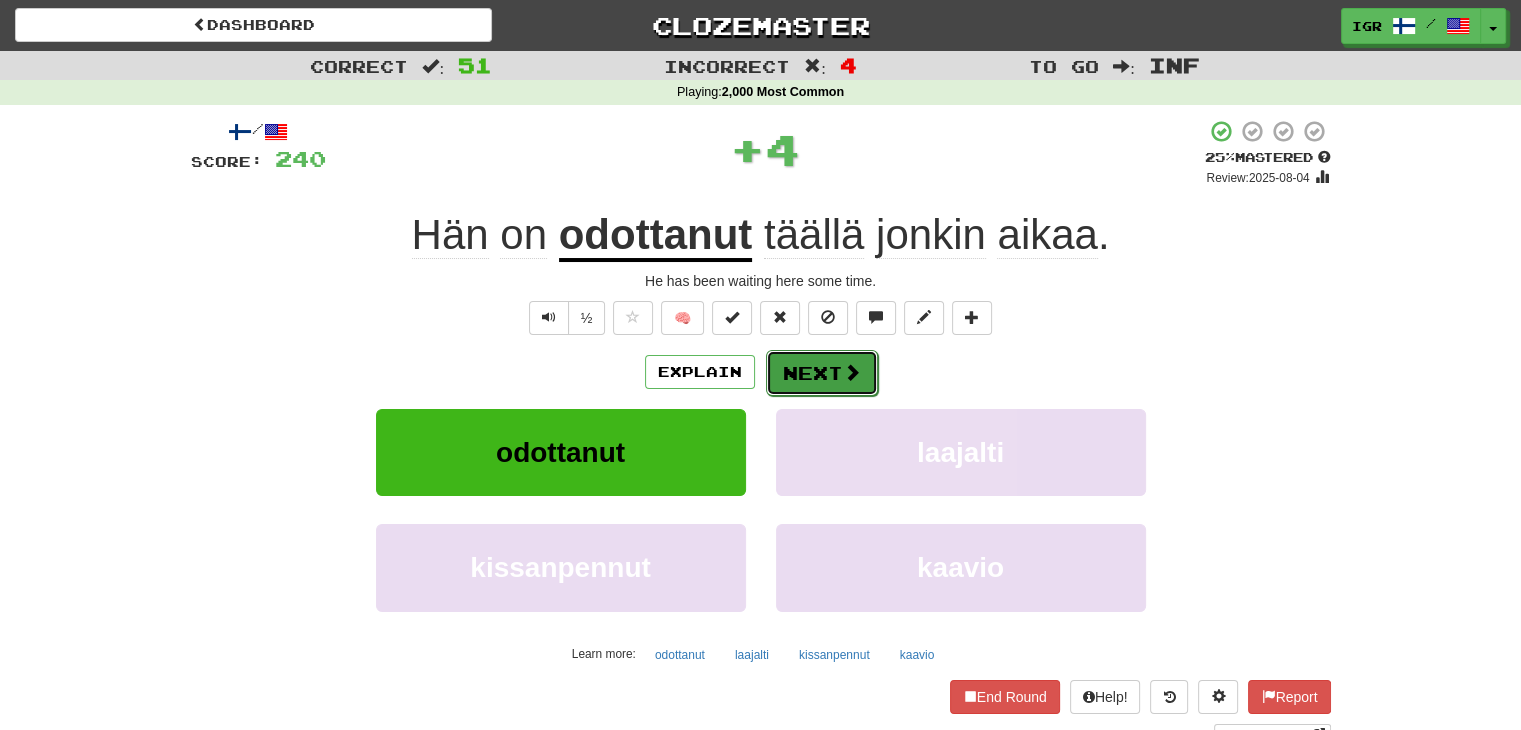 click on "Next" at bounding box center [822, 373] 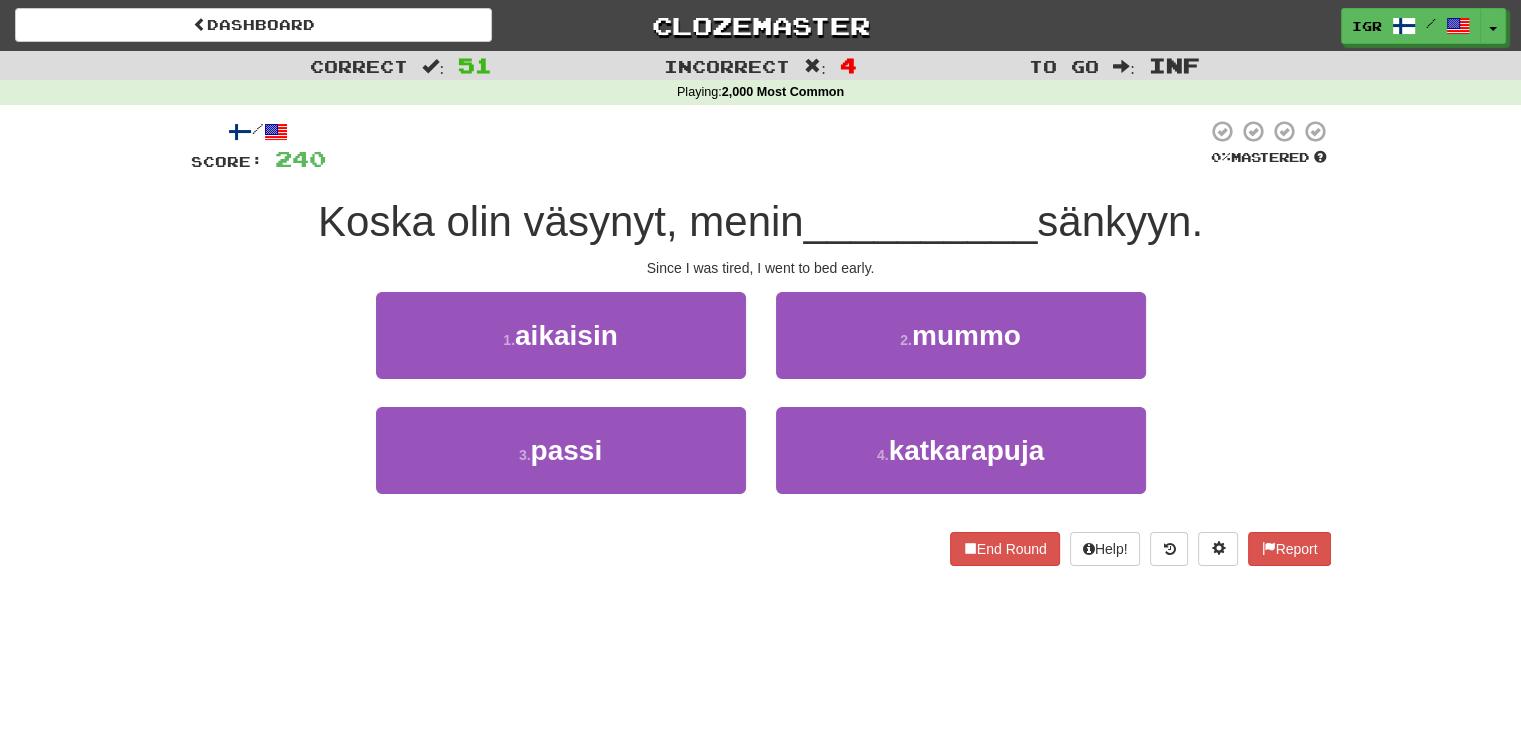 click at bounding box center [766, 146] 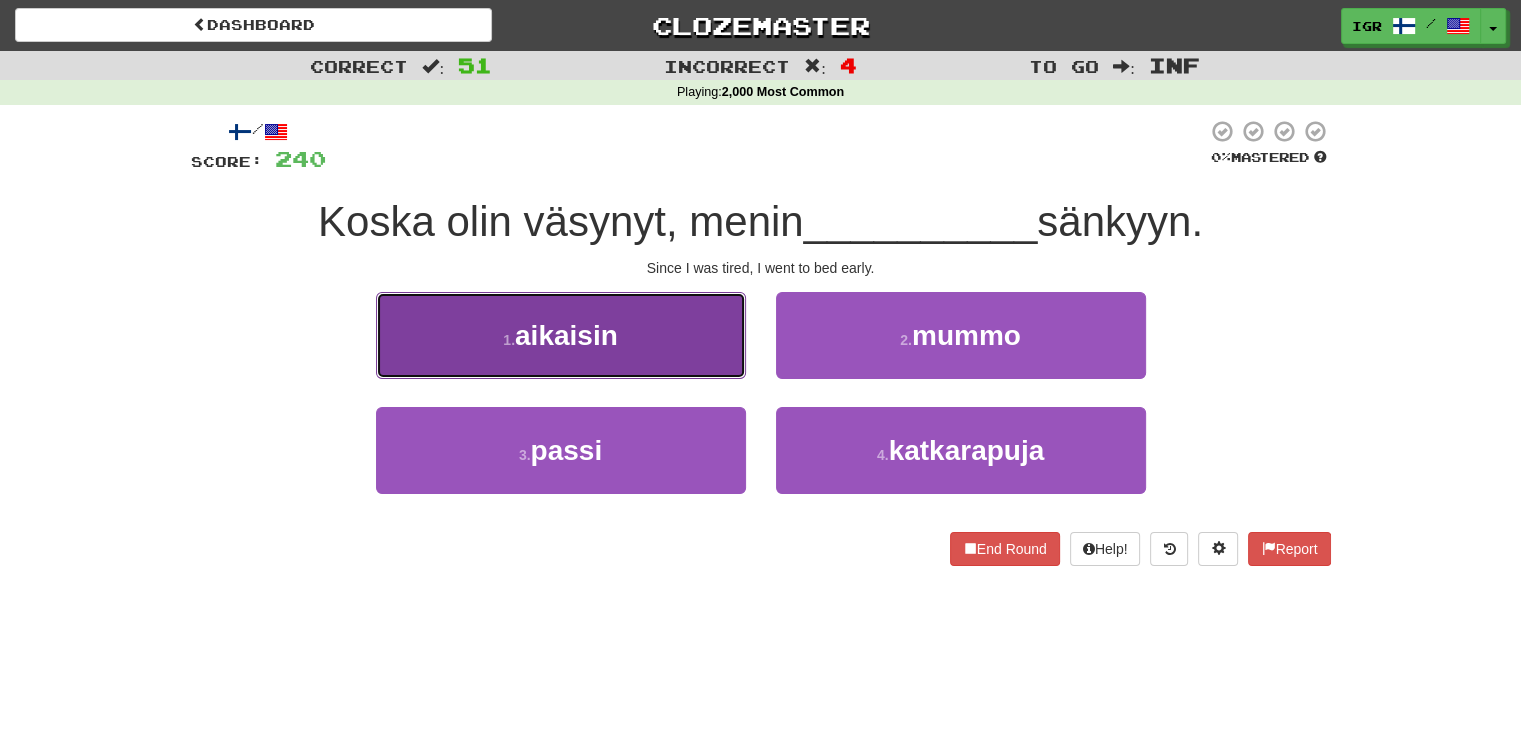 click on "aikaisin" at bounding box center (566, 335) 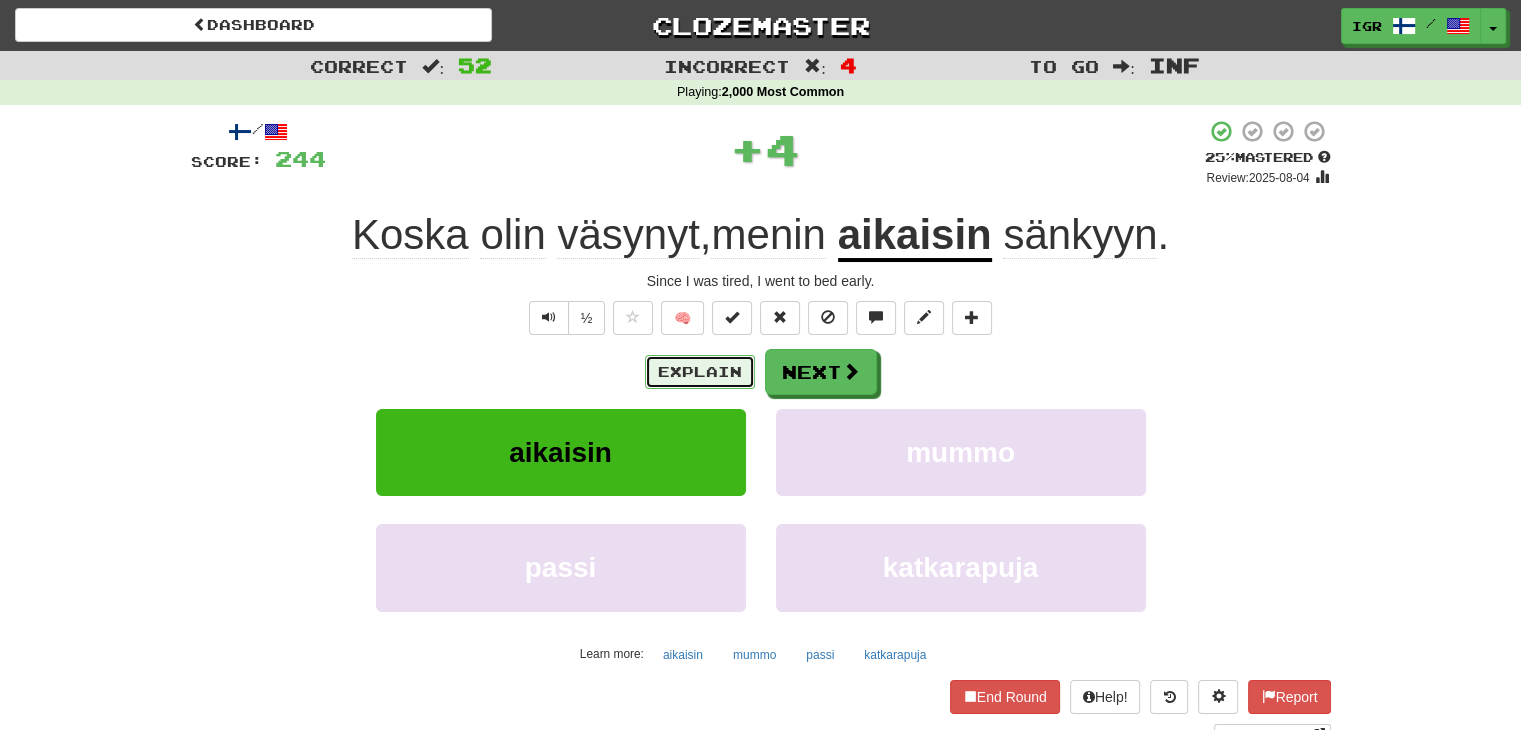 click on "Explain" at bounding box center [700, 372] 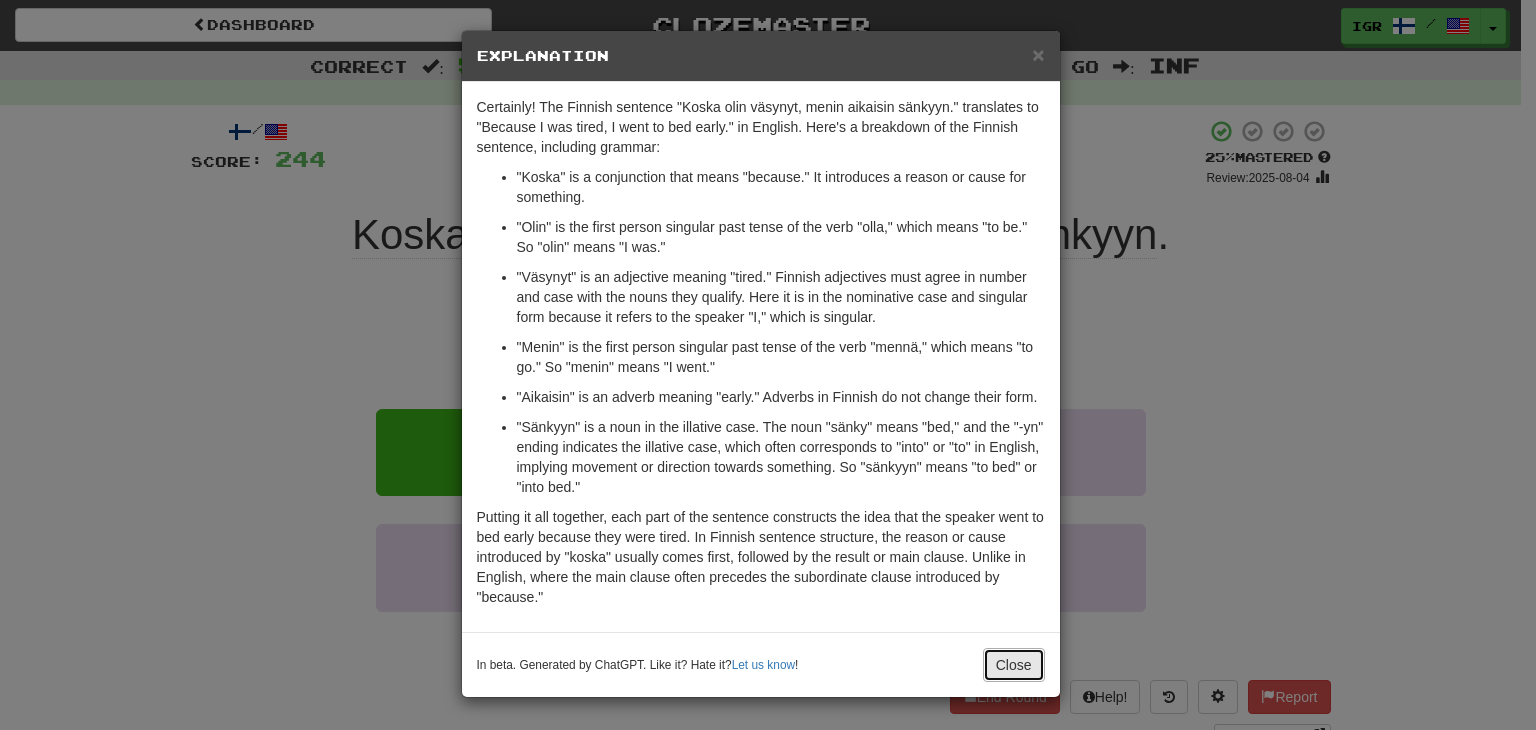 click on "Close" at bounding box center (1014, 665) 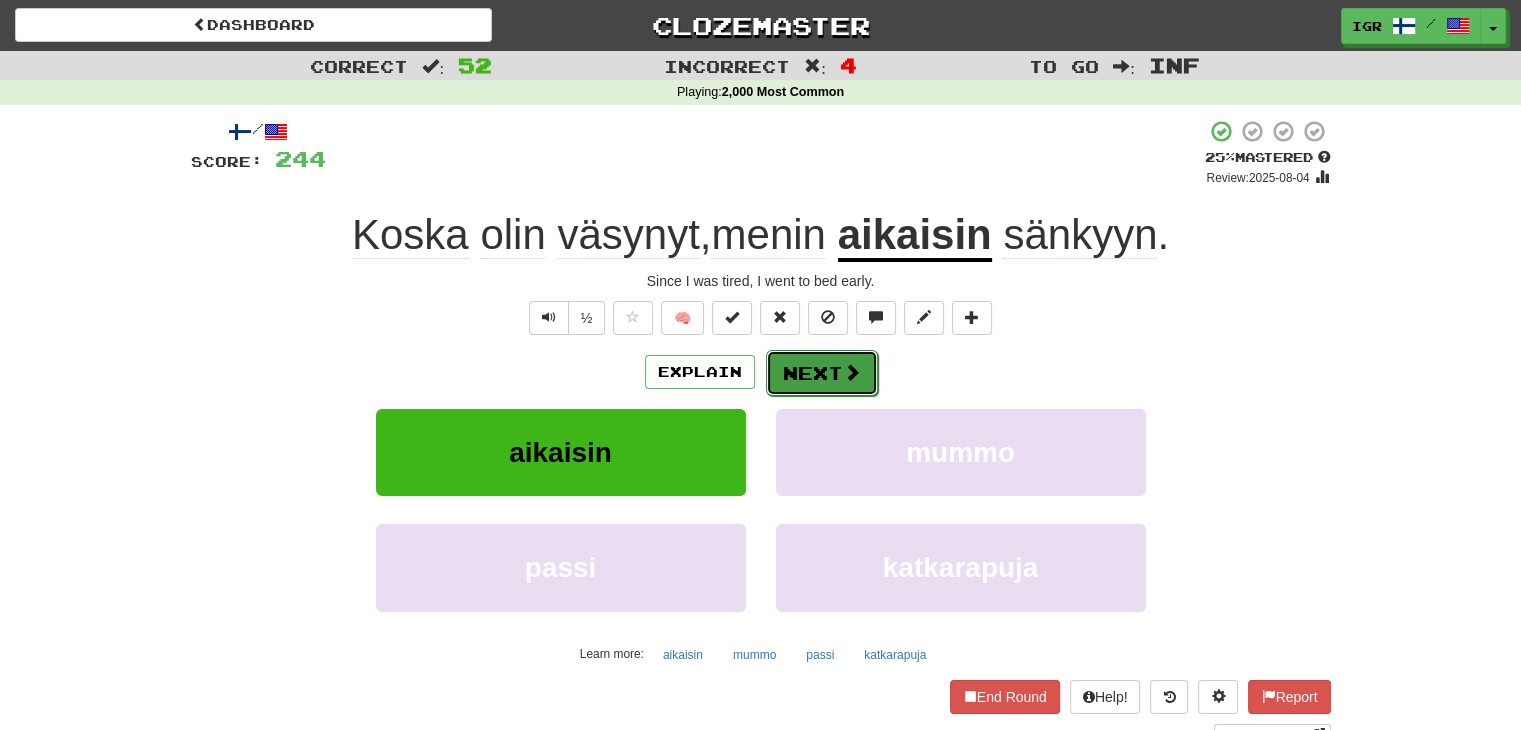 click on "Next" at bounding box center (822, 373) 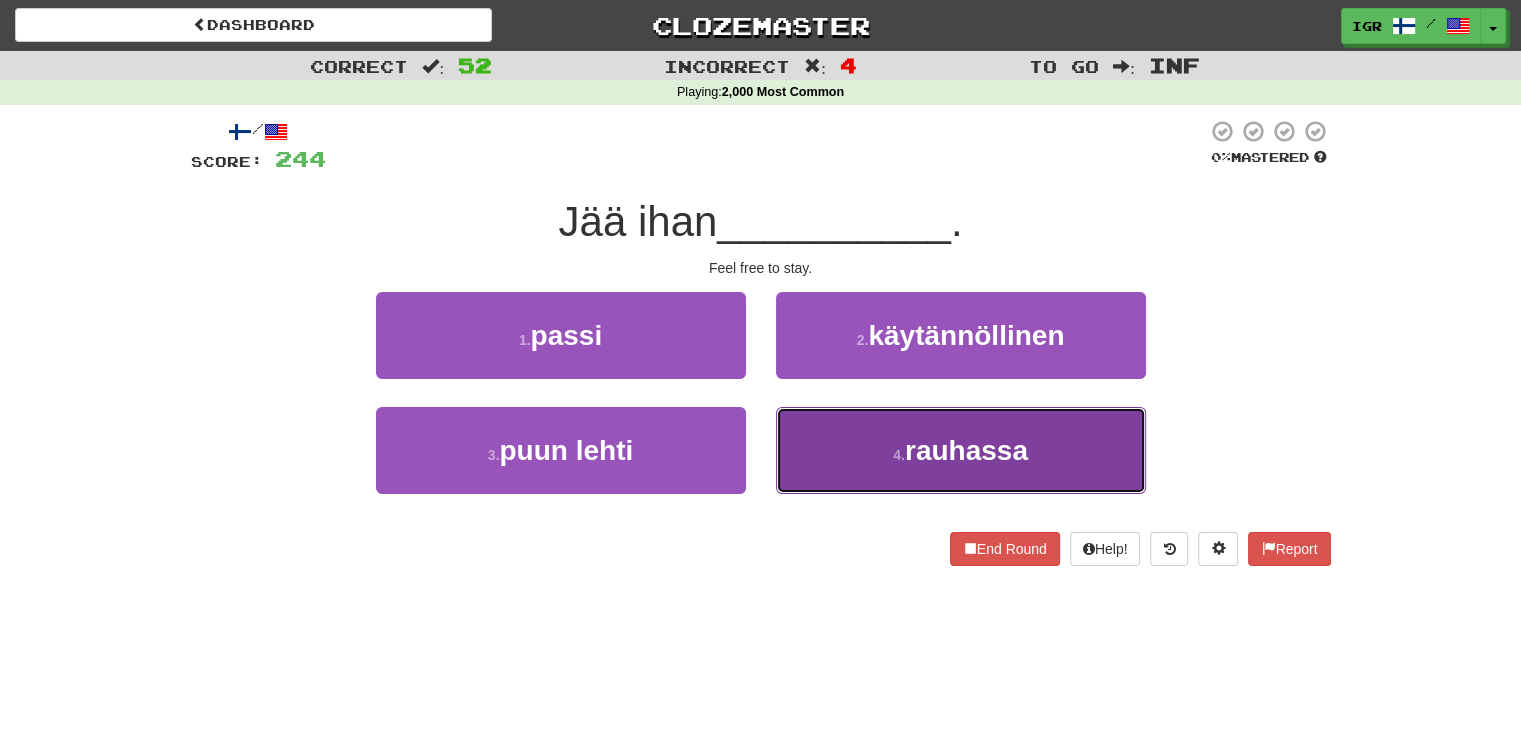 click on "4 .  rauhassa" at bounding box center (961, 450) 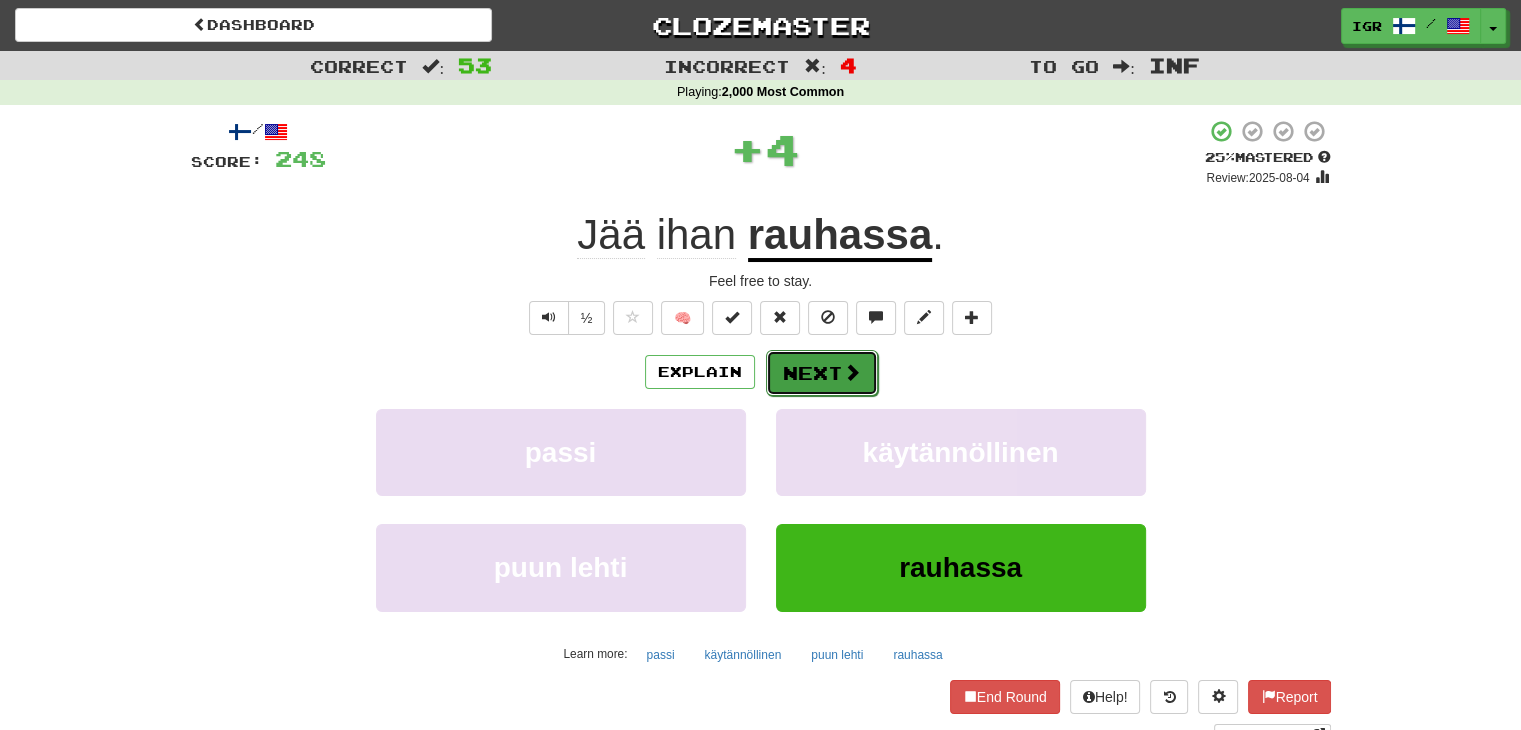 click on "Next" at bounding box center [822, 373] 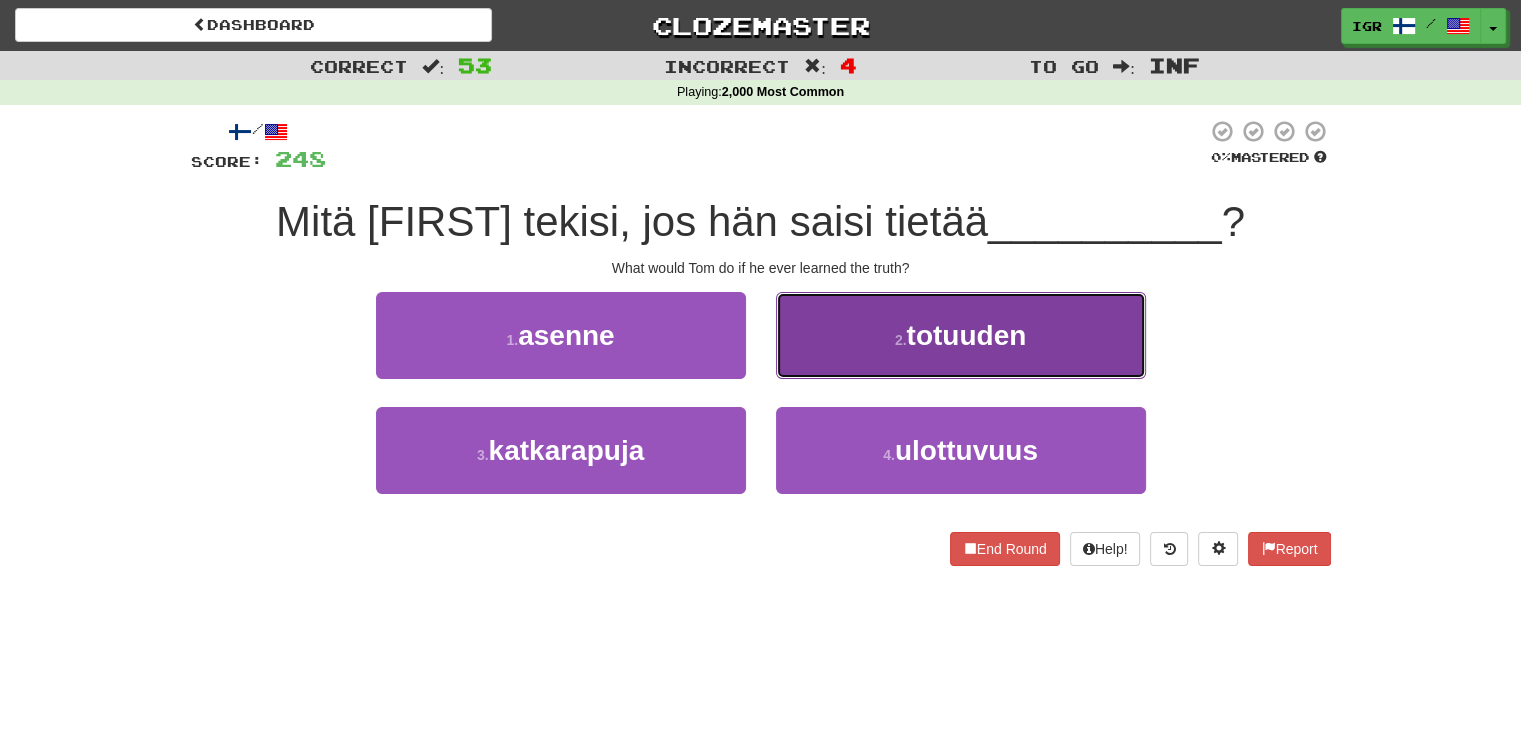 click on "2 .  totuuden" at bounding box center (961, 335) 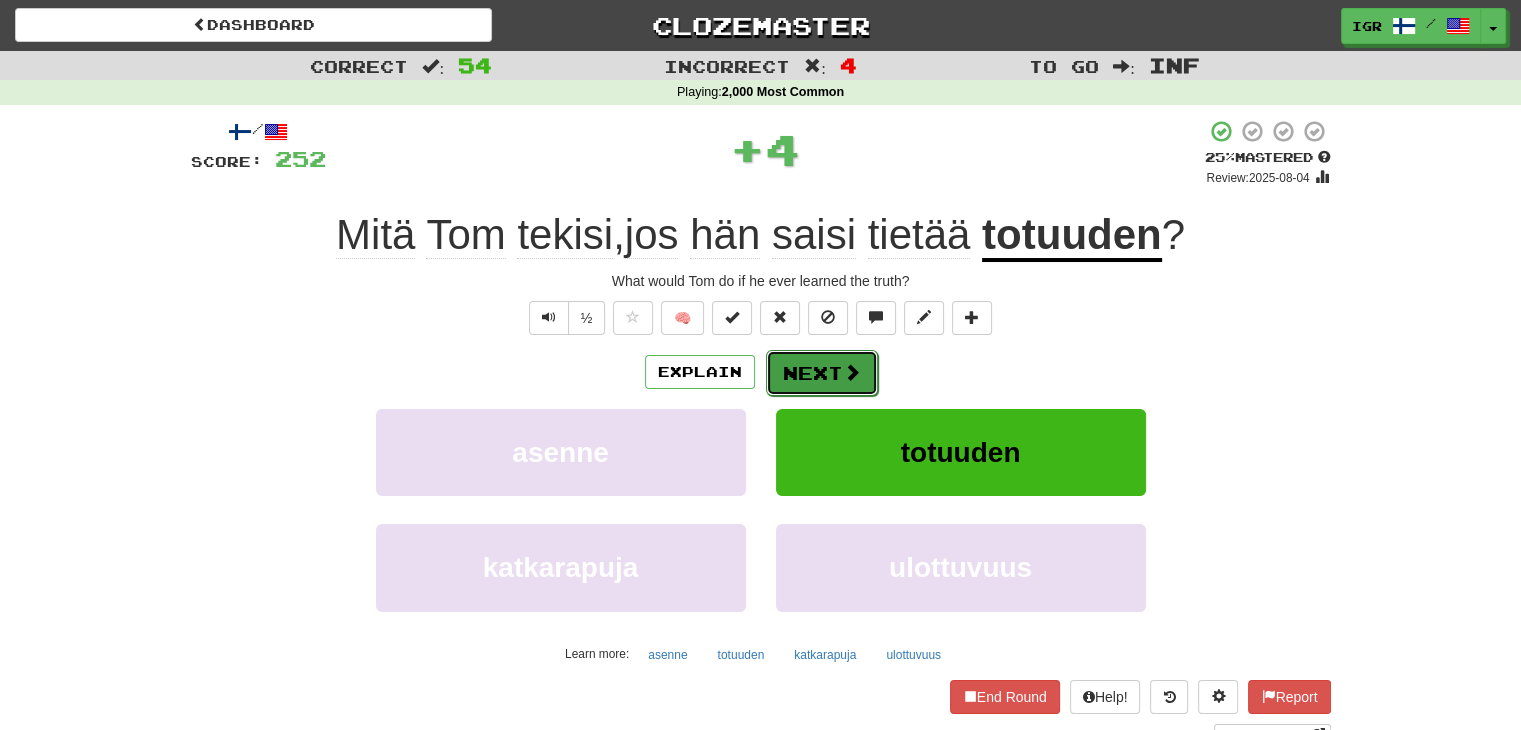 click on "Next" at bounding box center [822, 373] 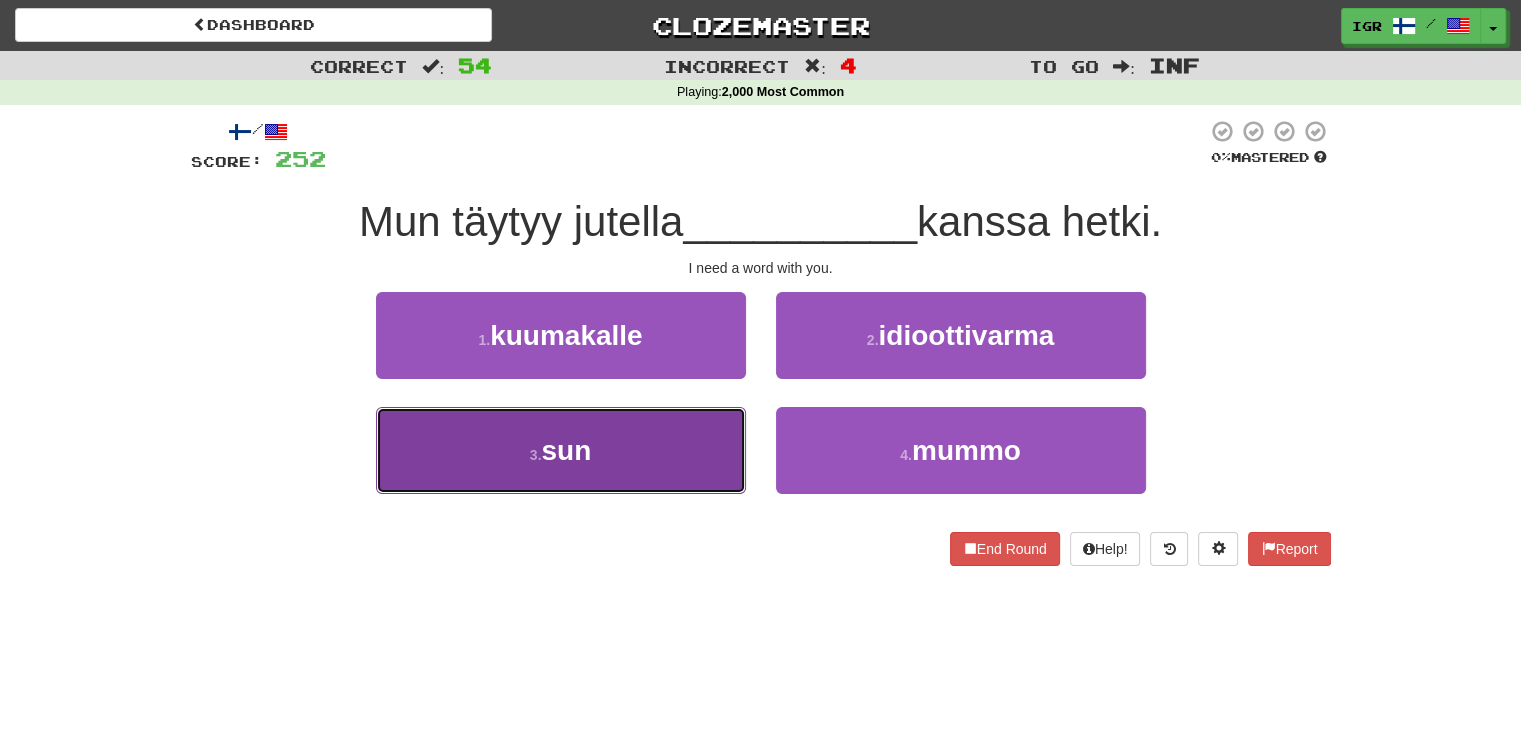 click on "3 .  sun" at bounding box center [561, 450] 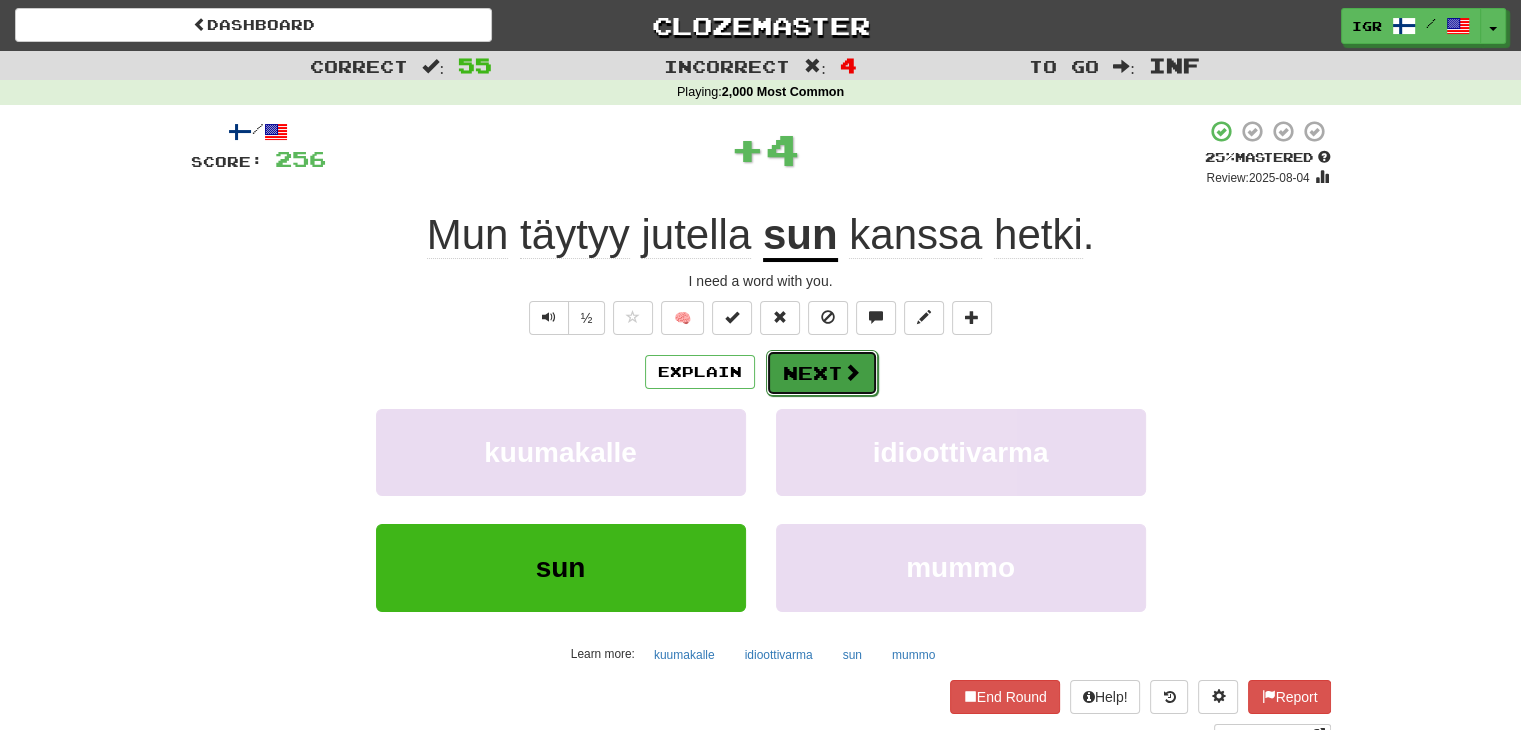 click on "Next" at bounding box center [822, 373] 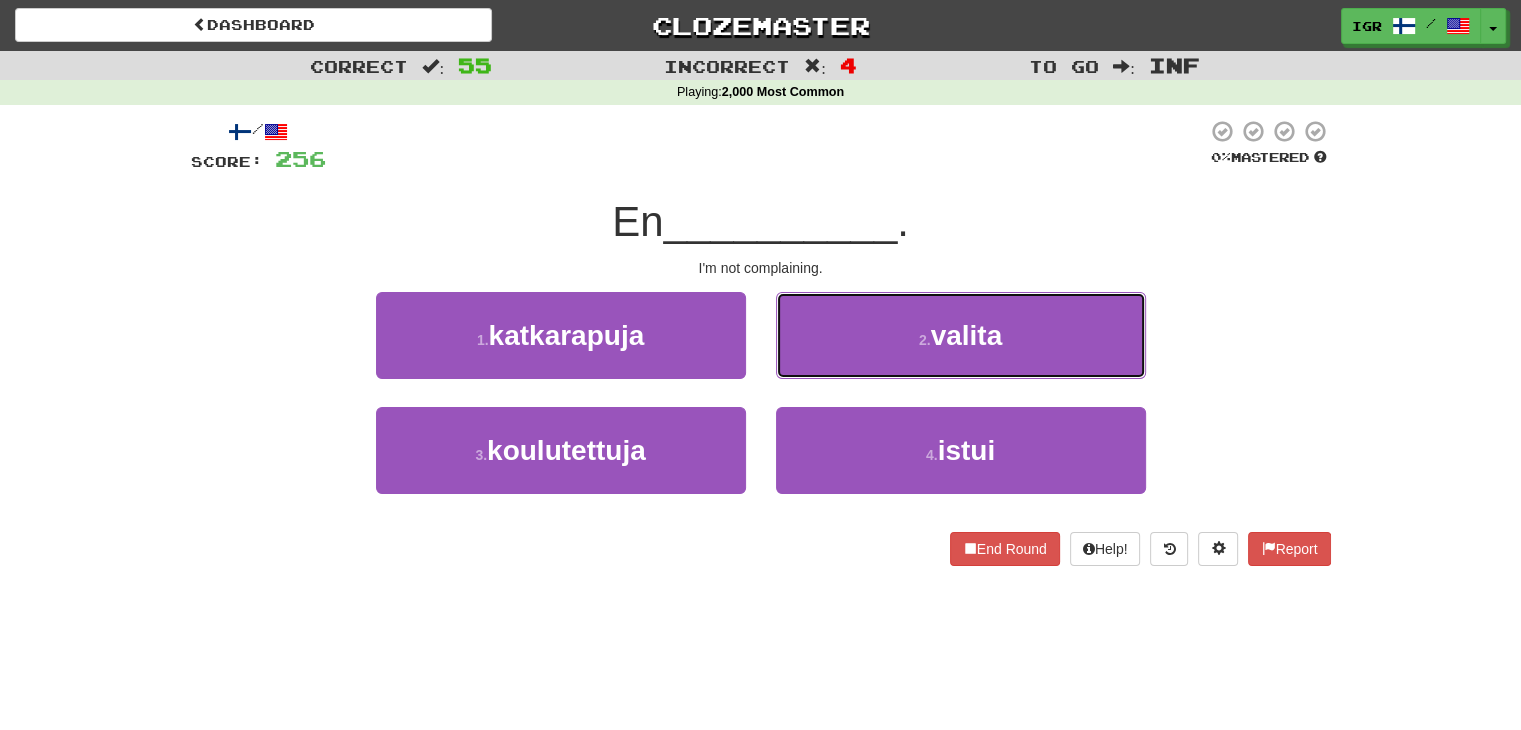 click on "[NUMBER] . valita" at bounding box center (961, 335) 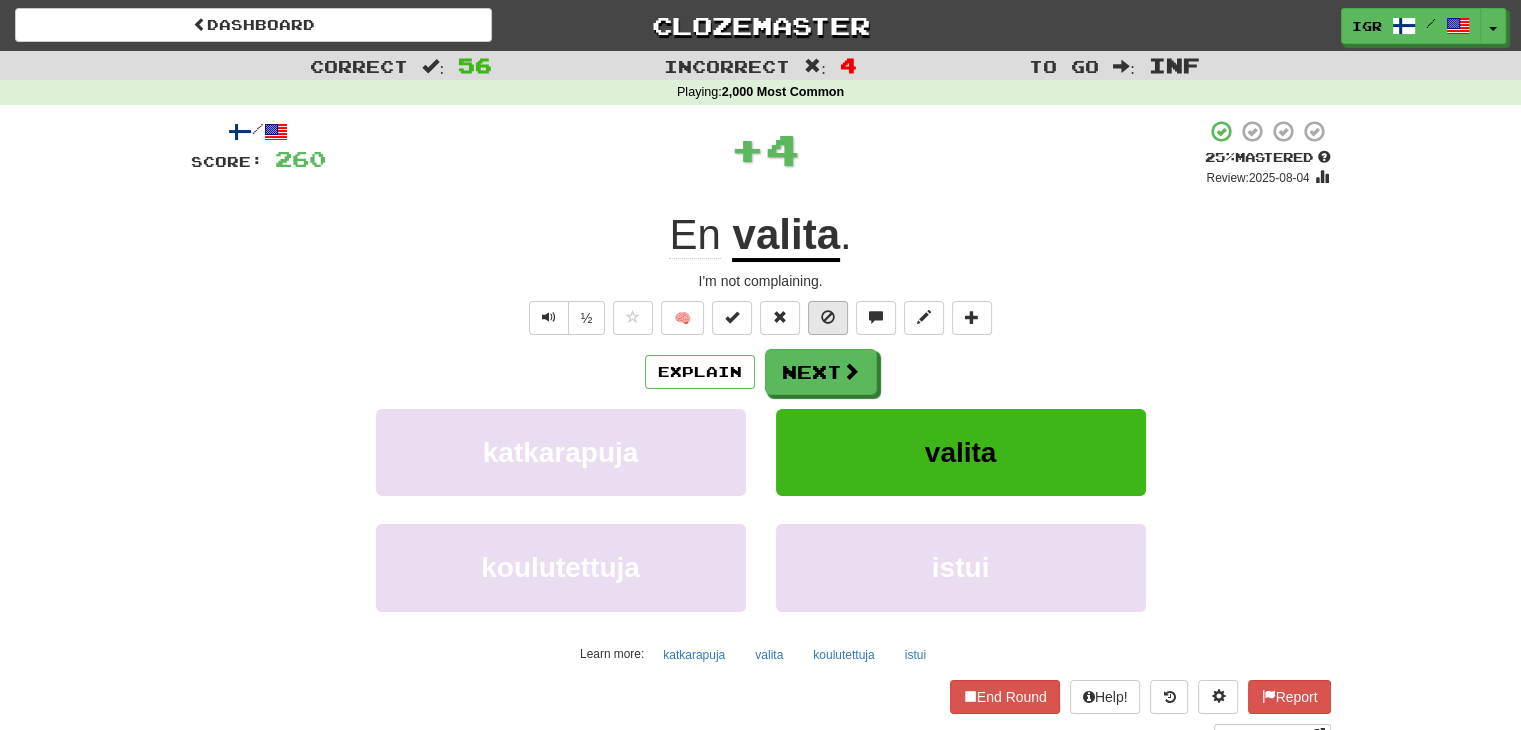 click on "/  Score:   260 + 4 25 %  Mastered Review:  2025-08-04 En   valita . I'm not complaining. ½ 🧠 Explain Next katkarapuja valita koulutettuja istui Learn more: katkarapuja valita koulutettuja istui  End Round  Help!  Report Sentence Source" at bounding box center (761, 432) 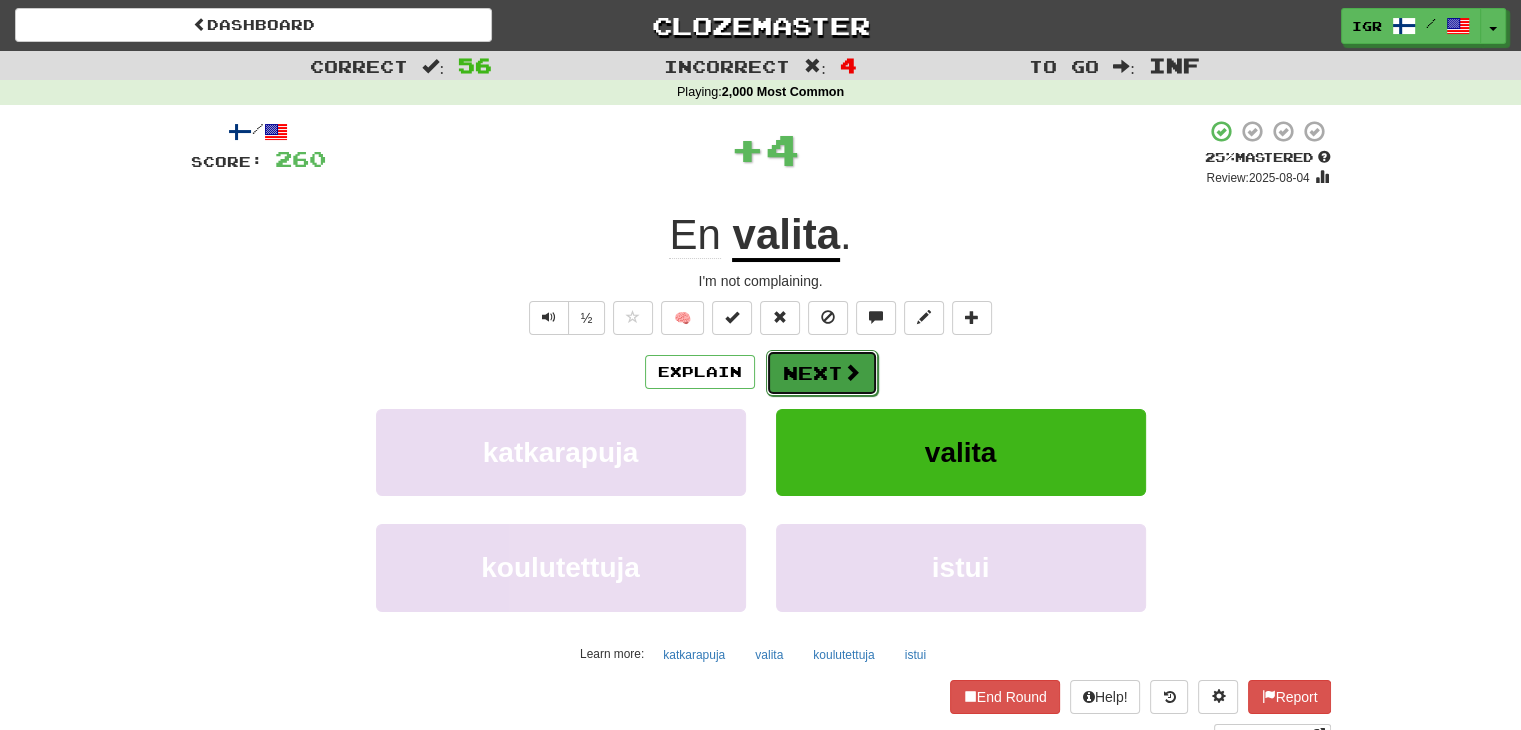 click on "Next" at bounding box center (822, 373) 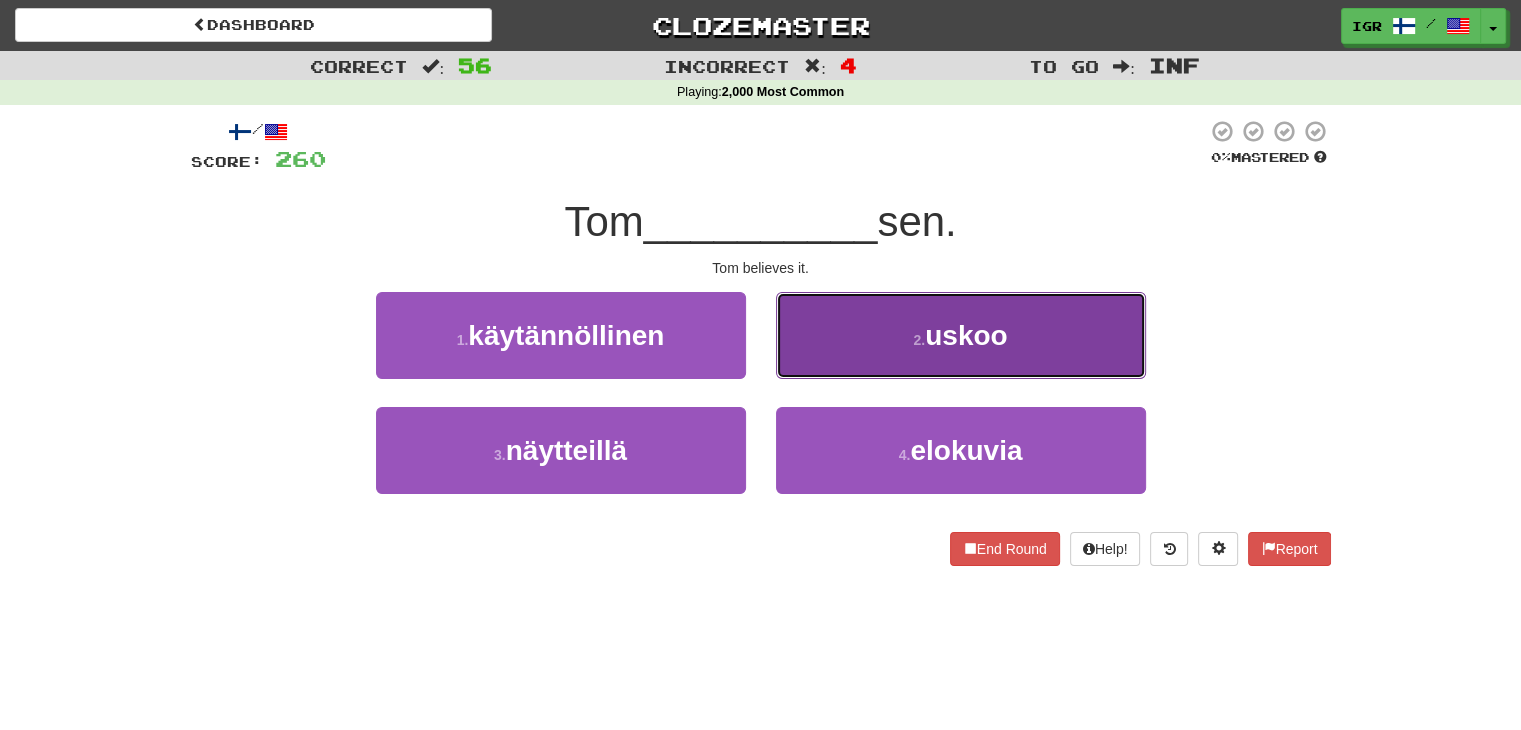 click on "[NUMBER] . uskoo" at bounding box center [961, 335] 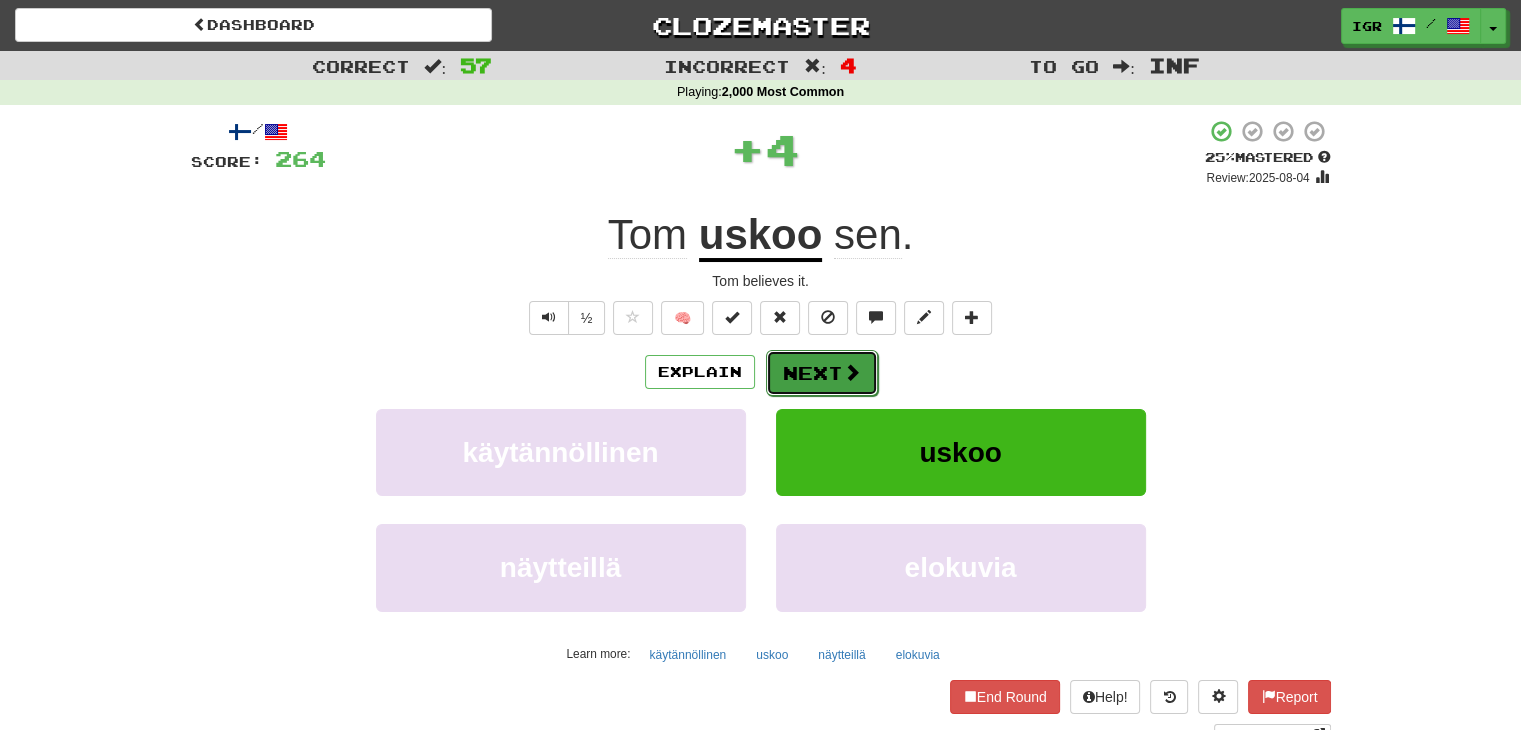 click on "Next" at bounding box center (822, 373) 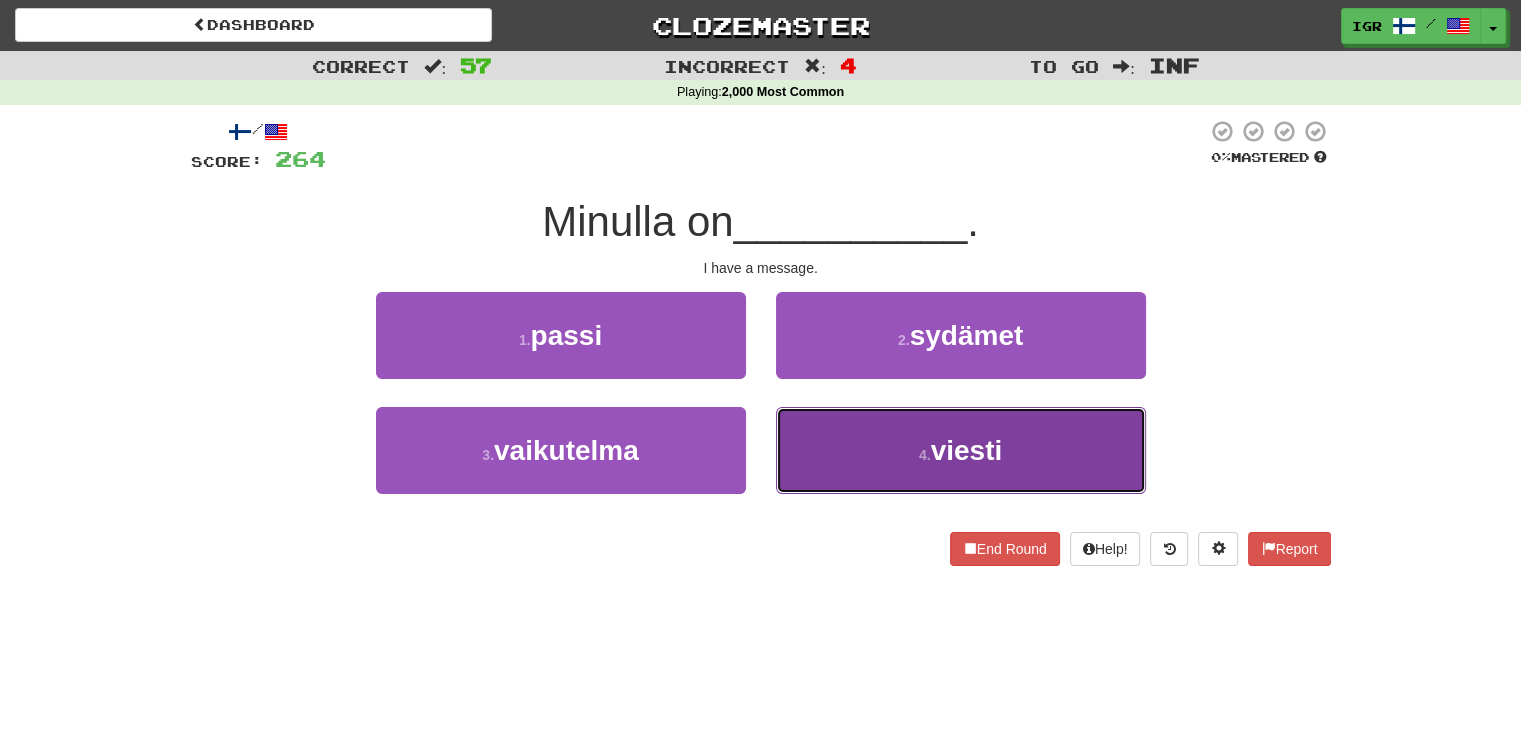 click on "4 .  viesti" at bounding box center [961, 450] 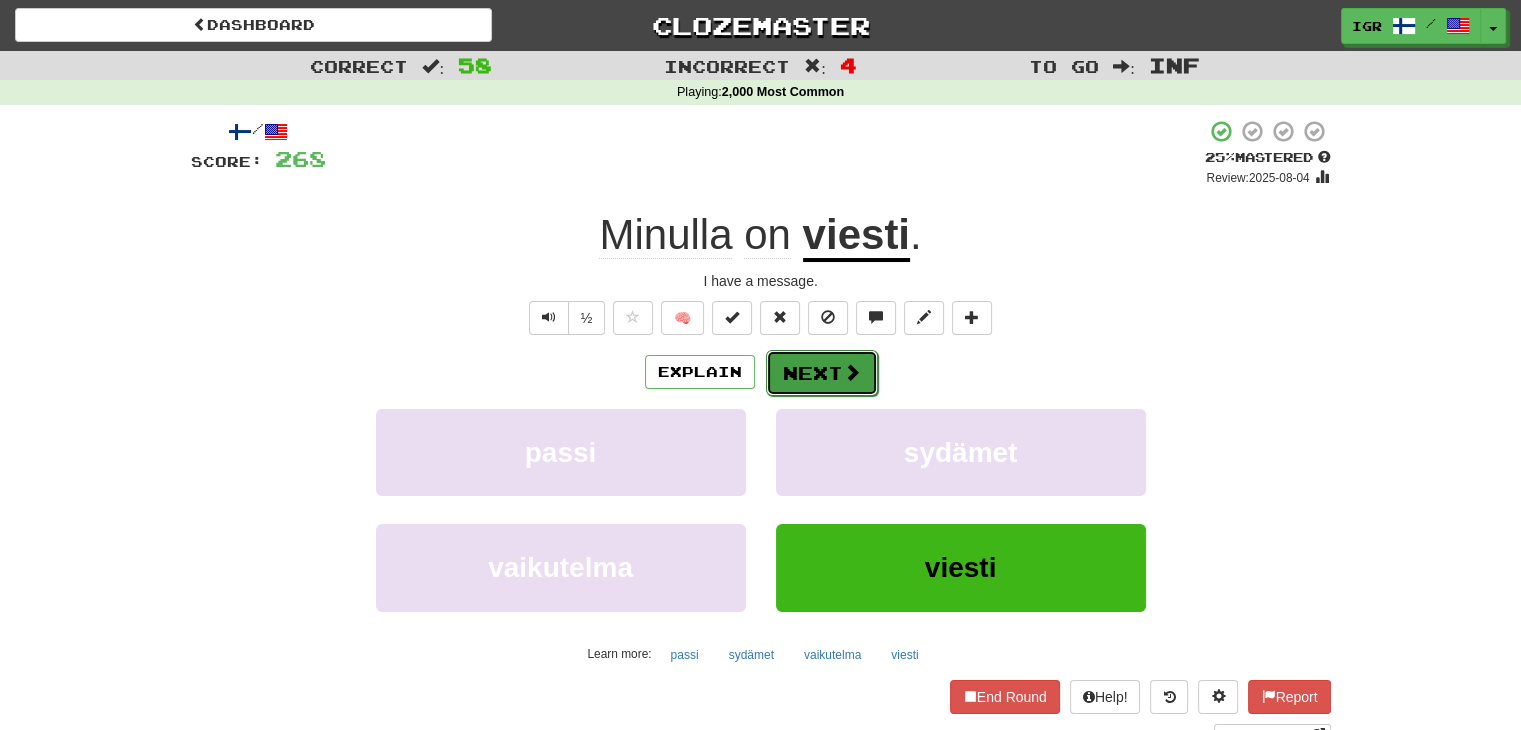 click on "Next" at bounding box center [822, 373] 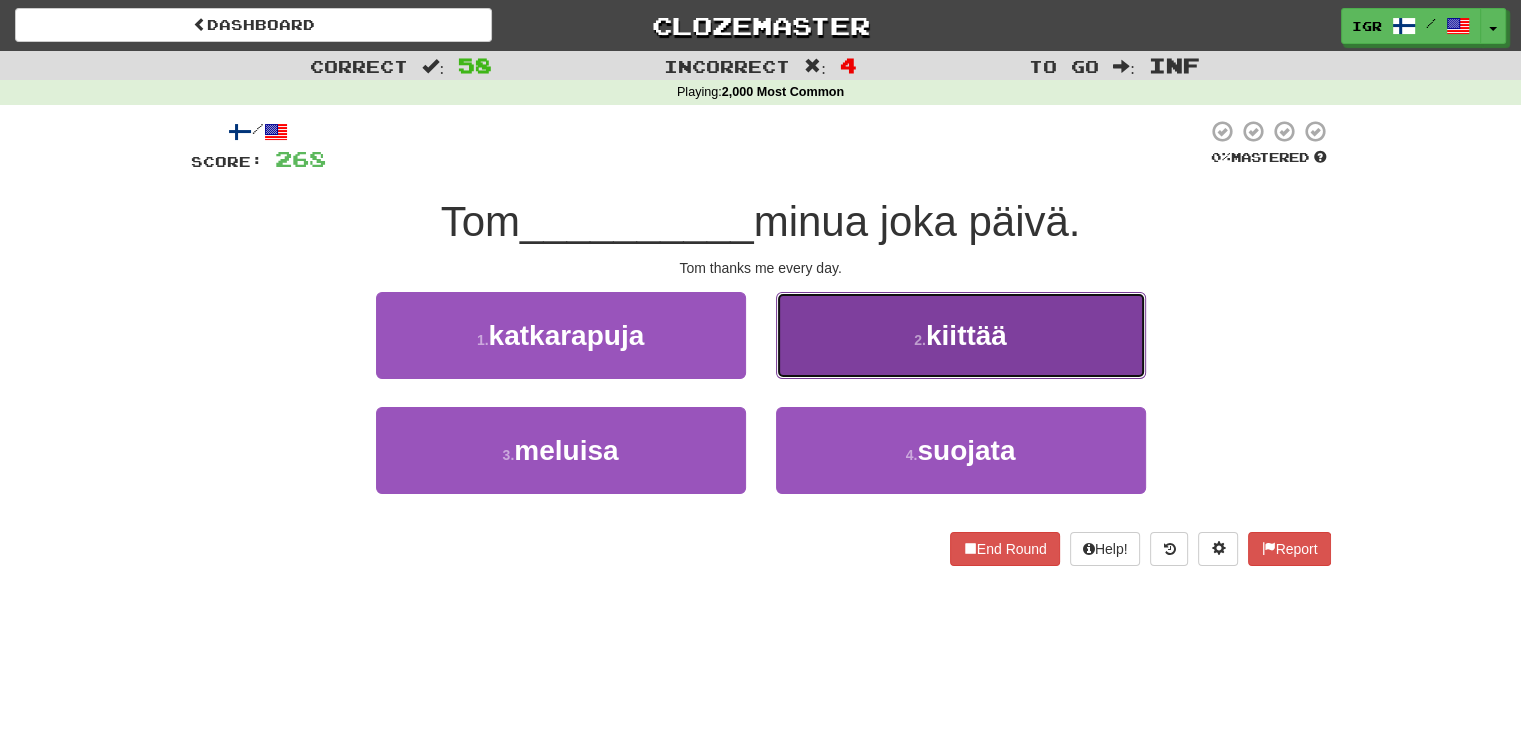 click on "2 .  kiittää" at bounding box center (961, 335) 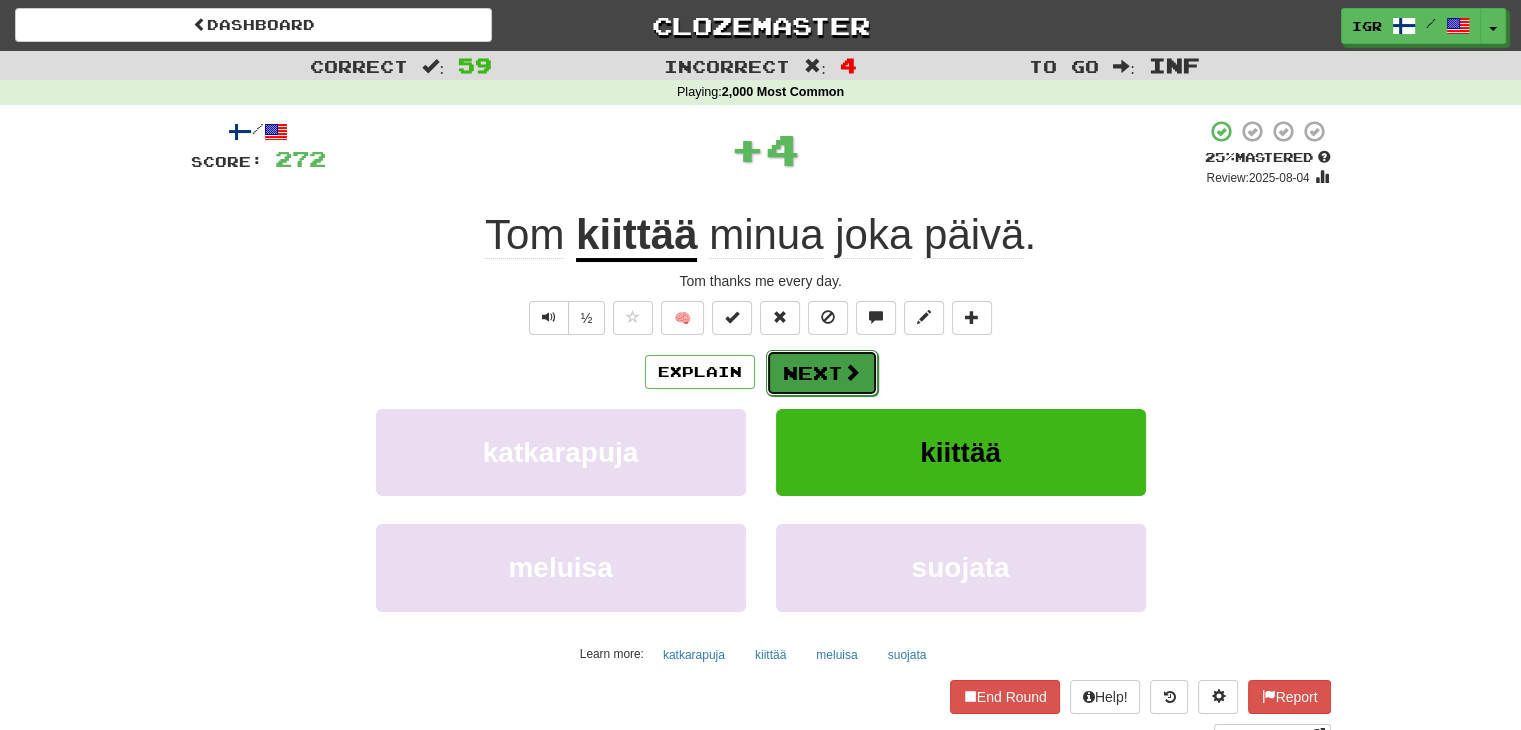 click on "Next" at bounding box center [822, 373] 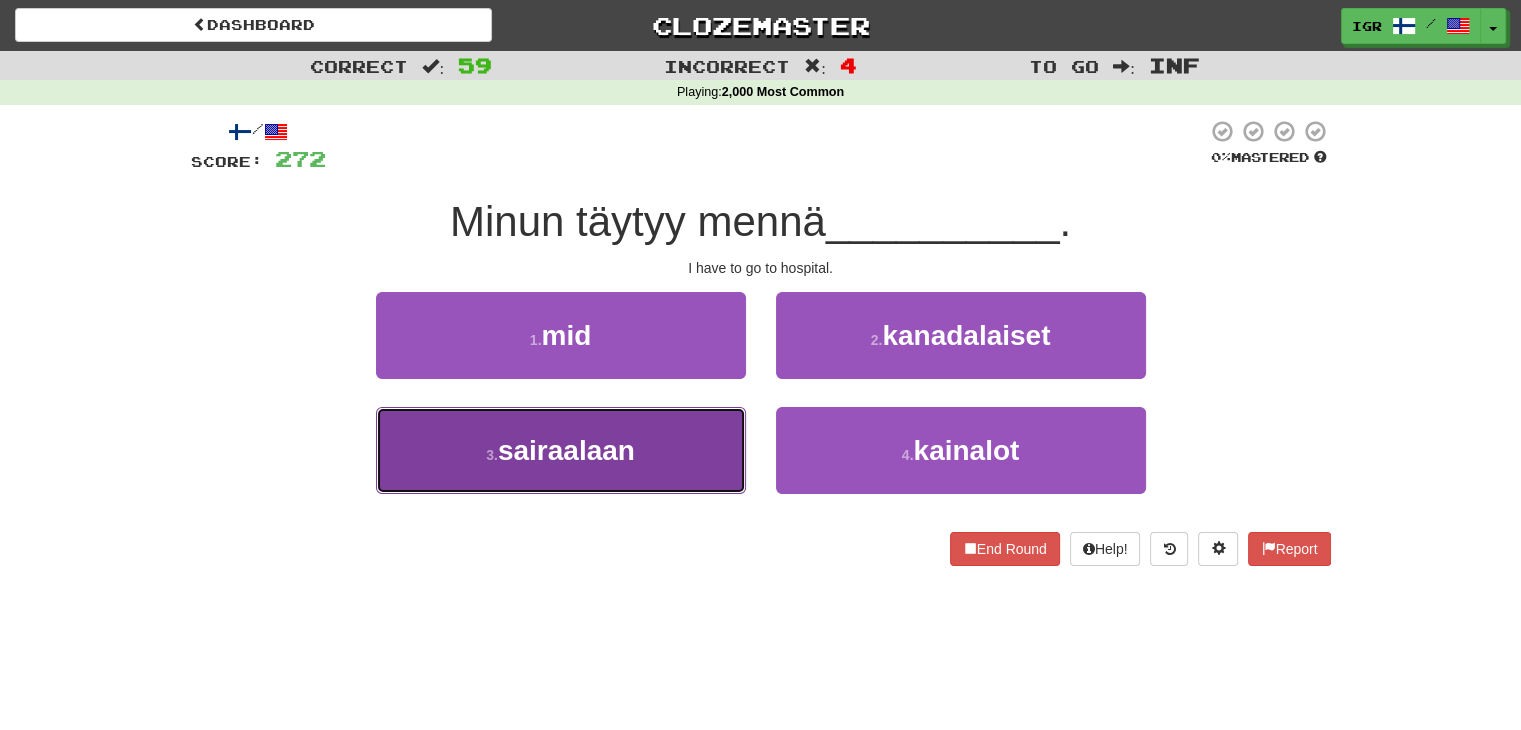 click on "3 .  sairaalaan" at bounding box center [561, 450] 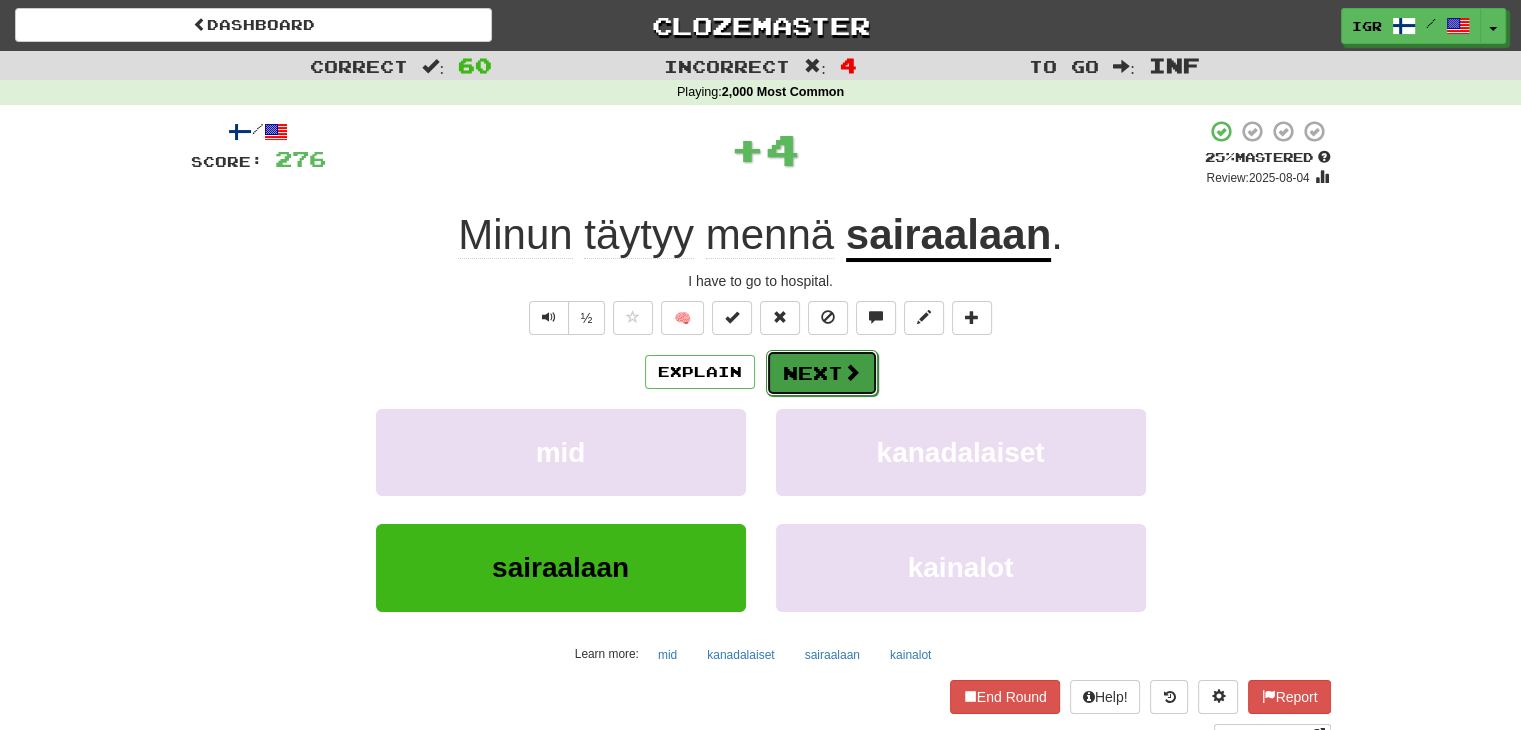 click on "Next" at bounding box center (822, 373) 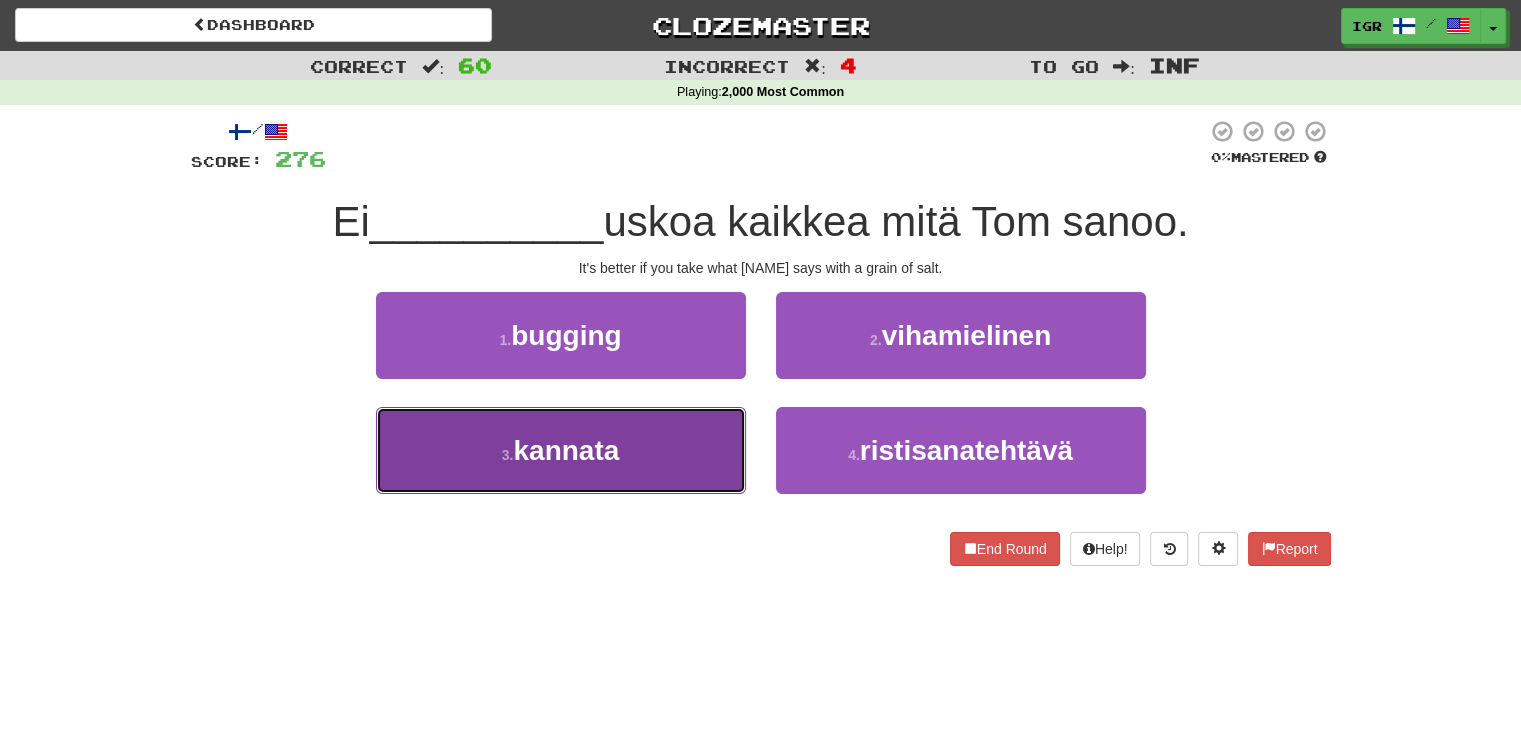 click on "kannata" at bounding box center [566, 450] 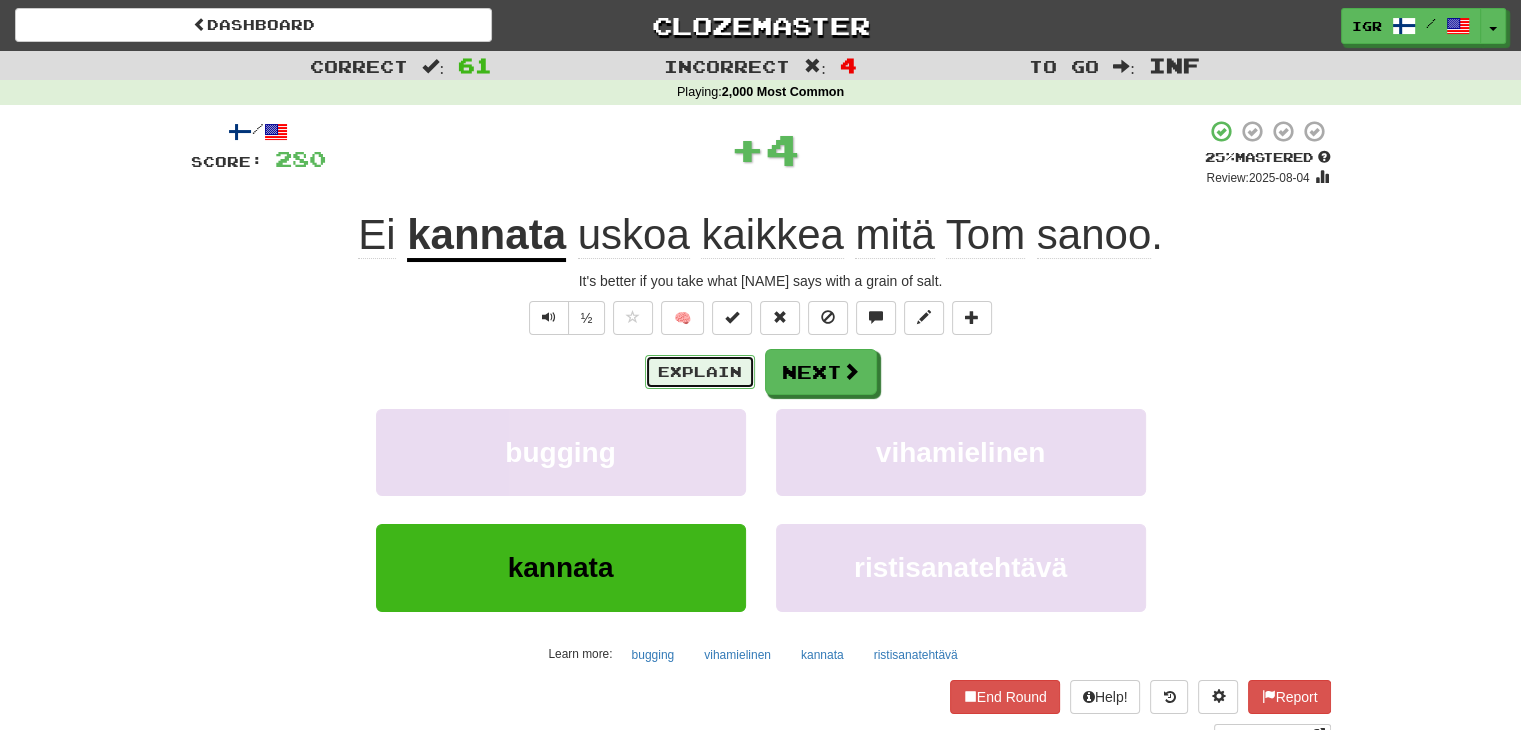 click on "Explain" at bounding box center [700, 372] 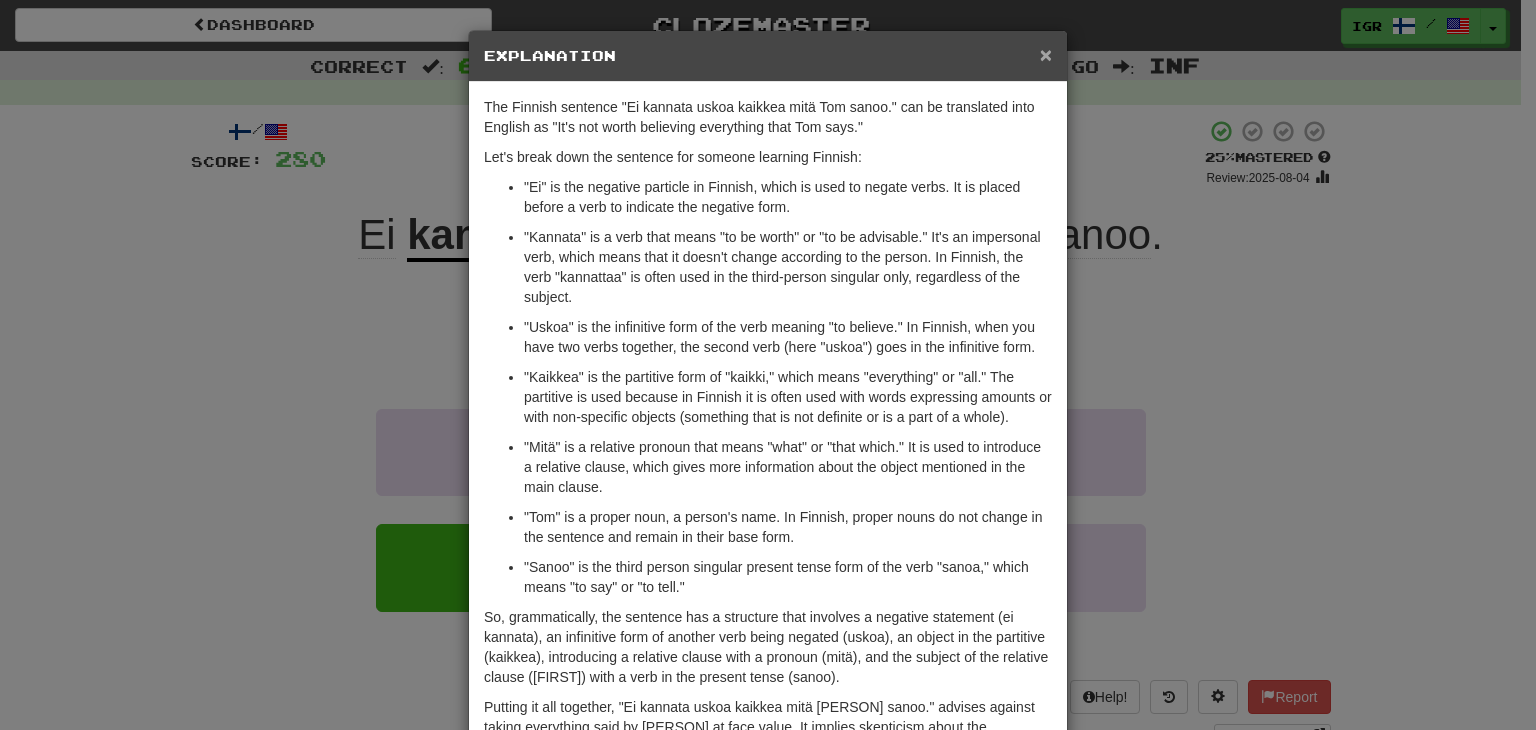 click on "×" at bounding box center (1046, 54) 